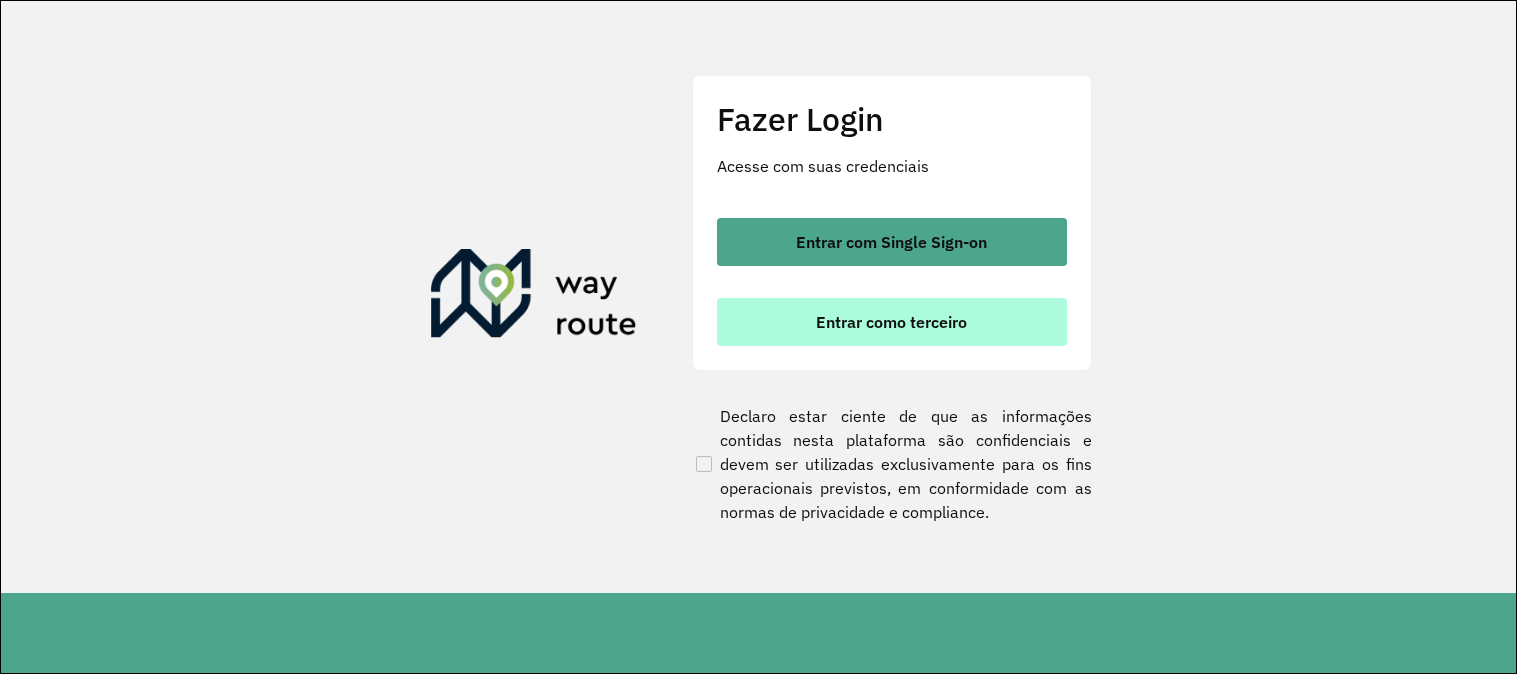 scroll, scrollTop: 0, scrollLeft: 0, axis: both 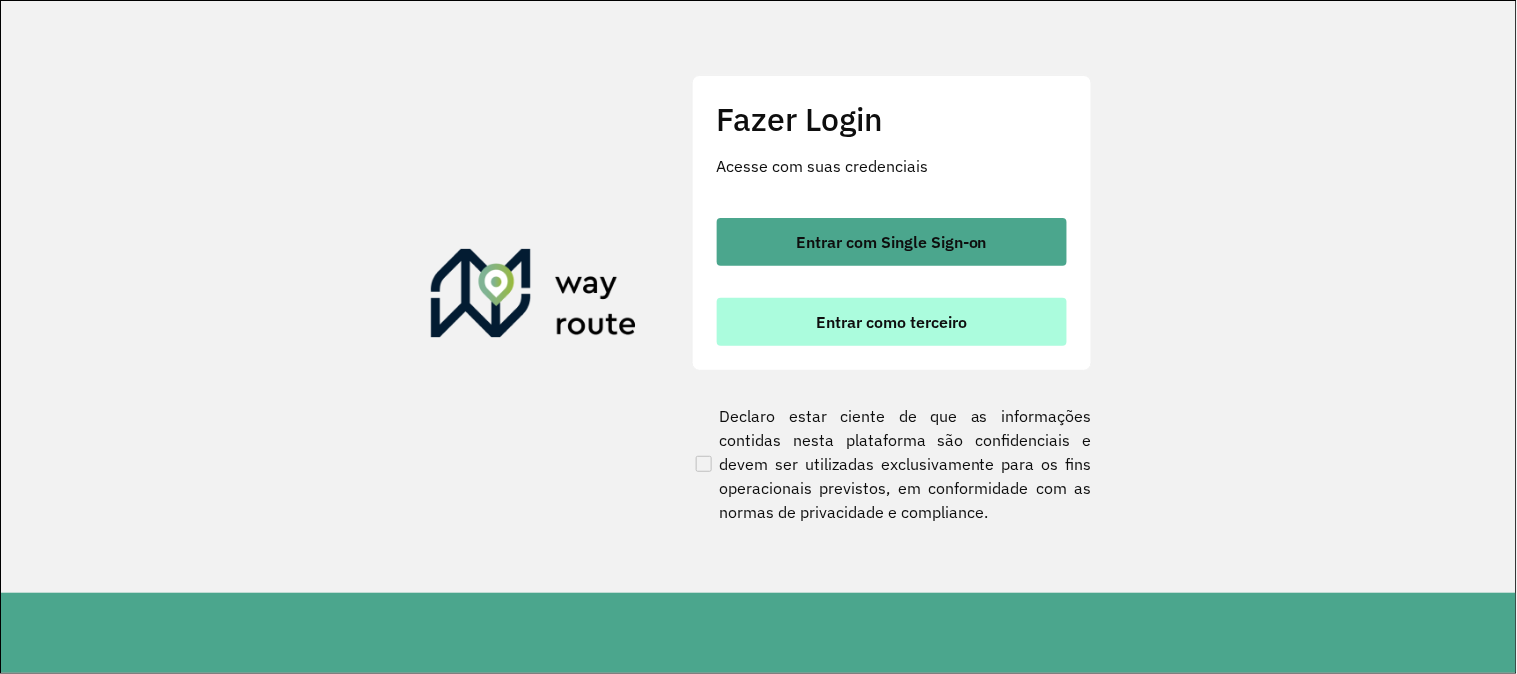 click on "Entrar como terceiro" at bounding box center [892, 322] 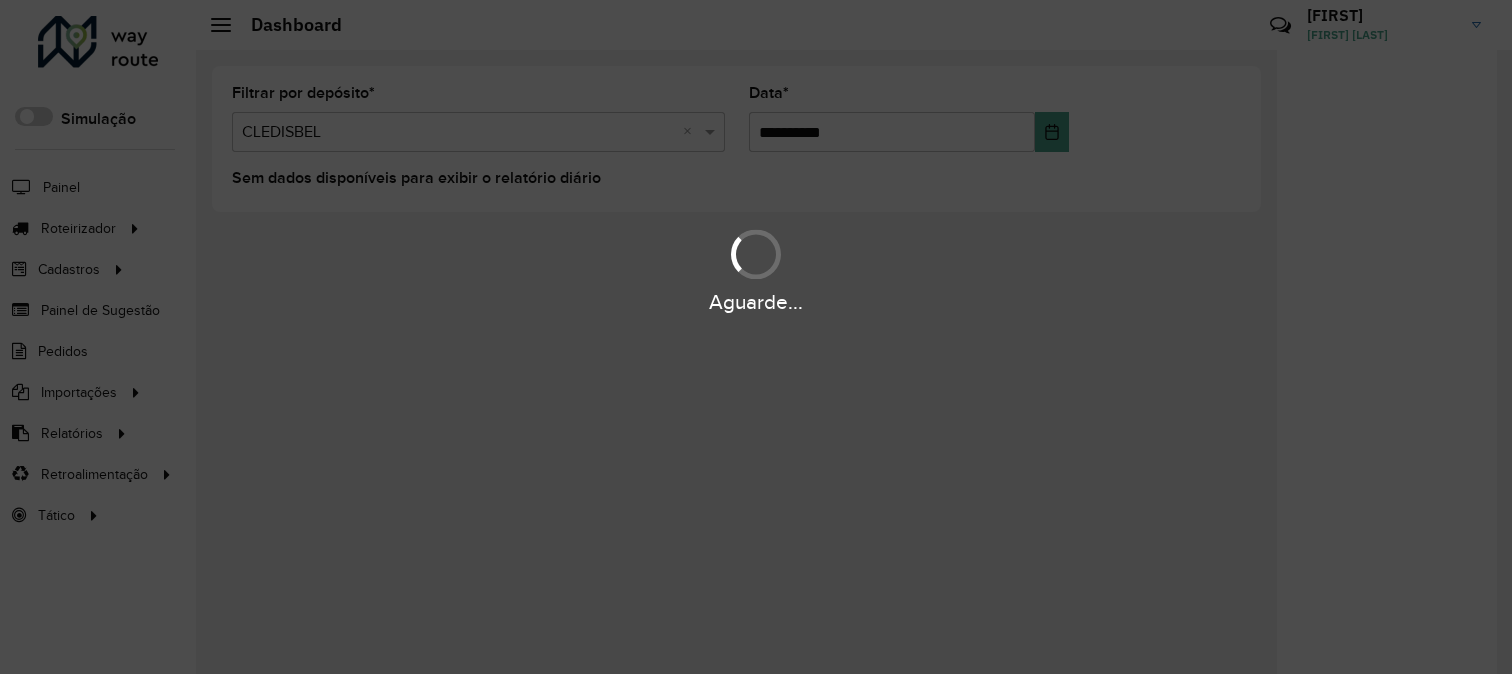 scroll, scrollTop: 0, scrollLeft: 0, axis: both 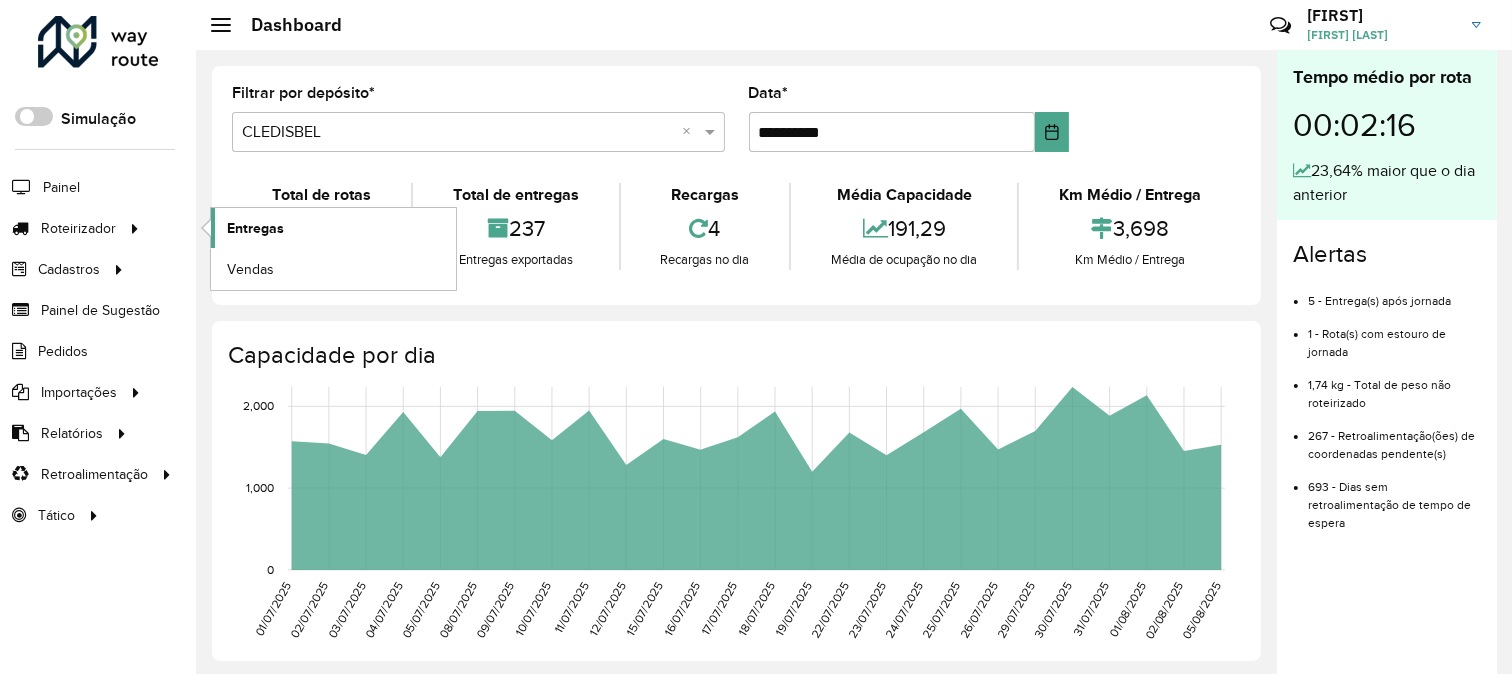 click on "Entregas" 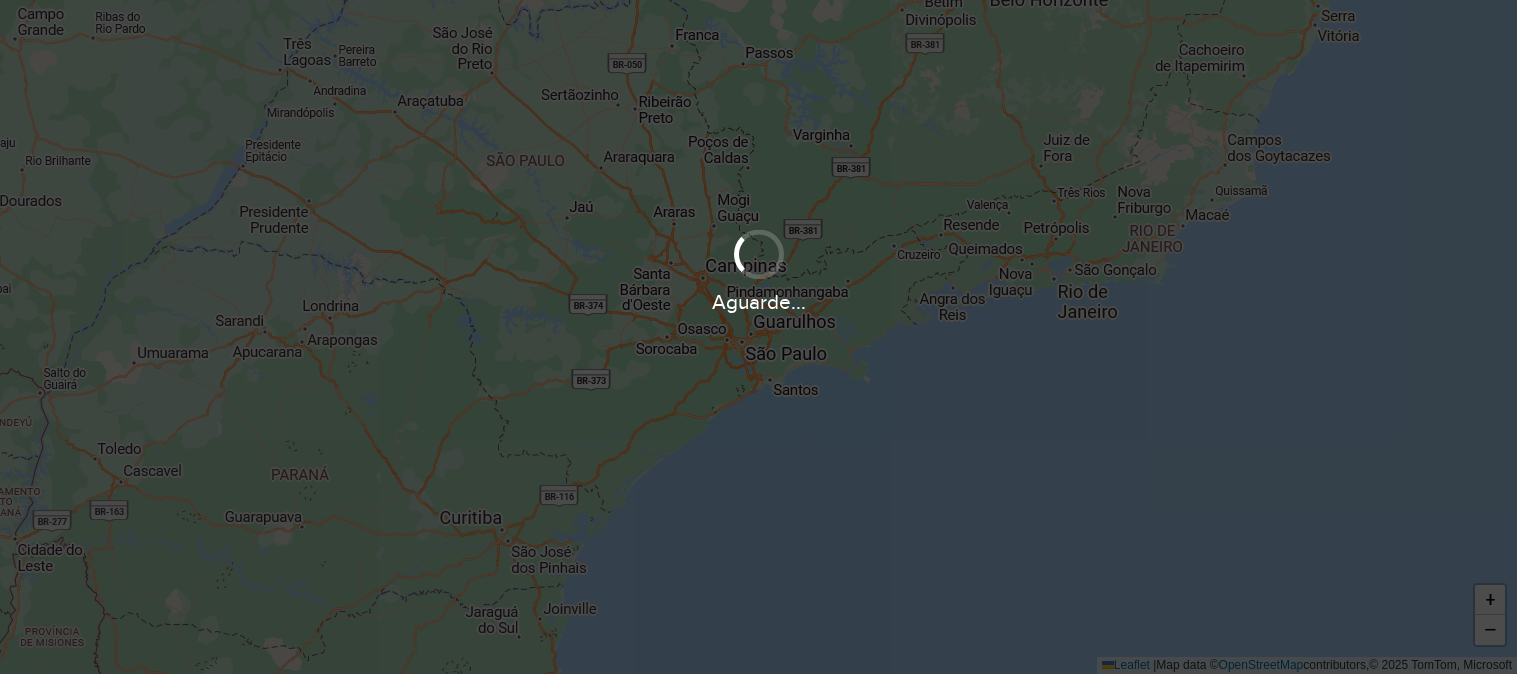 scroll, scrollTop: 0, scrollLeft: 0, axis: both 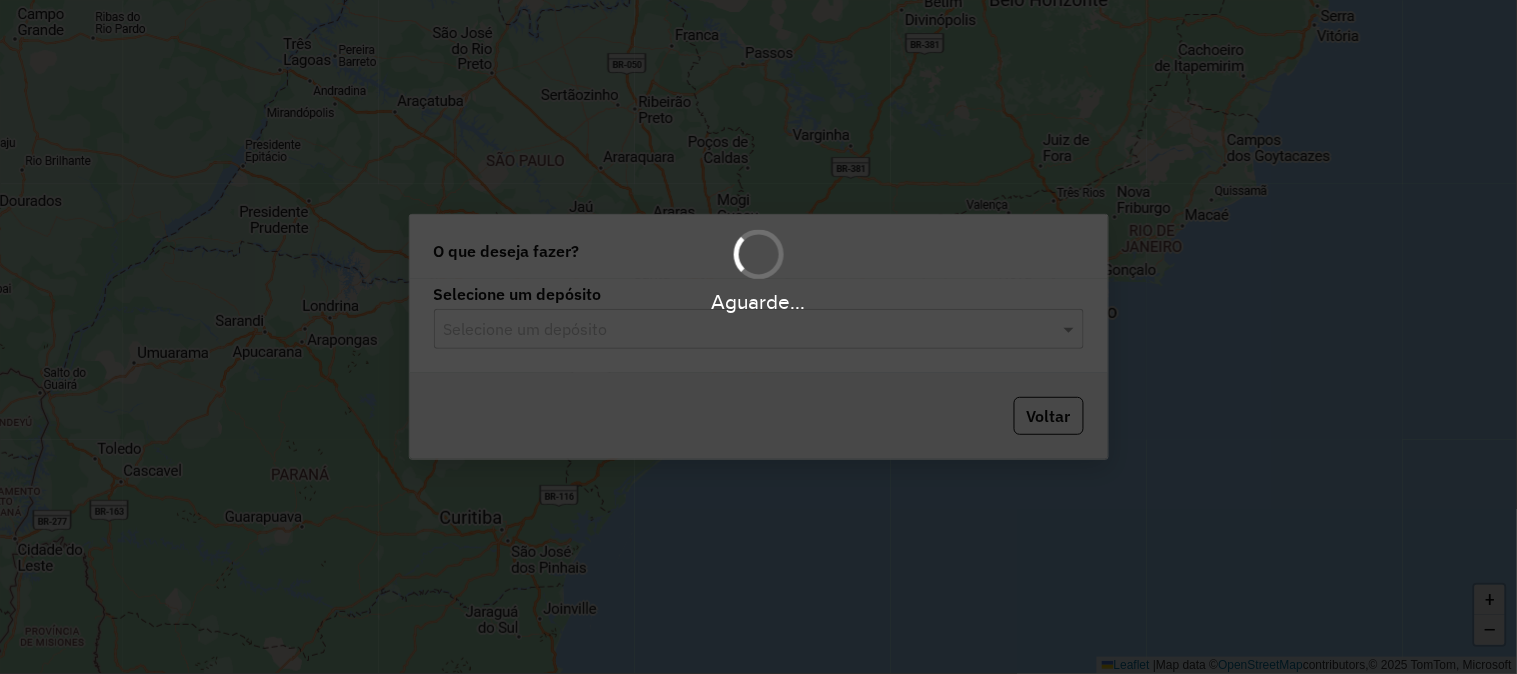 click 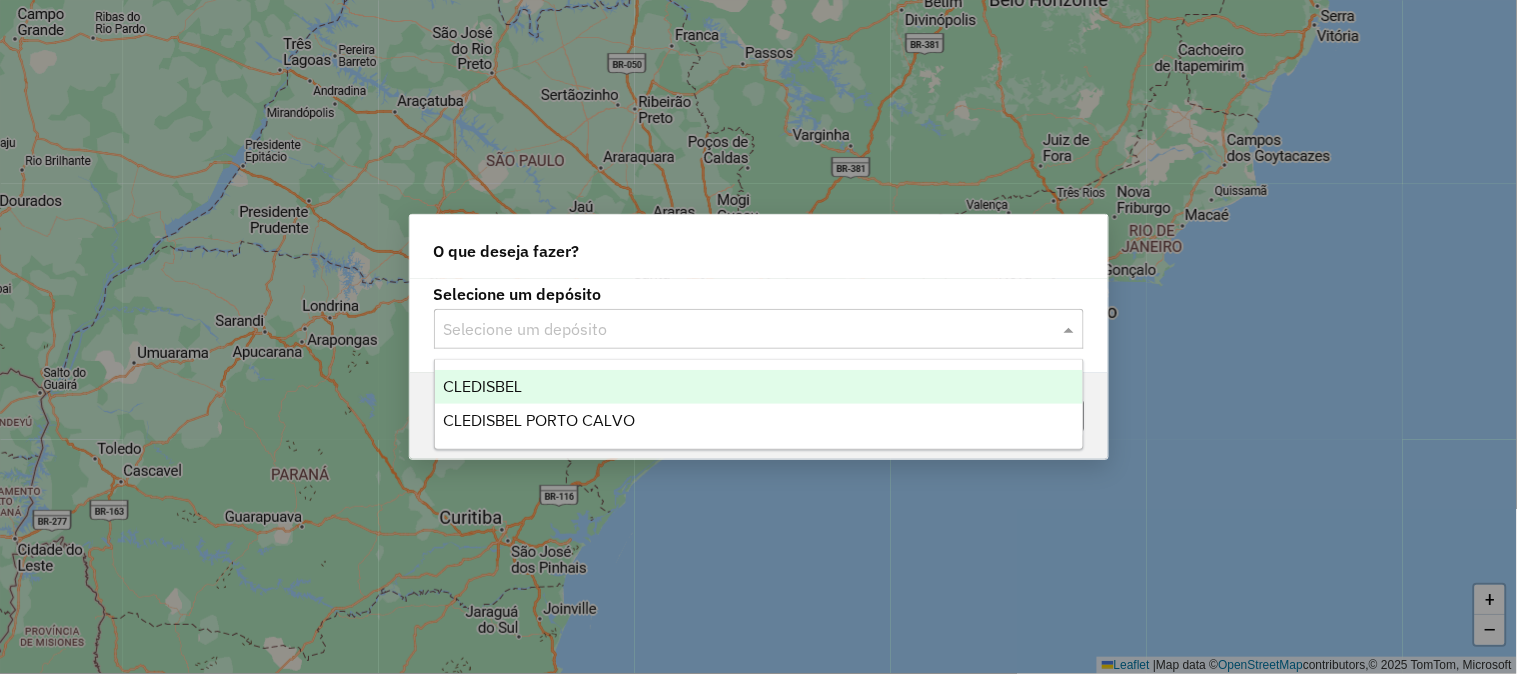 click on "CLEDISBEL" at bounding box center (759, 387) 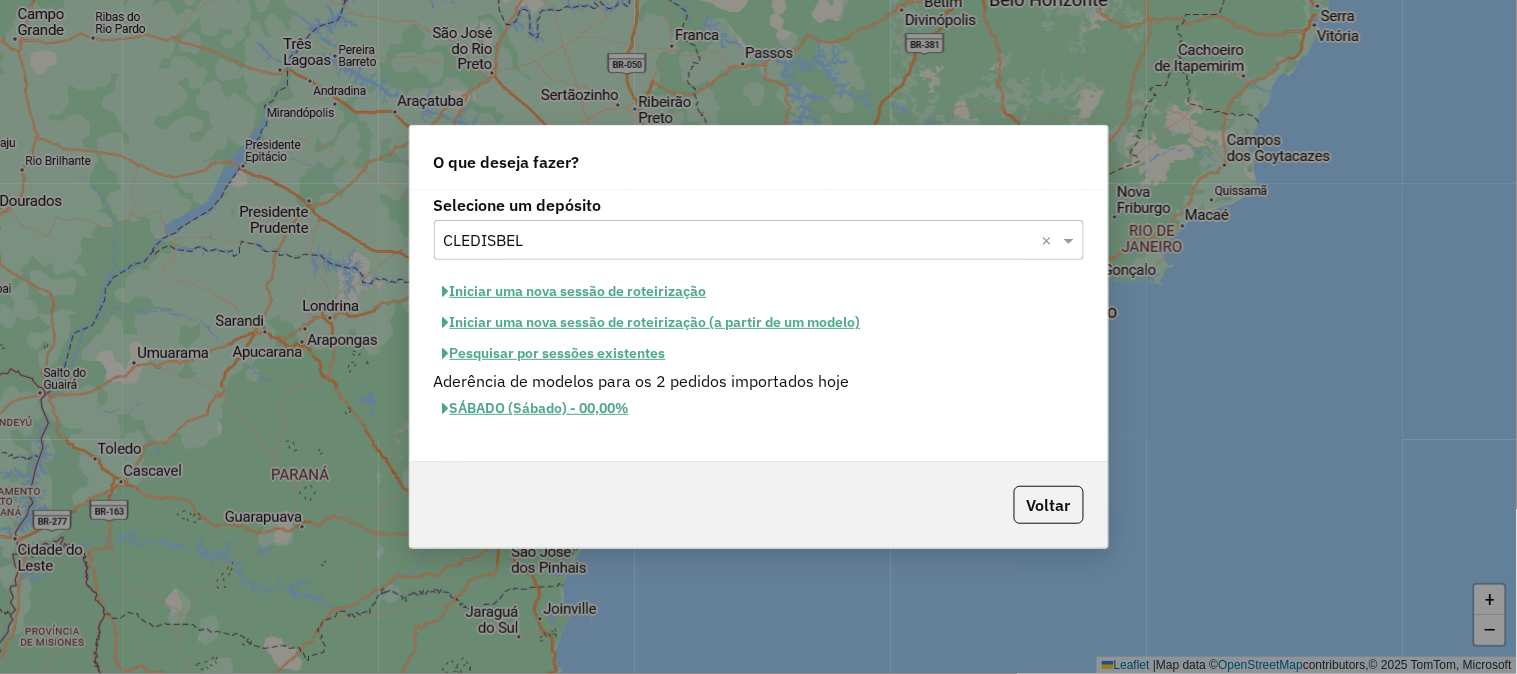 click on "Pesquisar por sessões existentes" 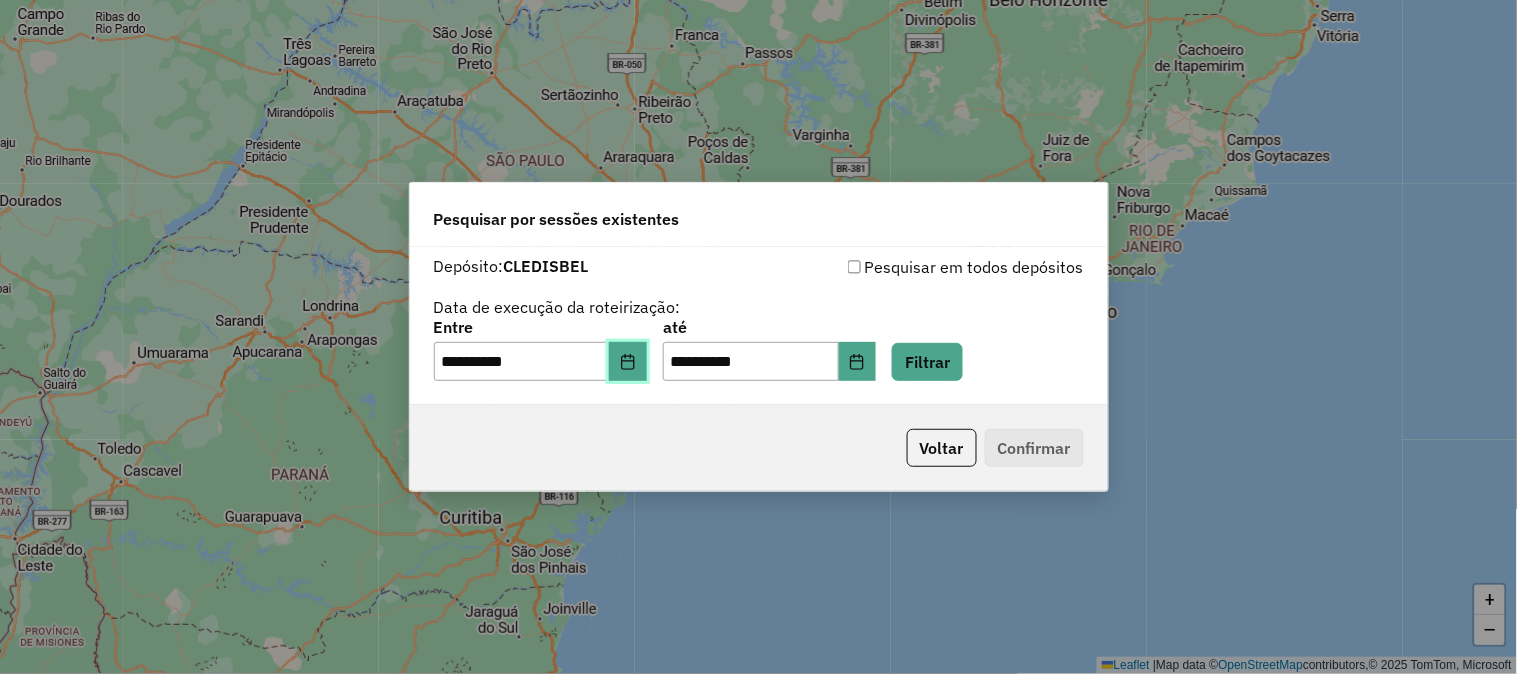 click 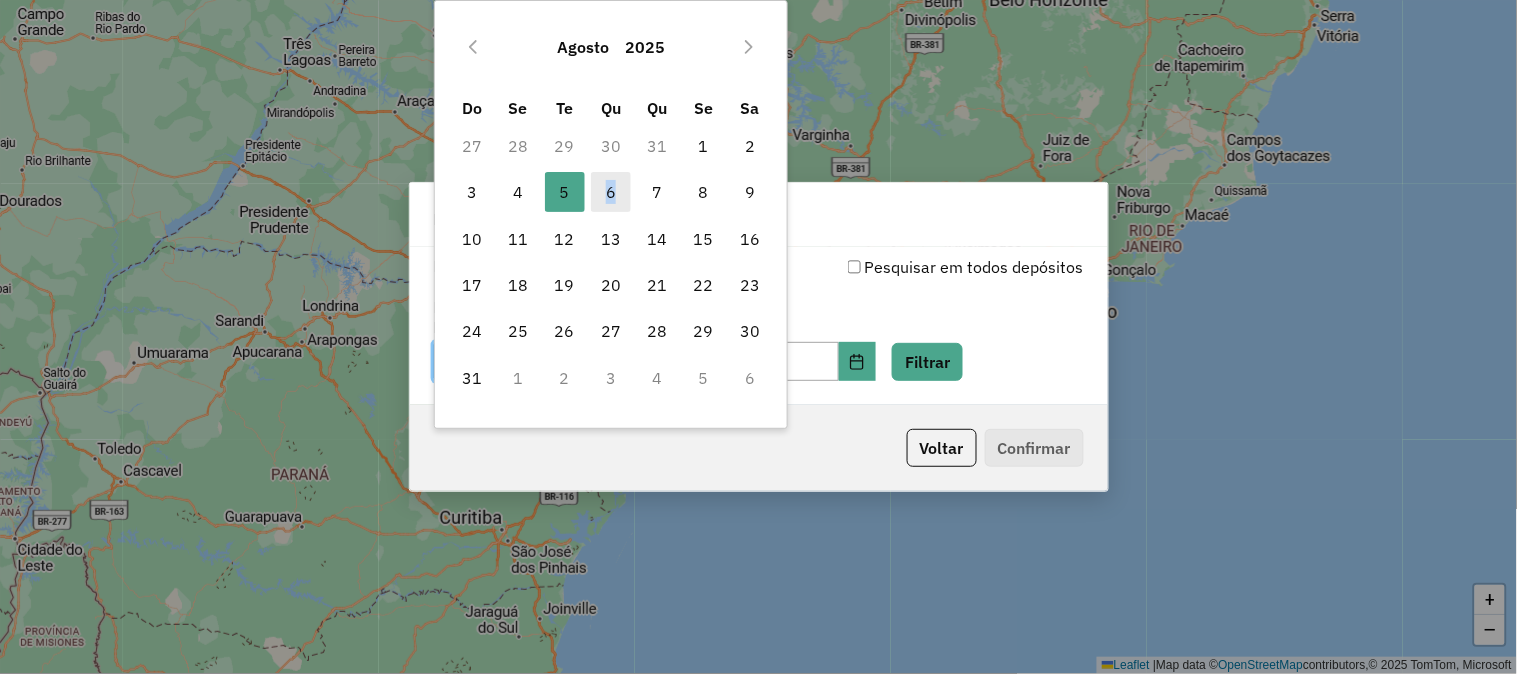 click on "6" at bounding box center (611, 192) 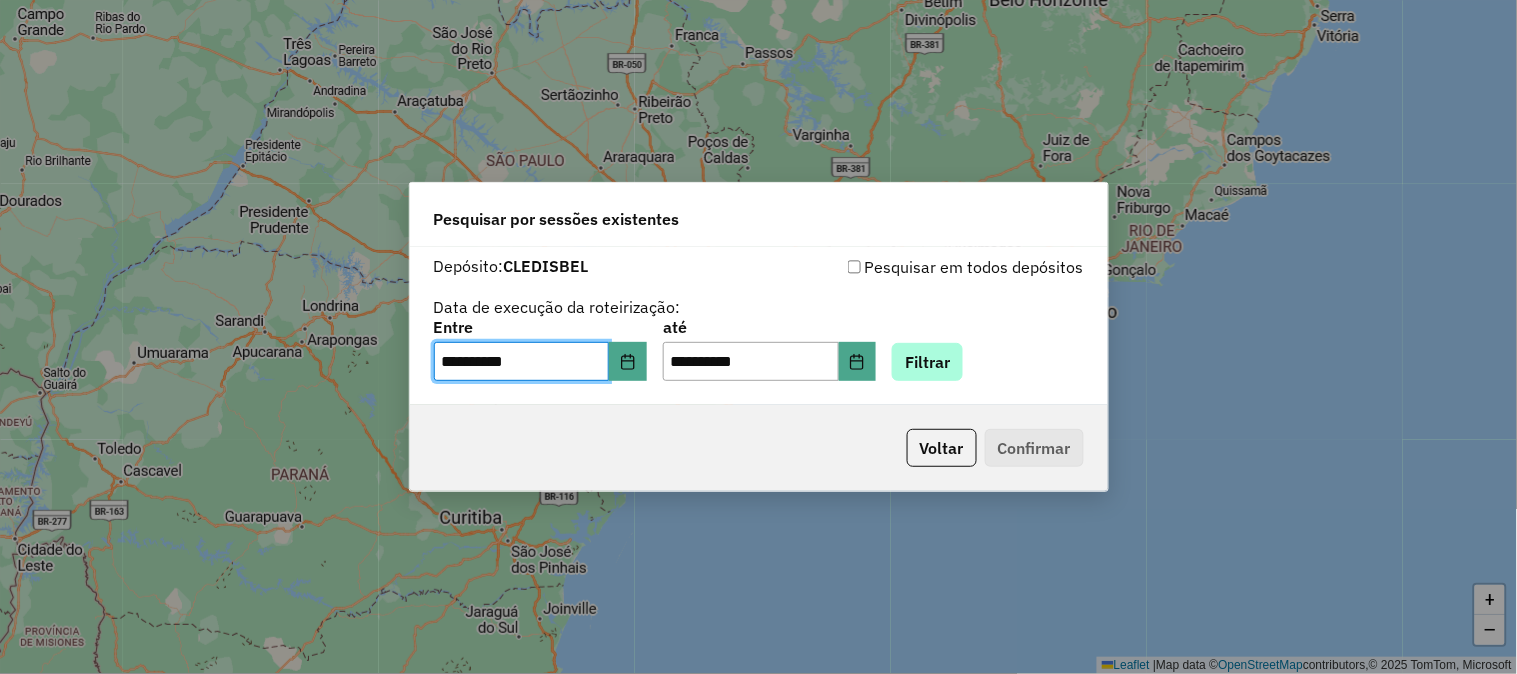 click on "**********" 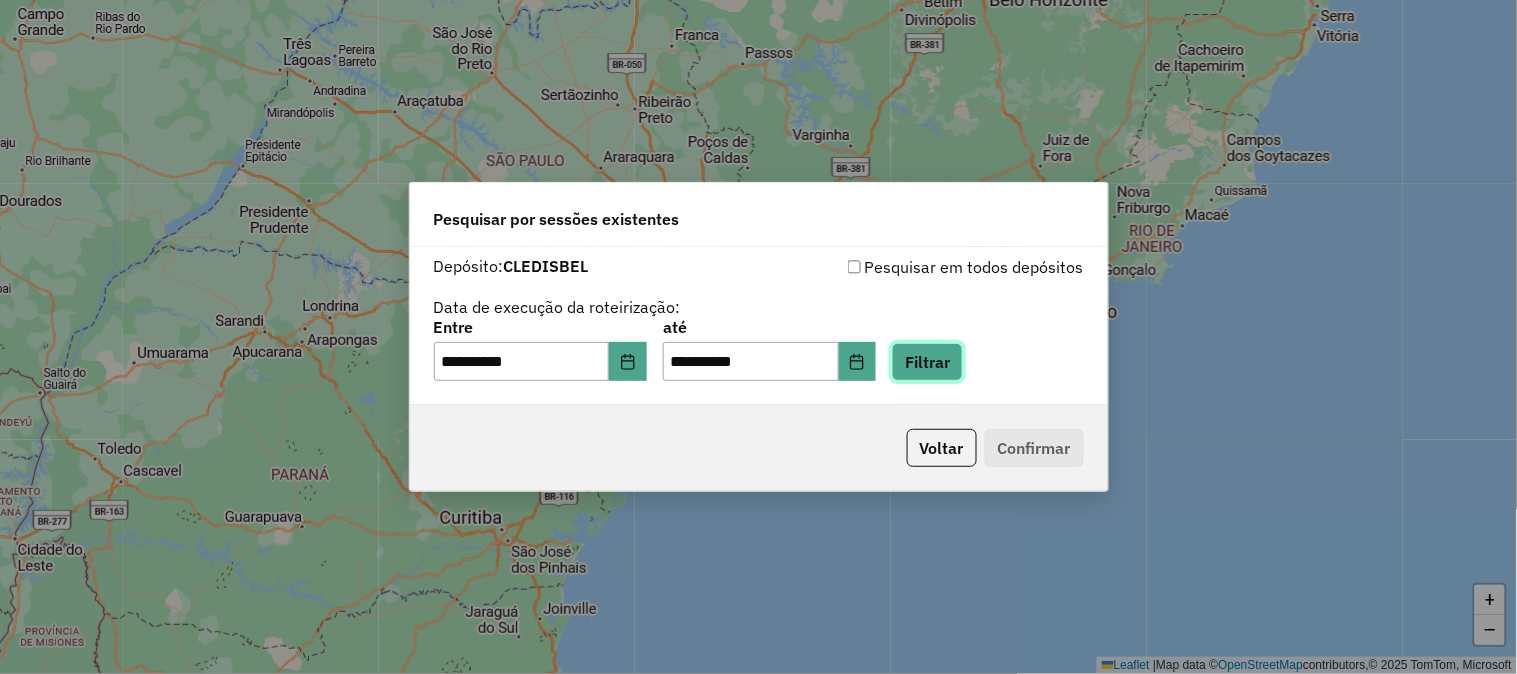 drag, startPoint x: 933, startPoint y: 358, endPoint x: 927, endPoint y: 375, distance: 18.027756 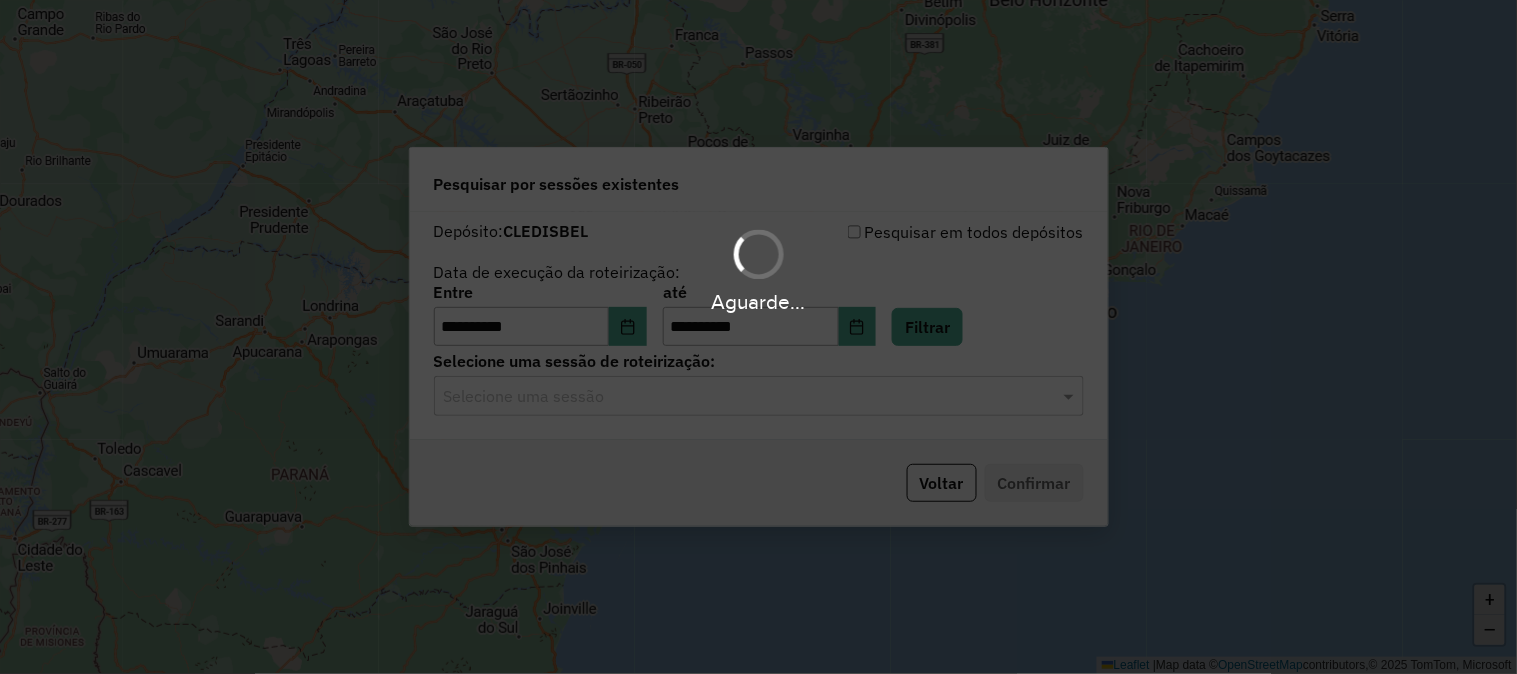 click on "**********" at bounding box center (758, 337) 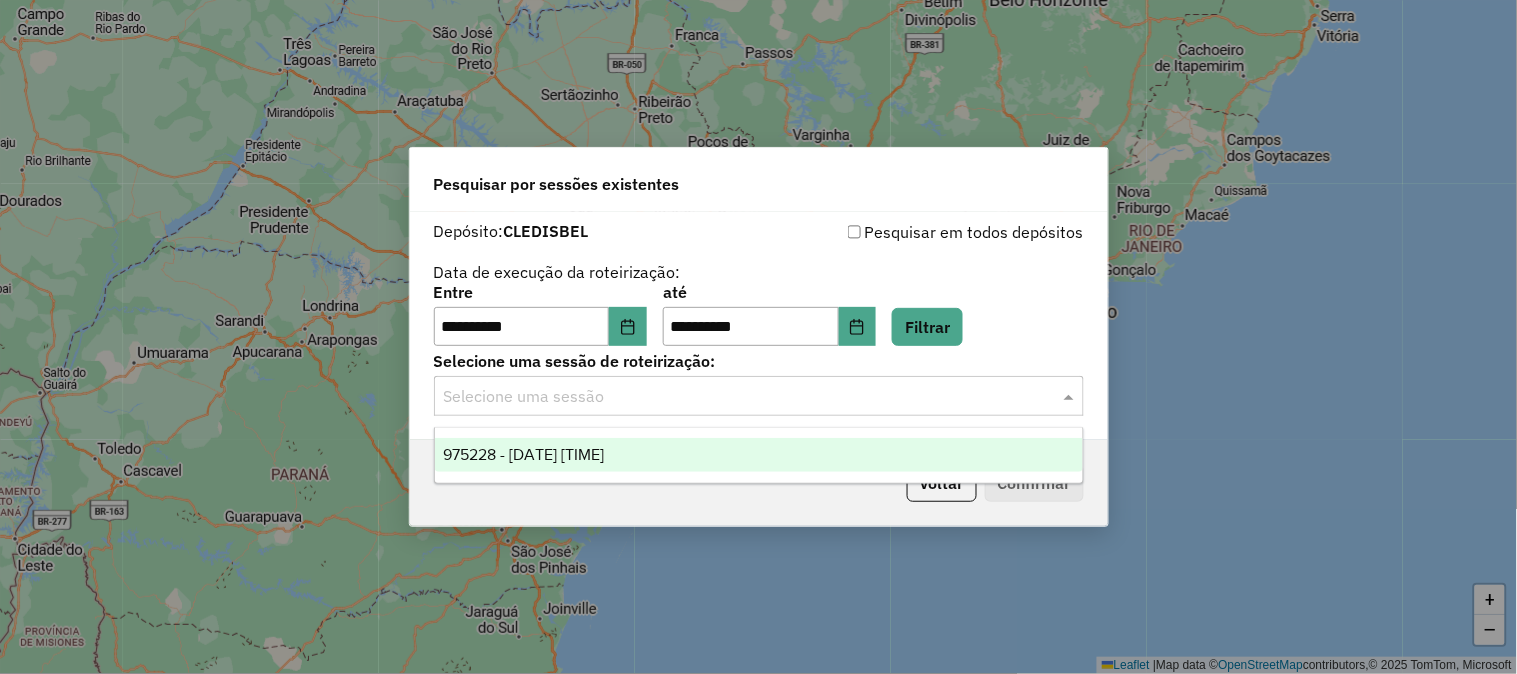 click on "Selecione uma sessão" 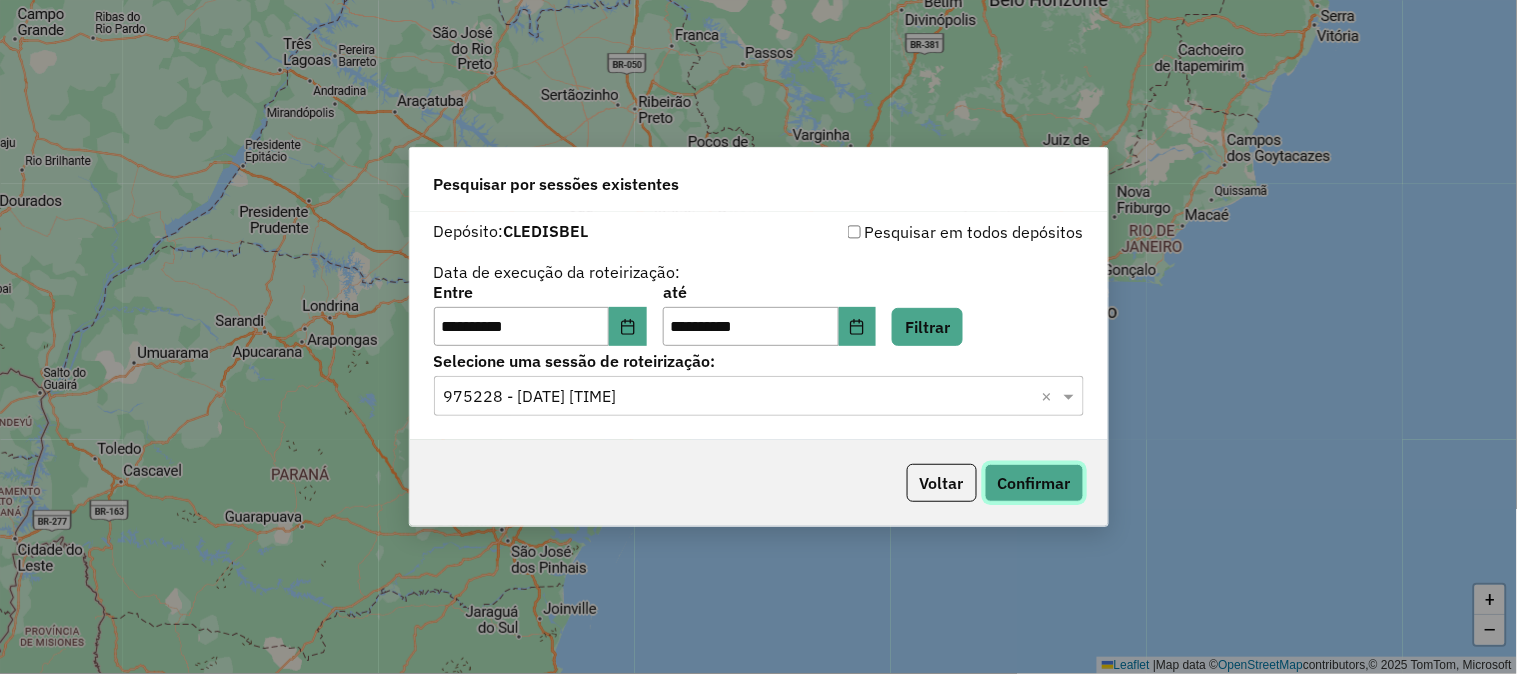 click on "Confirmar" 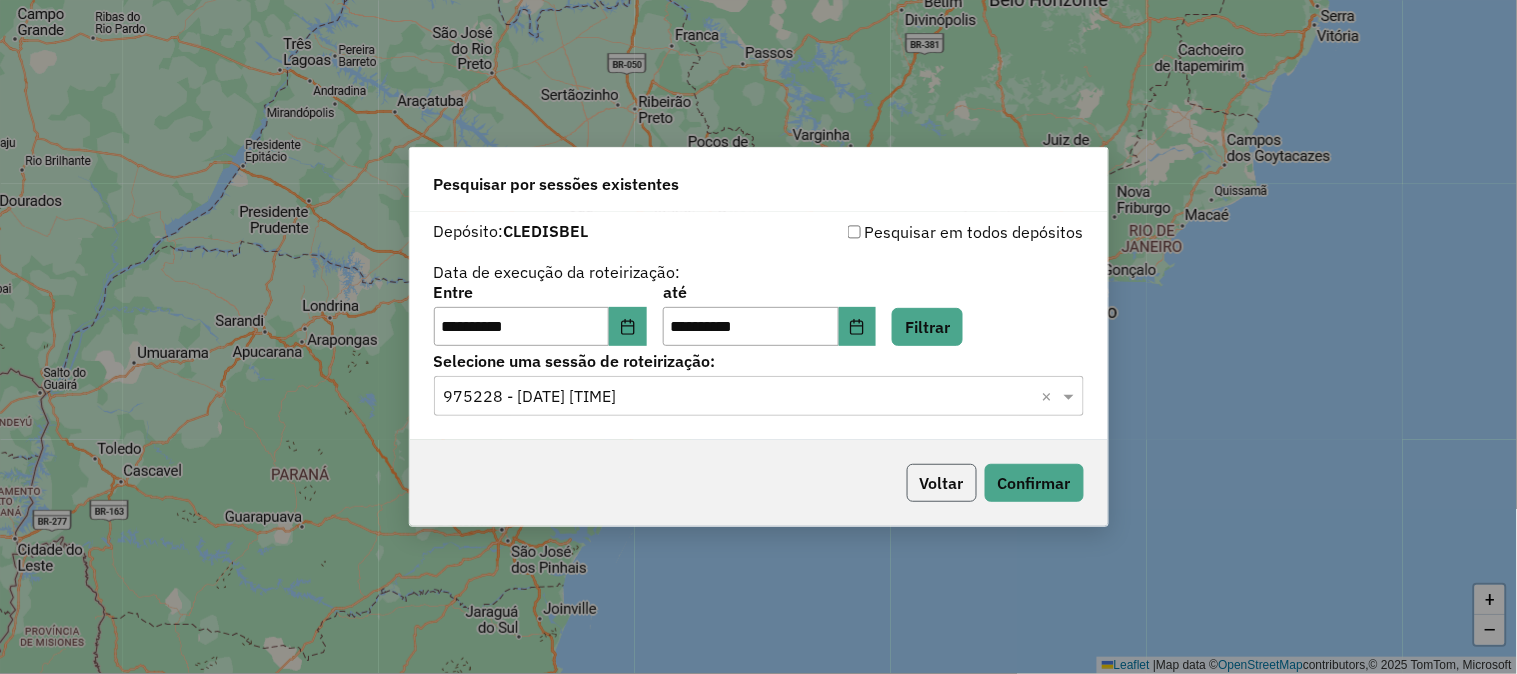 click on "Voltar" 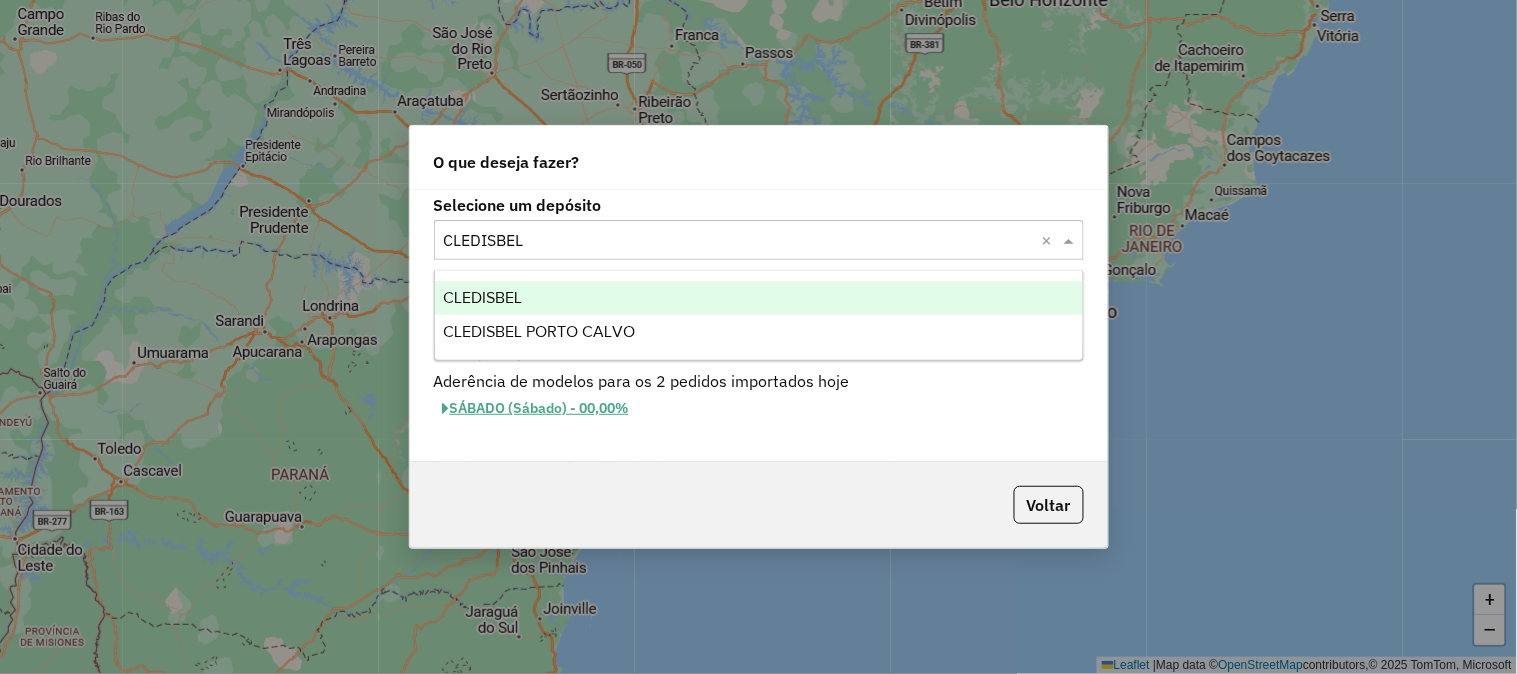 click 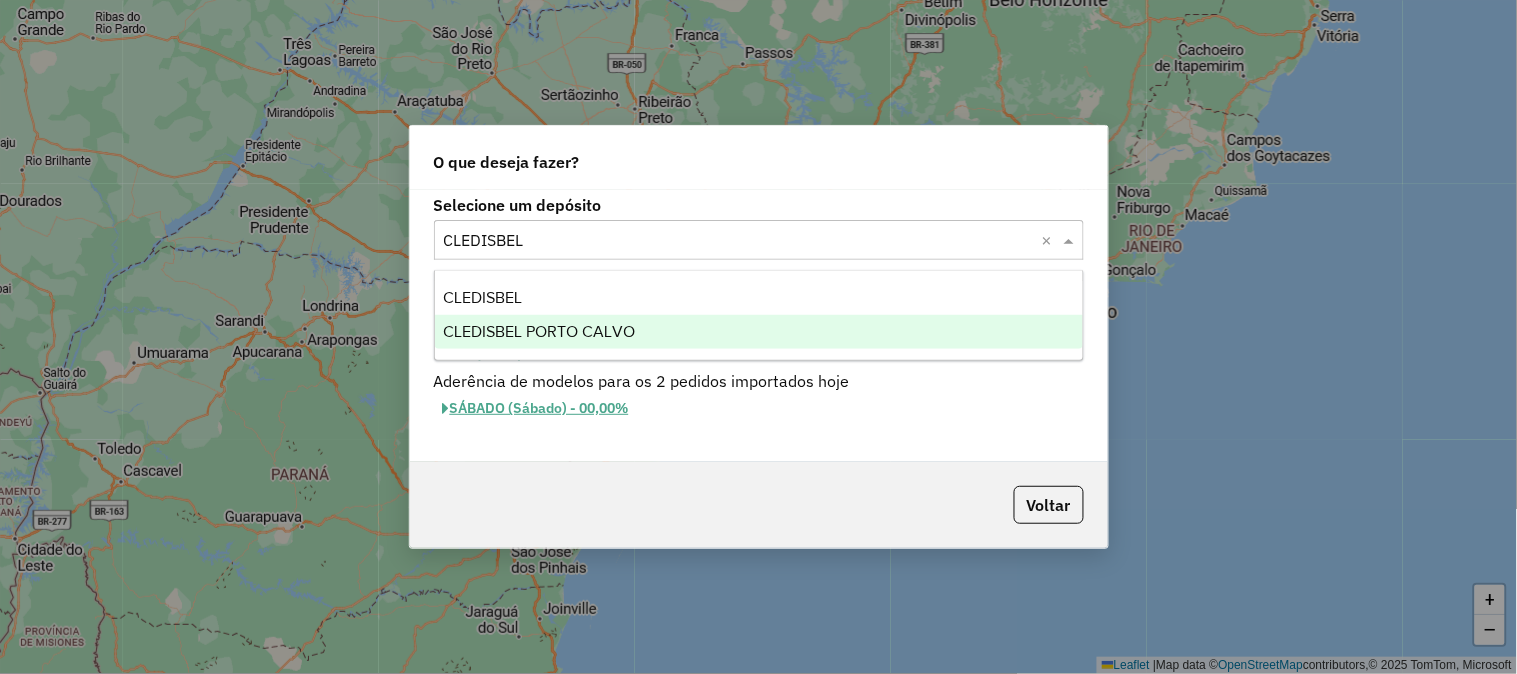 click on "CLEDISBEL PORTO CALVO" at bounding box center [759, 332] 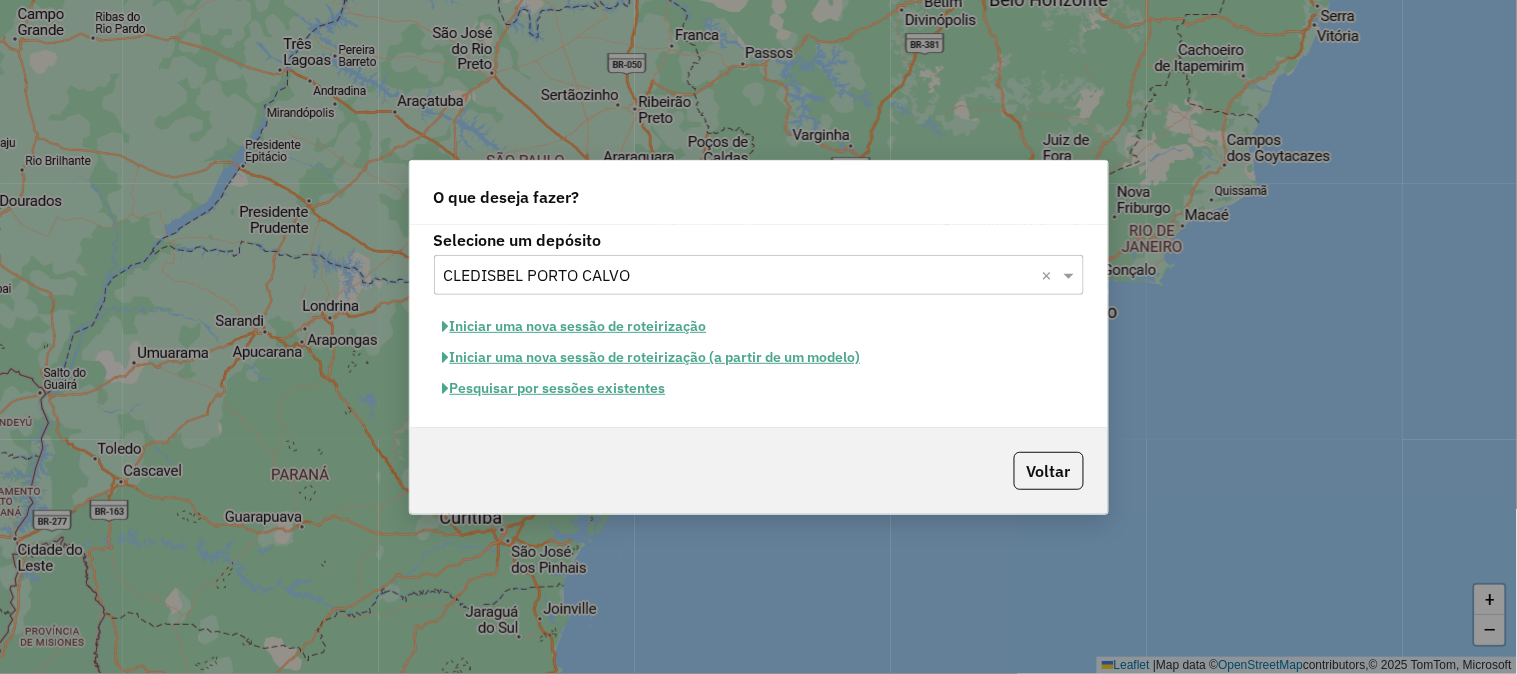 click on "Pesquisar por sessões existentes" 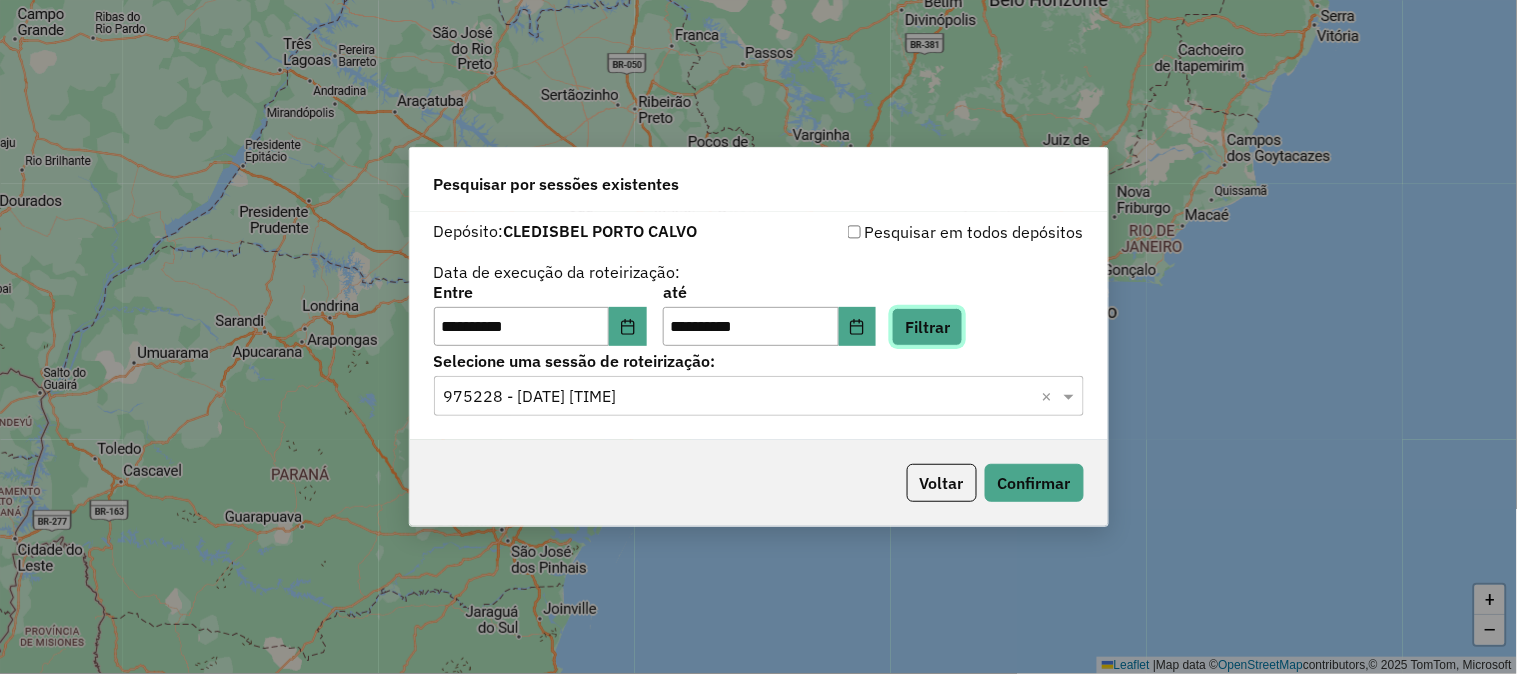 click on "Filtrar" 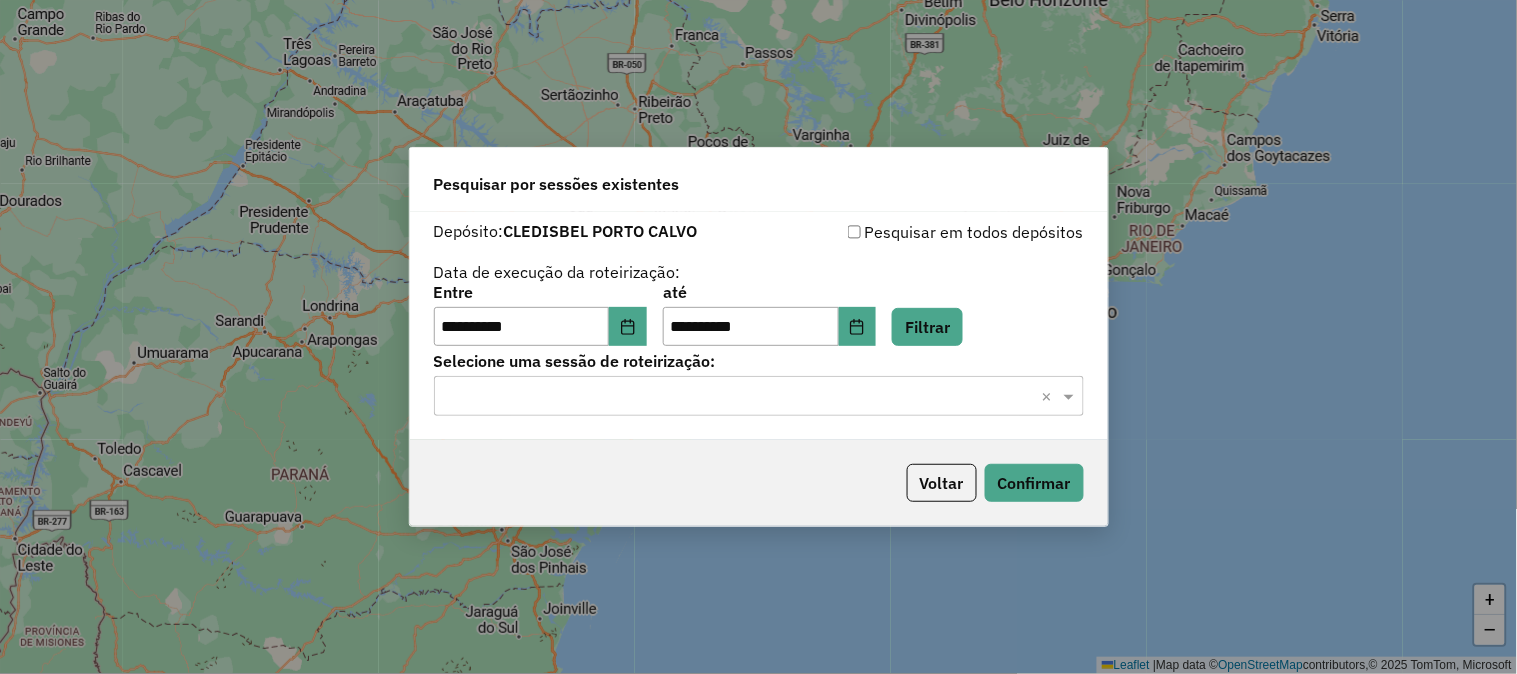 click 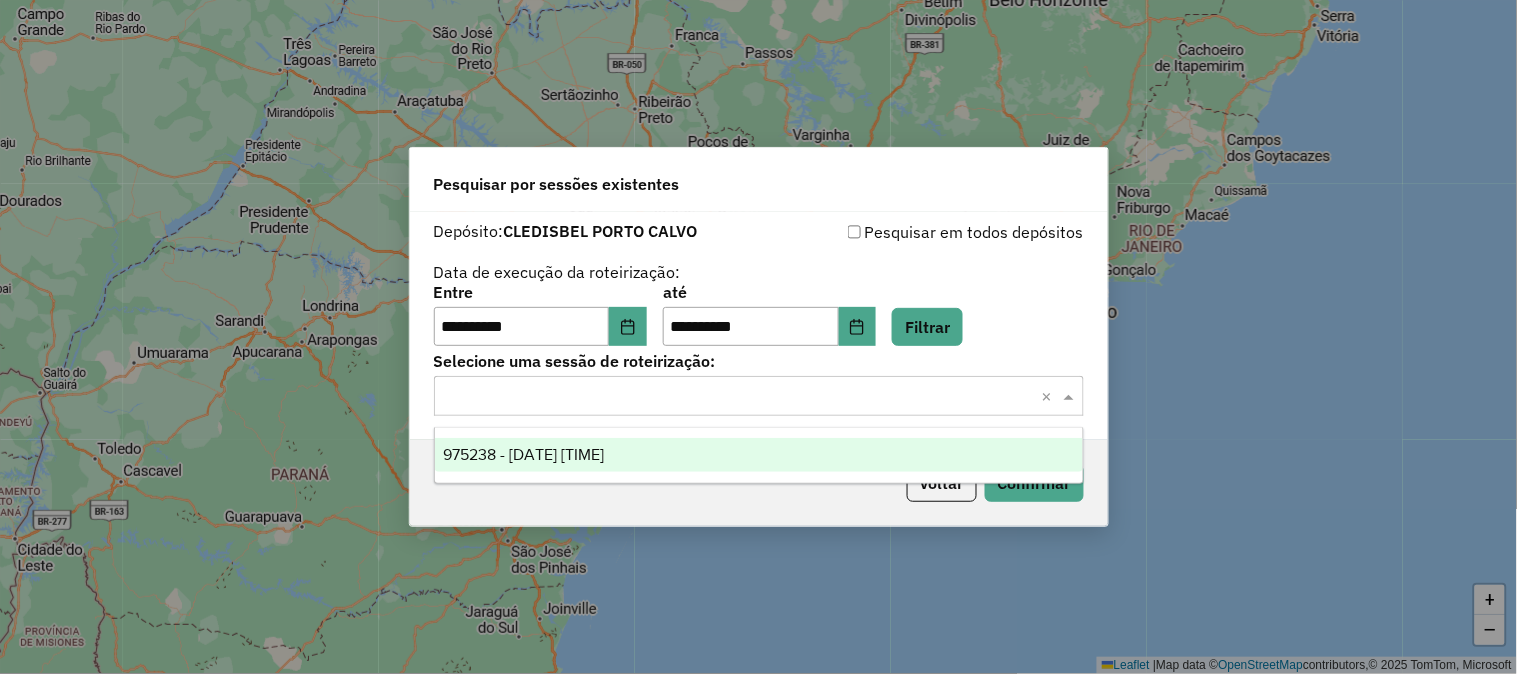 drag, startPoint x: 642, startPoint y: 460, endPoint x: 652, endPoint y: 456, distance: 10.770329 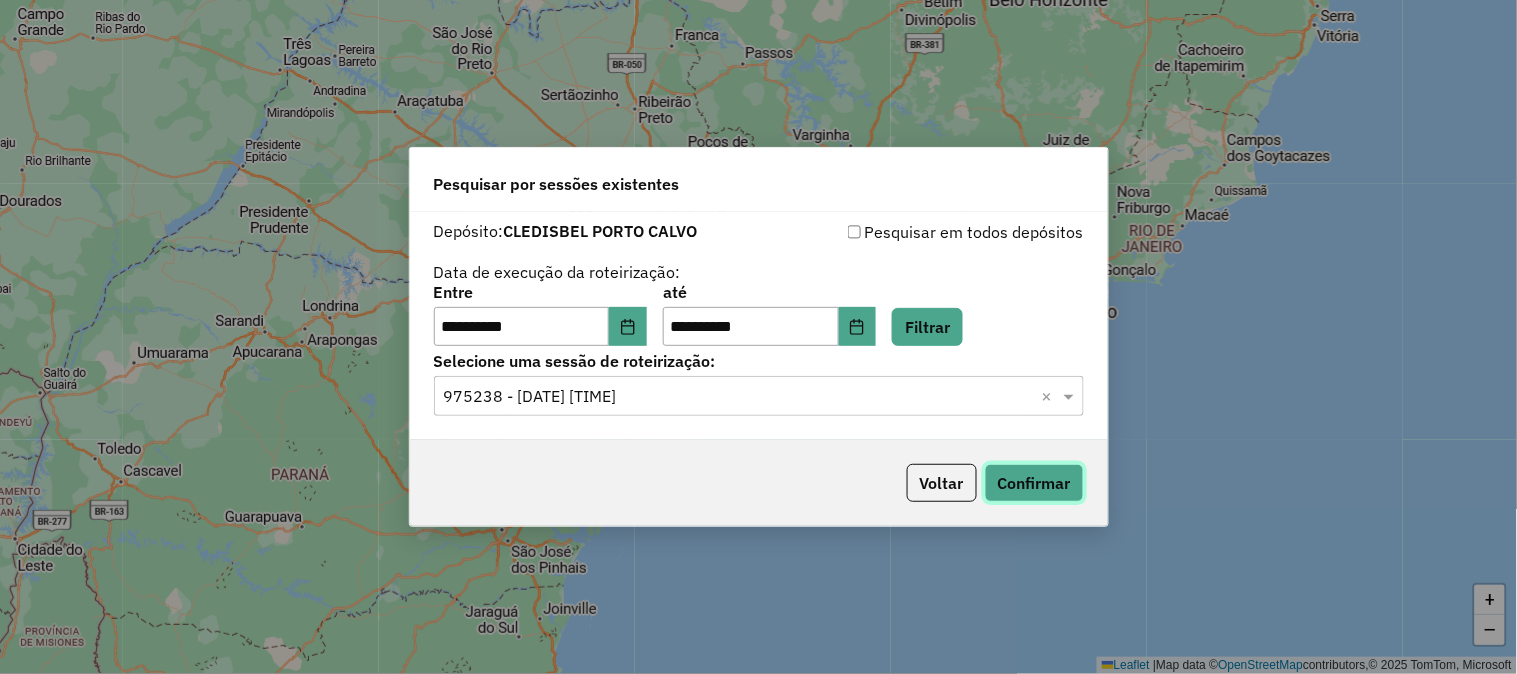 click on "Confirmar" 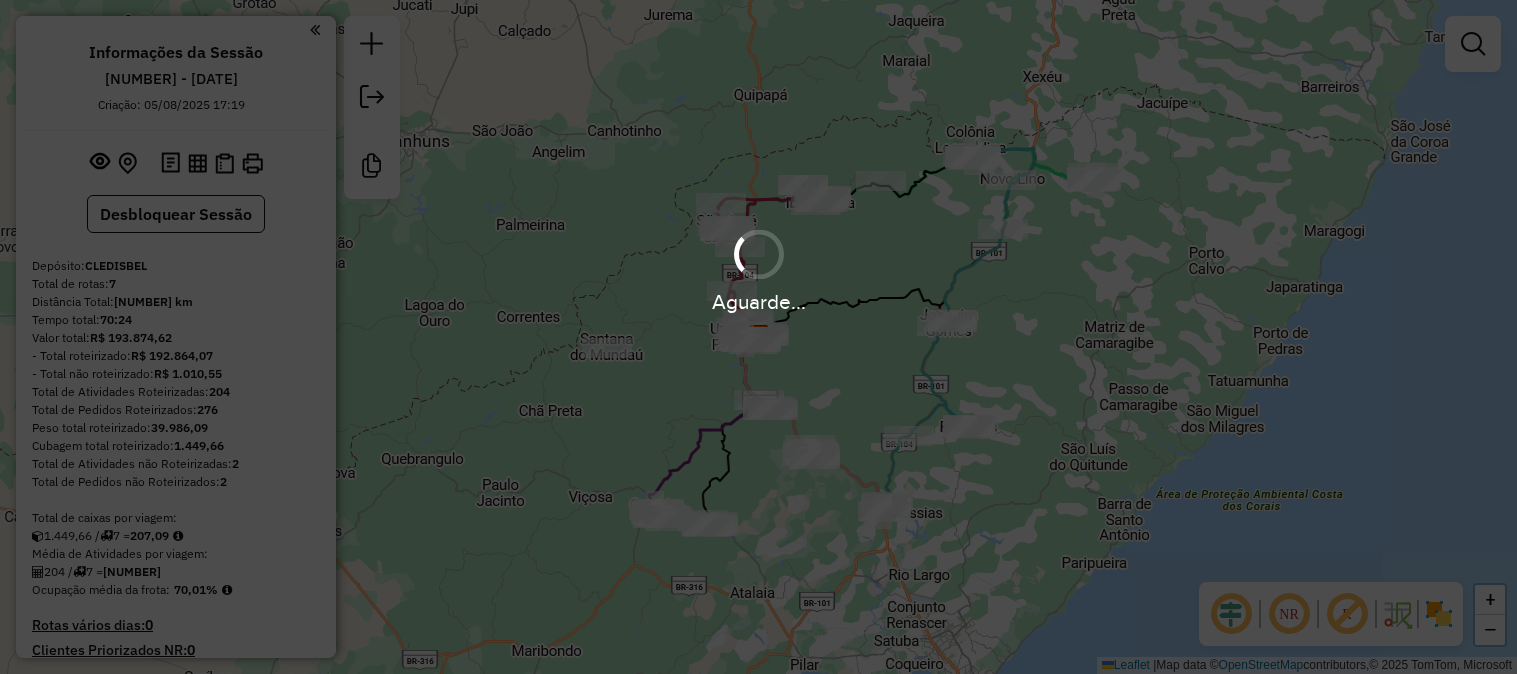 scroll, scrollTop: 0, scrollLeft: 0, axis: both 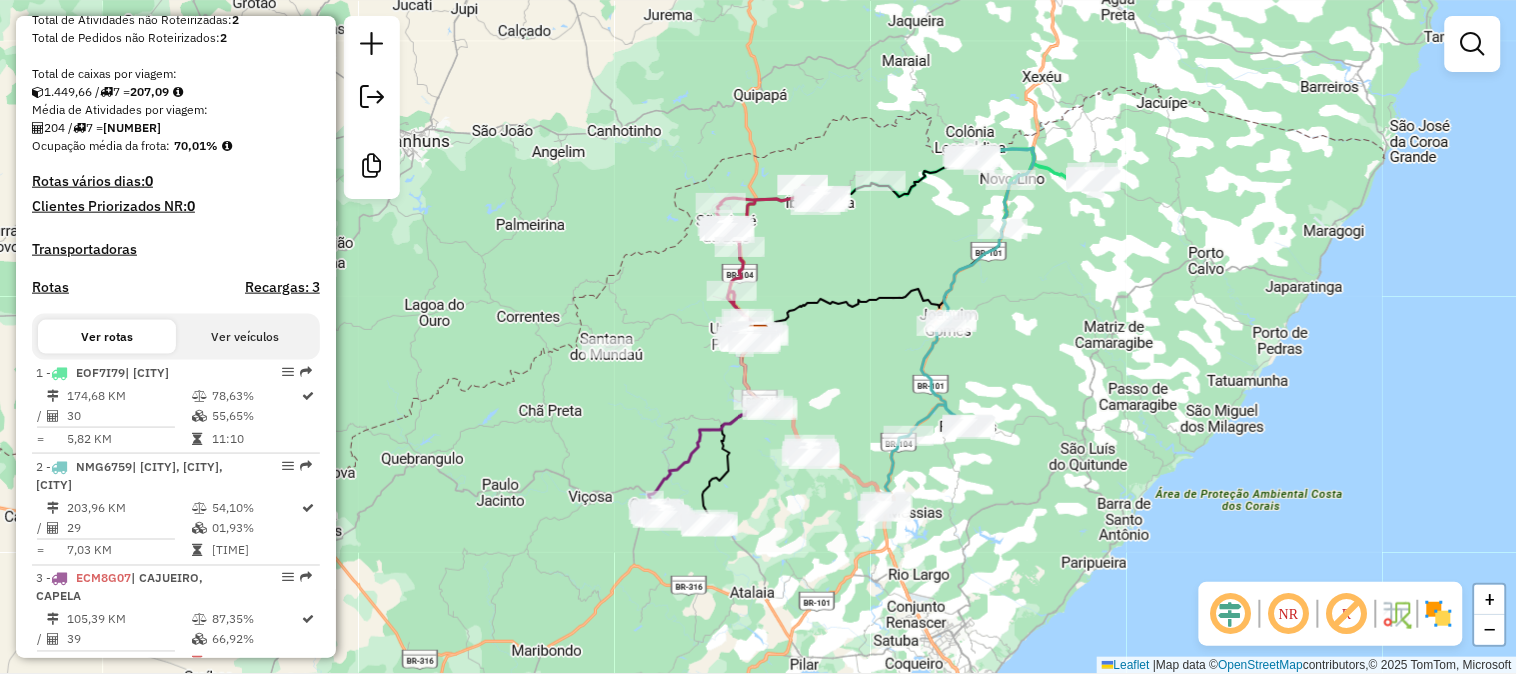 click 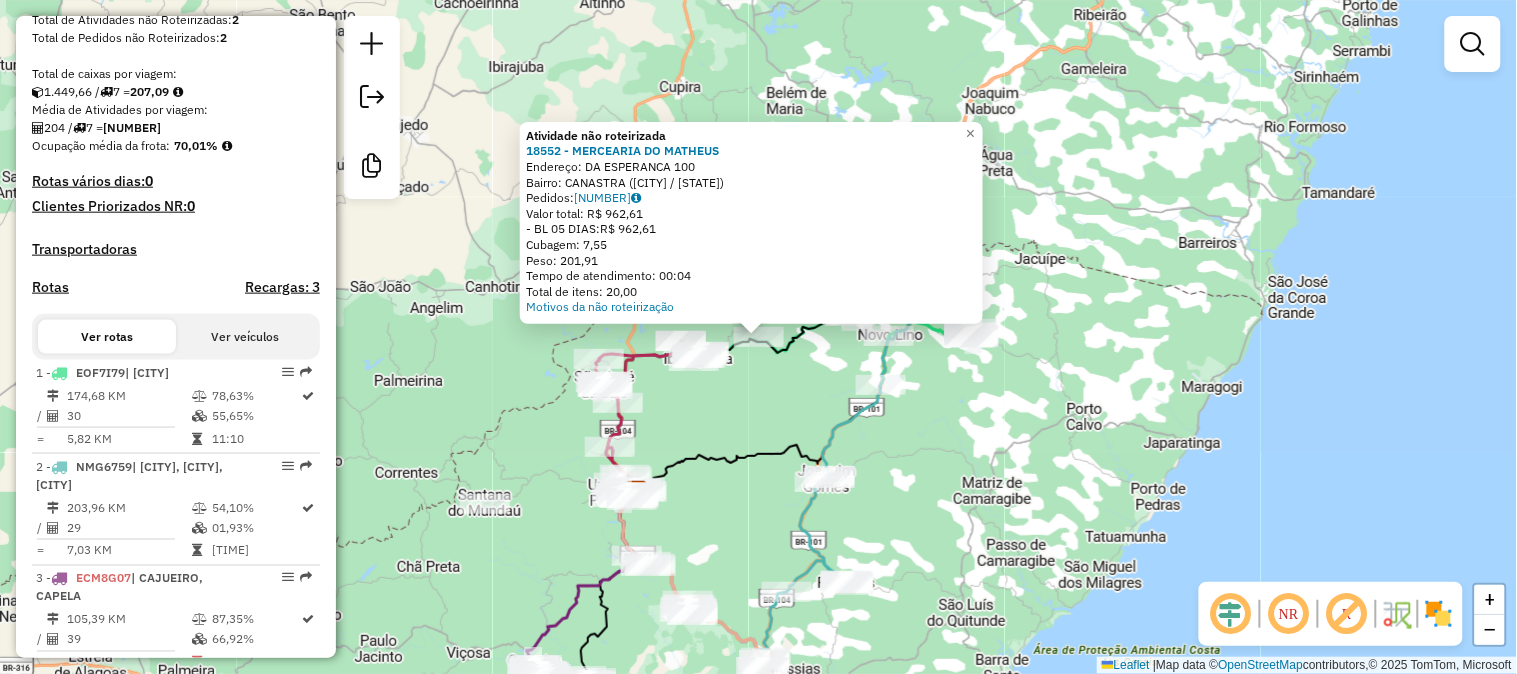 click on "Atividade não roteirizada 18552 - MERCEARIA DO MATHEUS  Endereço:  DA ESPERANCA 100   Bairro: CANASTRA (IBATEGUARA / AL)   Pedidos:  05412727   Valor total: R$ 962,61   - BL 05 DIAS:  R$ 962,61   Cubagem: 7,55   Peso: 201,91   Tempo de atendimento: 00:04   Total de itens: 20,00  Motivos da não roteirização × Janela de atendimento Grade de atendimento Capacidade Transportadoras Veículos Cliente Pedidos  Rotas Selecione os dias de semana para filtrar as janelas de atendimento  Seg   Ter   Qua   Qui   Sex   Sáb   Dom  Informe o período da janela de atendimento: De: Até:  Filtrar exatamente a janela do cliente  Considerar janela de atendimento padrão  Selecione os dias de semana para filtrar as grades de atendimento  Seg   Ter   Qua   Qui   Sex   Sáb   Dom   Considerar clientes sem dia de atendimento cadastrado  Clientes fora do dia de atendimento selecionado Filtrar as atividades entre os valores definidos abaixo:  Peso mínimo:   Peso máximo:   Cubagem mínima:   Cubagem máxima:   De:   Até:  De:" 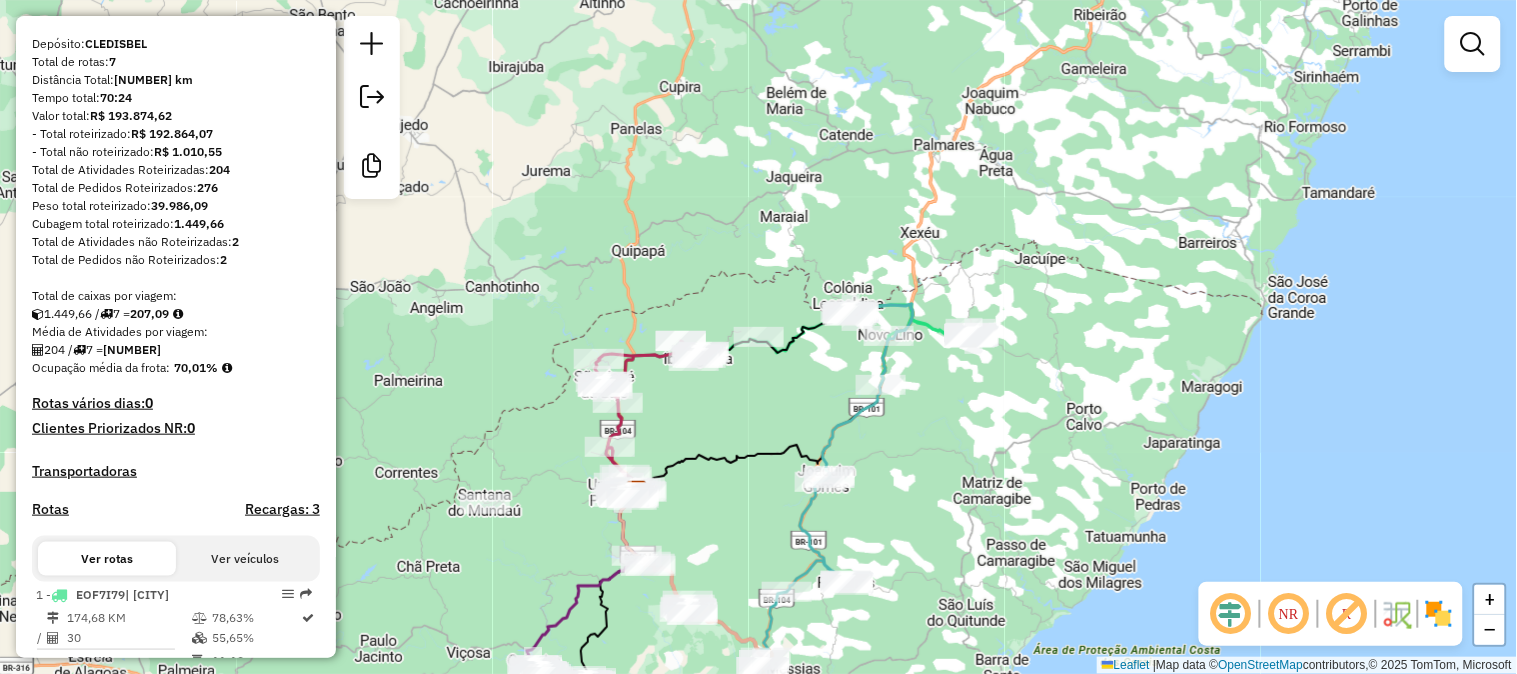 scroll, scrollTop: 0, scrollLeft: 0, axis: both 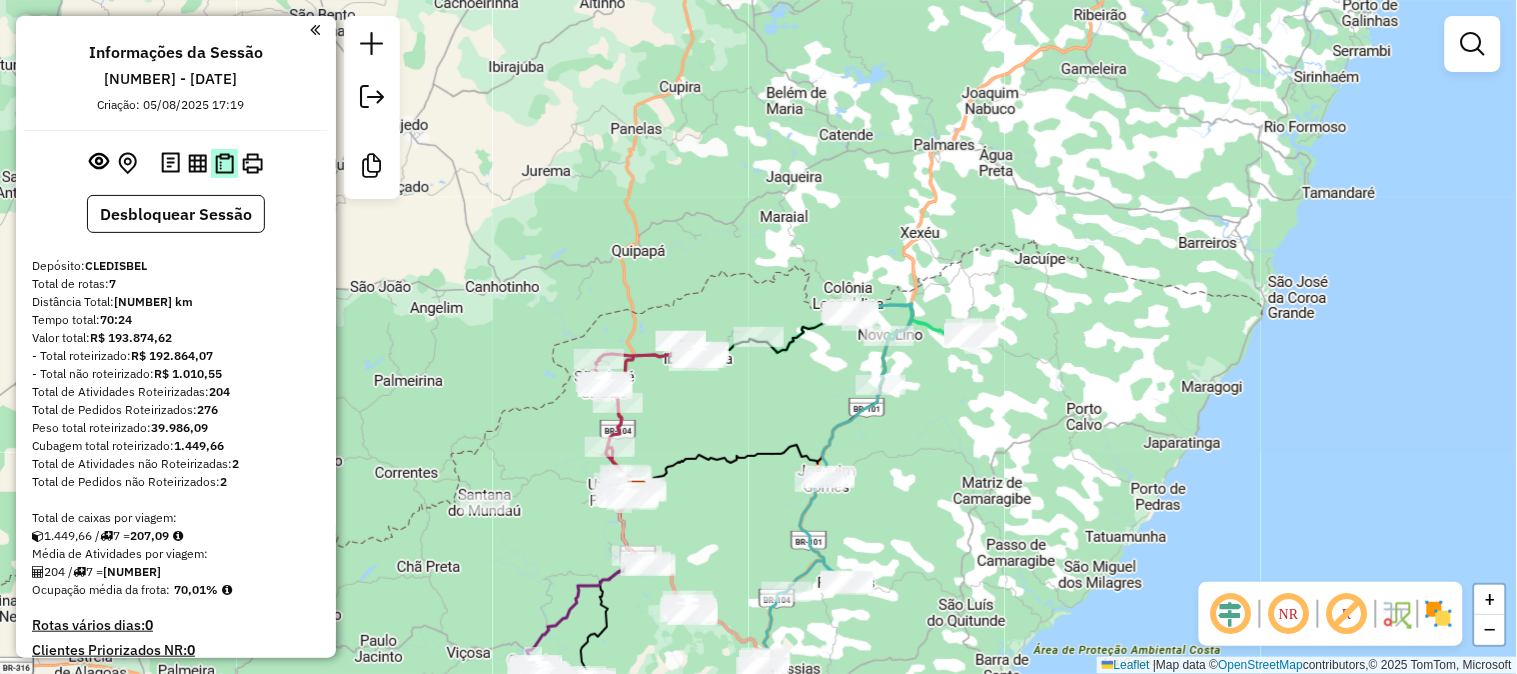 click at bounding box center [224, 163] 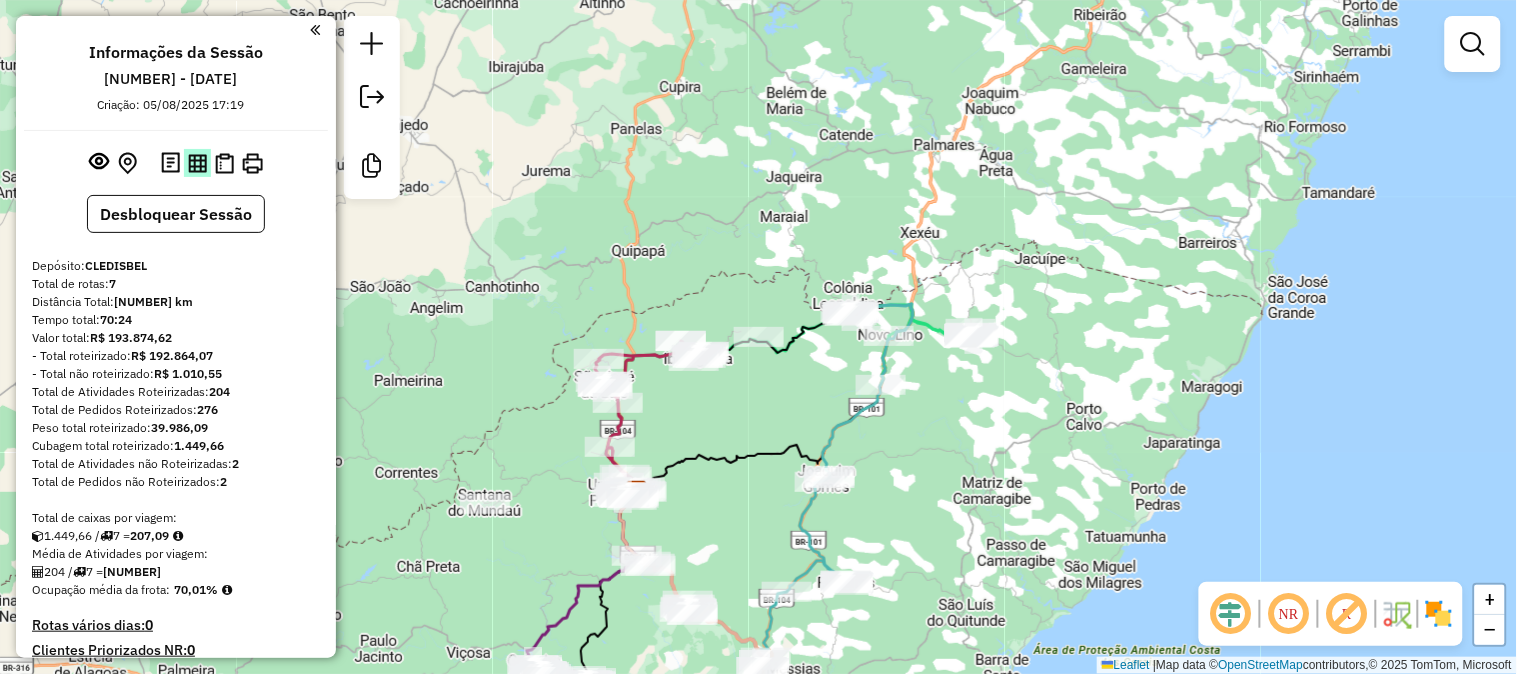 click at bounding box center [197, 163] 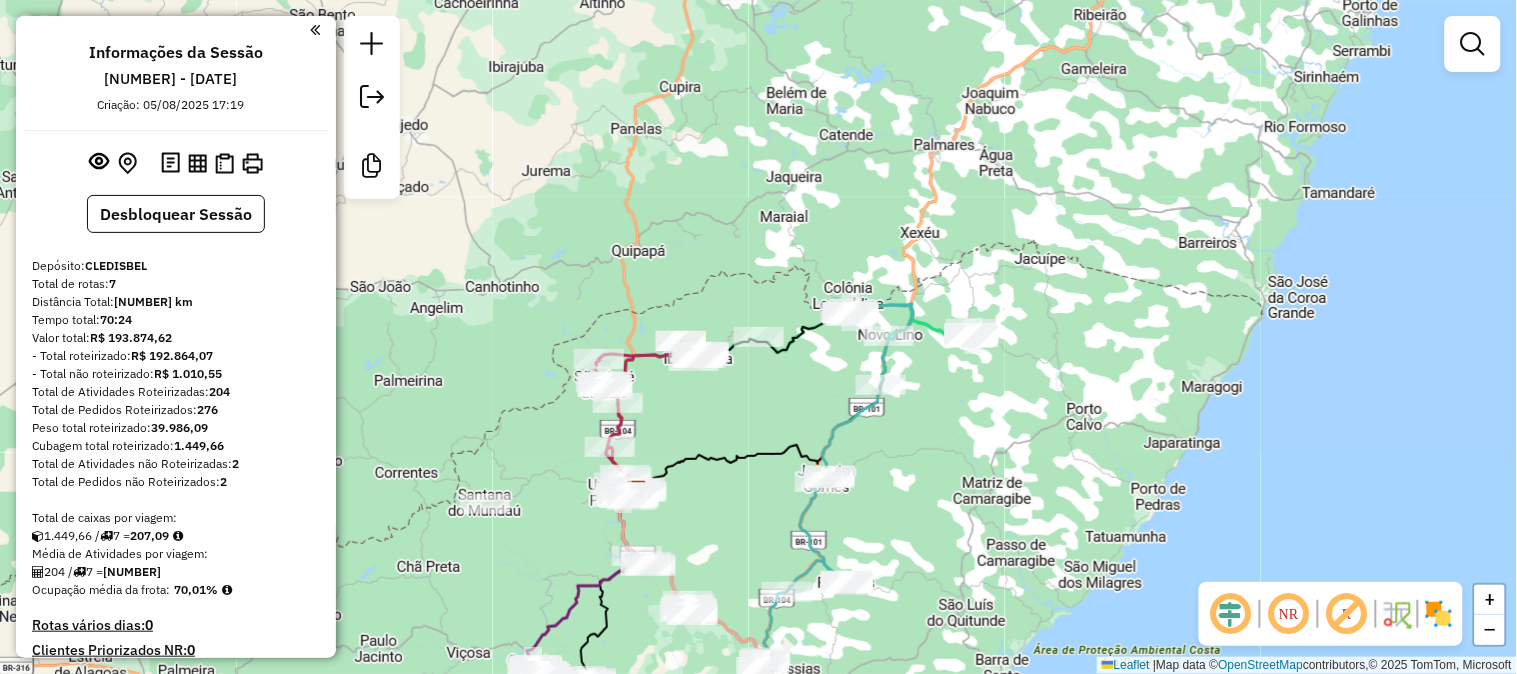 drag, startPoint x: 721, startPoint y: 183, endPoint x: 757, endPoint y: 122, distance: 70.83079 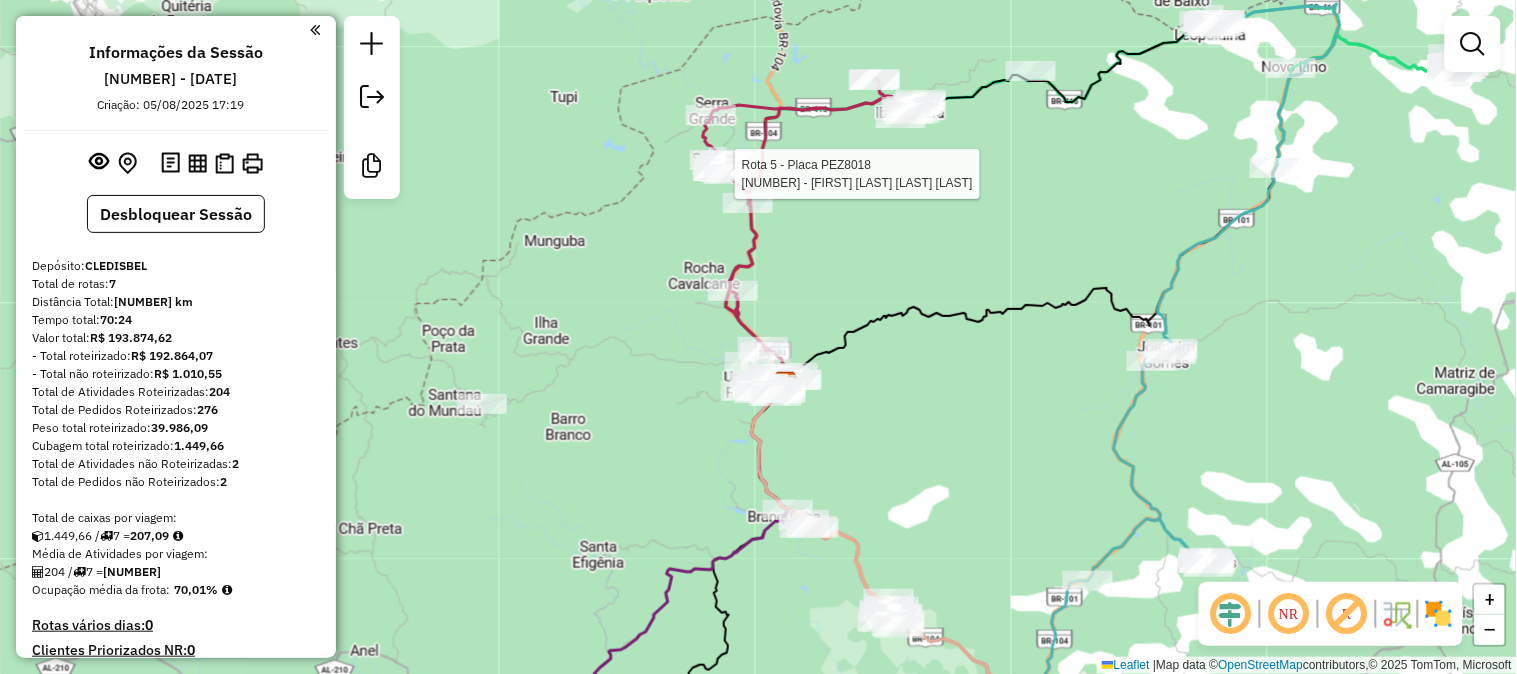 select on "**********" 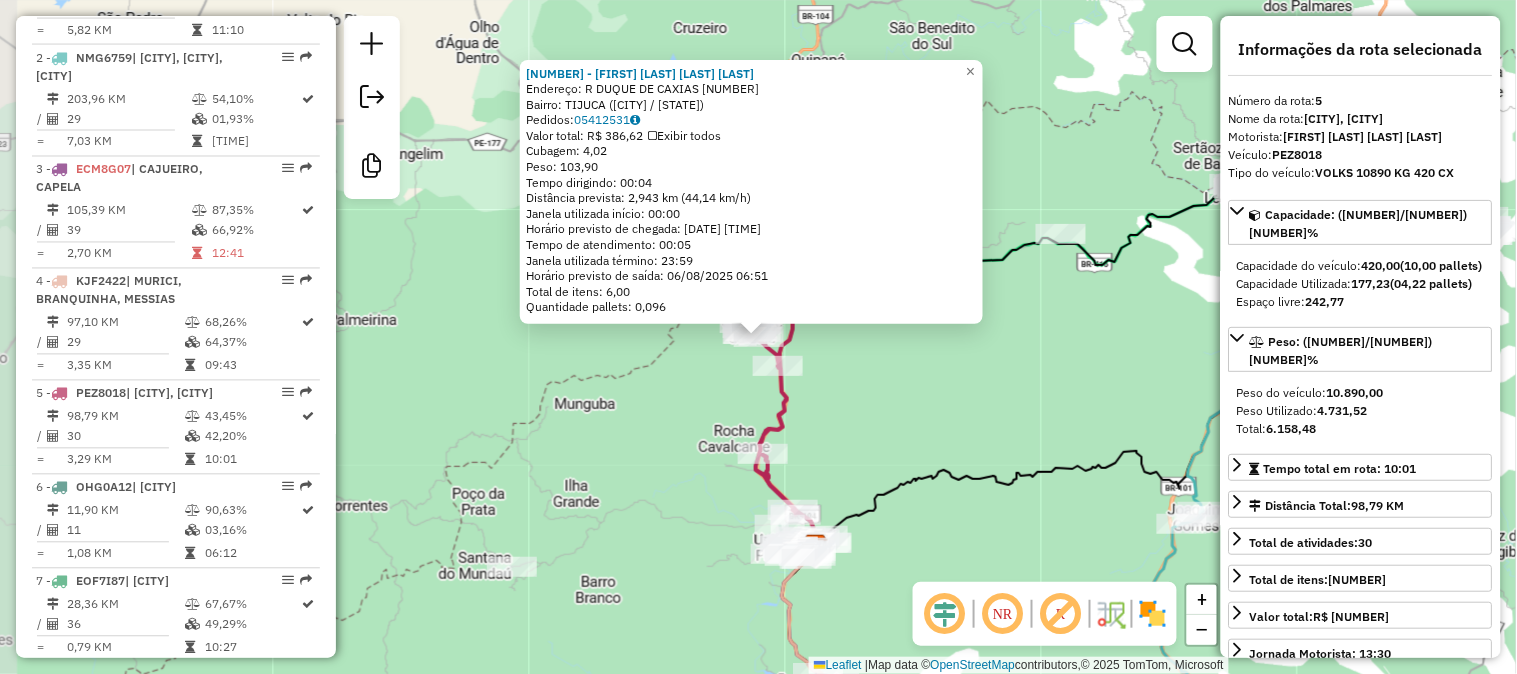 scroll, scrollTop: 1216, scrollLeft: 0, axis: vertical 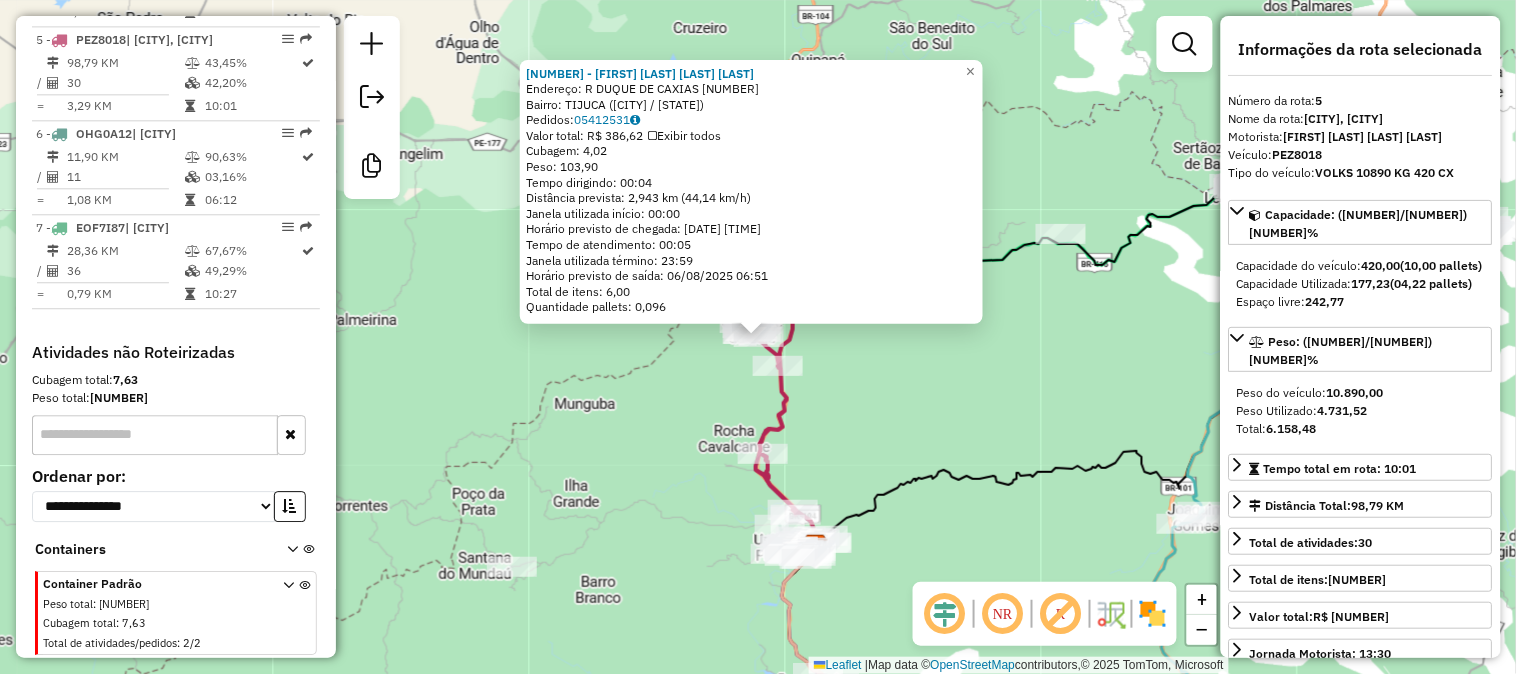 click on "11322 - QUITERIA LIMA DOS SANTOS SILVA  Endereço: R   DUQUE DE CAXIAS                02   Bairro: TIJUCA (SAO JOSE DA LAJE / AL)   Pedidos:  05412531   Valor total: R$ 386,62   Exibir todos   Cubagem: 4,02  Peso: 103,90  Tempo dirigindo: 00:04   Distância prevista: 2,943 km (44,14 km/h)   Janela utilizada início: 00:00   Horário previsto de chegada: 06/08/2025 06:46   Tempo de atendimento: 00:05   Janela utilizada término: 23:59   Horário previsto de saída: 06/08/2025 06:51   Total de itens: 6,00   Quantidade pallets: 0,096  × Janela de atendimento Grade de atendimento Capacidade Transportadoras Veículos Cliente Pedidos  Rotas Selecione os dias de semana para filtrar as janelas de atendimento  Seg   Ter   Qua   Qui   Sex   Sáb   Dom  Informe o período da janela de atendimento: De: Até:  Filtrar exatamente a janela do cliente  Considerar janela de atendimento padrão  Selecione os dias de semana para filtrar as grades de atendimento  Seg   Ter   Qua   Qui   Sex   Sáb   Dom   Peso mínimo:   De:  +" 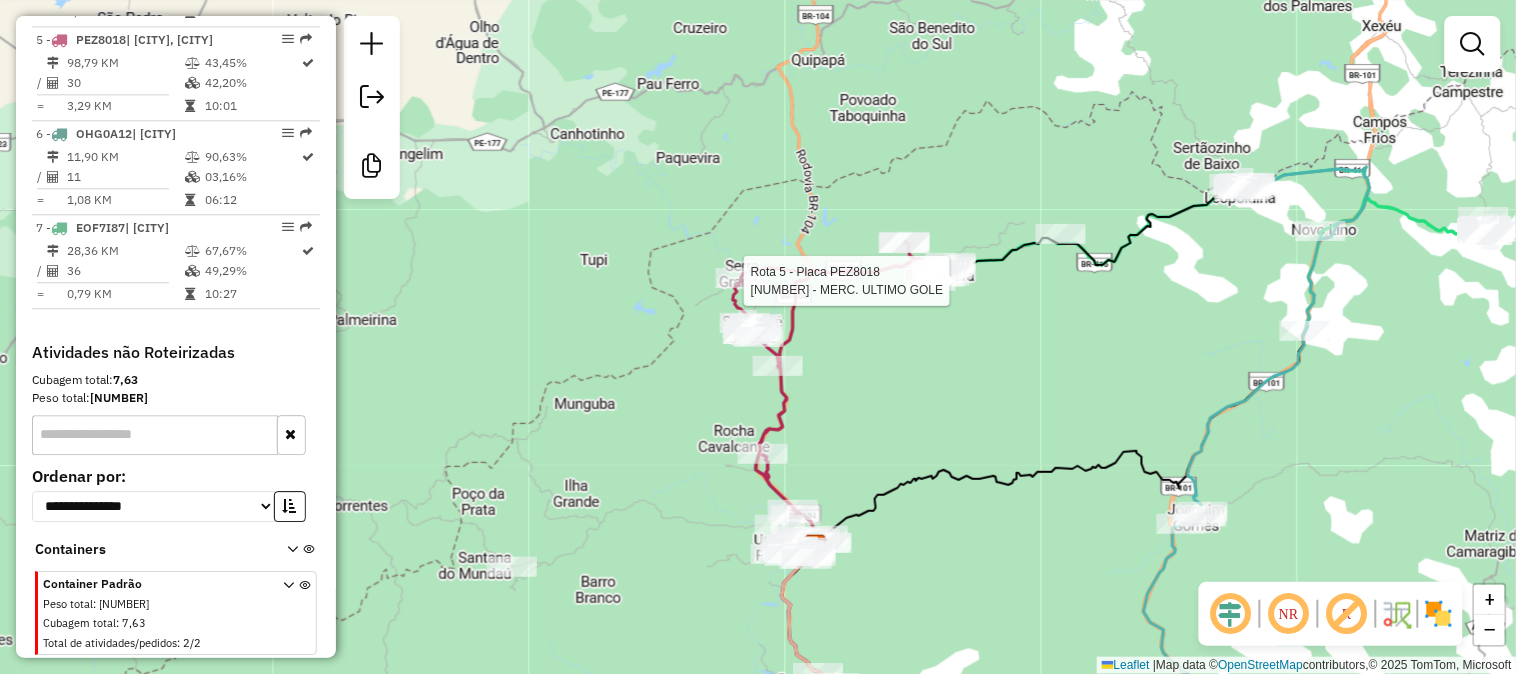 select on "**********" 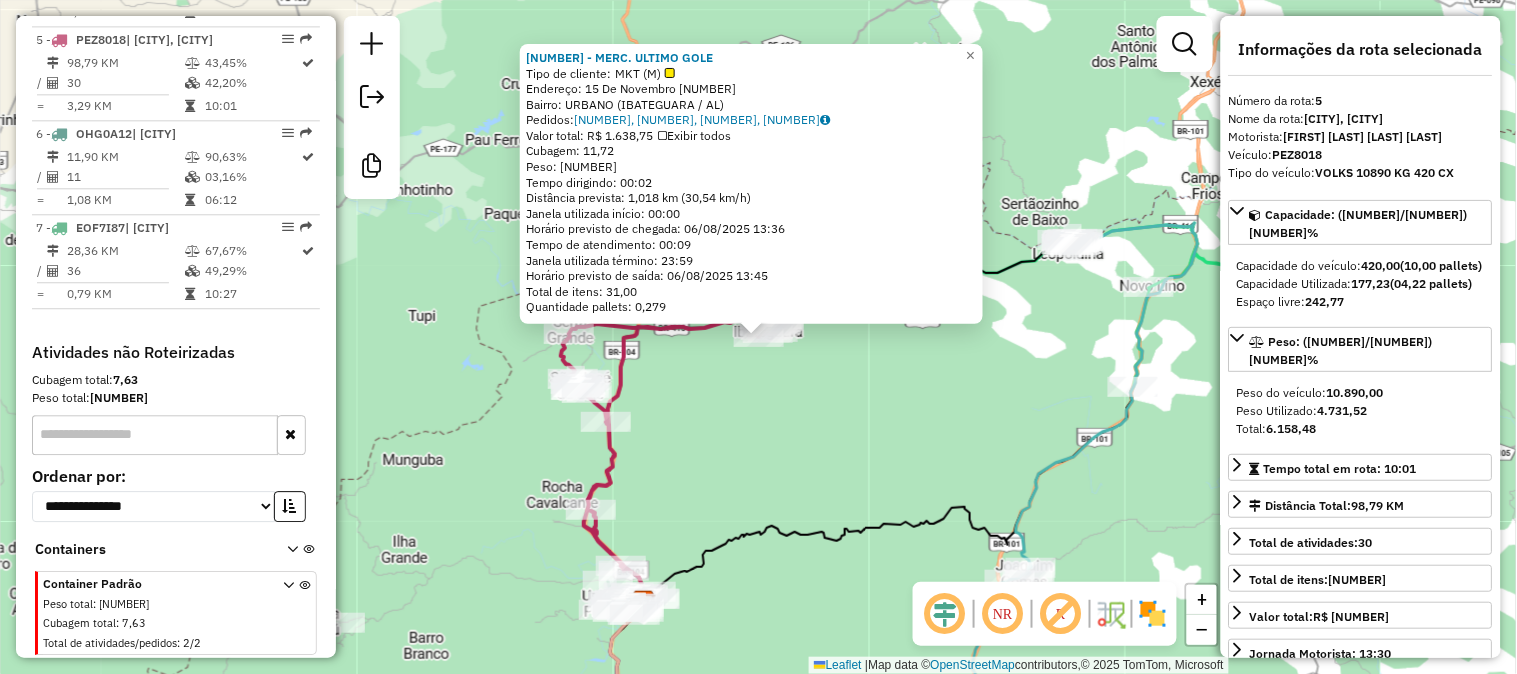 click on "12563 - MERC. ULTIMO GOLE  Tipo de cliente:   MKT (M)   Endereço:  15 De Novembro 50   Bairro: URBANO (IBATEGUARA / AL)   Pedidos:  05412661, 05412663, 05412683, 05412662   Valor total: R$ 1.638,75   Exibir todos   Cubagem: 11,72  Peso: 328,03  Tempo dirigindo: 00:02   Distância prevista: 1,018 km (30,54 km/h)   Janela utilizada início: 00:00   Horário previsto de chegada: 06/08/2025 13:36   Tempo de atendimento: 00:09   Janela utilizada término: 23:59   Horário previsto de saída: 06/08/2025 13:45   Total de itens: 31,00   Quantidade pallets: 0,279  × Janela de atendimento Grade de atendimento Capacidade Transportadoras Veículos Cliente Pedidos  Rotas Selecione os dias de semana para filtrar as janelas de atendimento  Seg   Ter   Qua   Qui   Sex   Sáb   Dom  Informe o período da janela de atendimento: De: Até:  Filtrar exatamente a janela do cliente  Considerar janela de atendimento padrão  Selecione os dias de semana para filtrar as grades de atendimento  Seg   Ter   Qua   Qui   Sex   Sáb  De:" 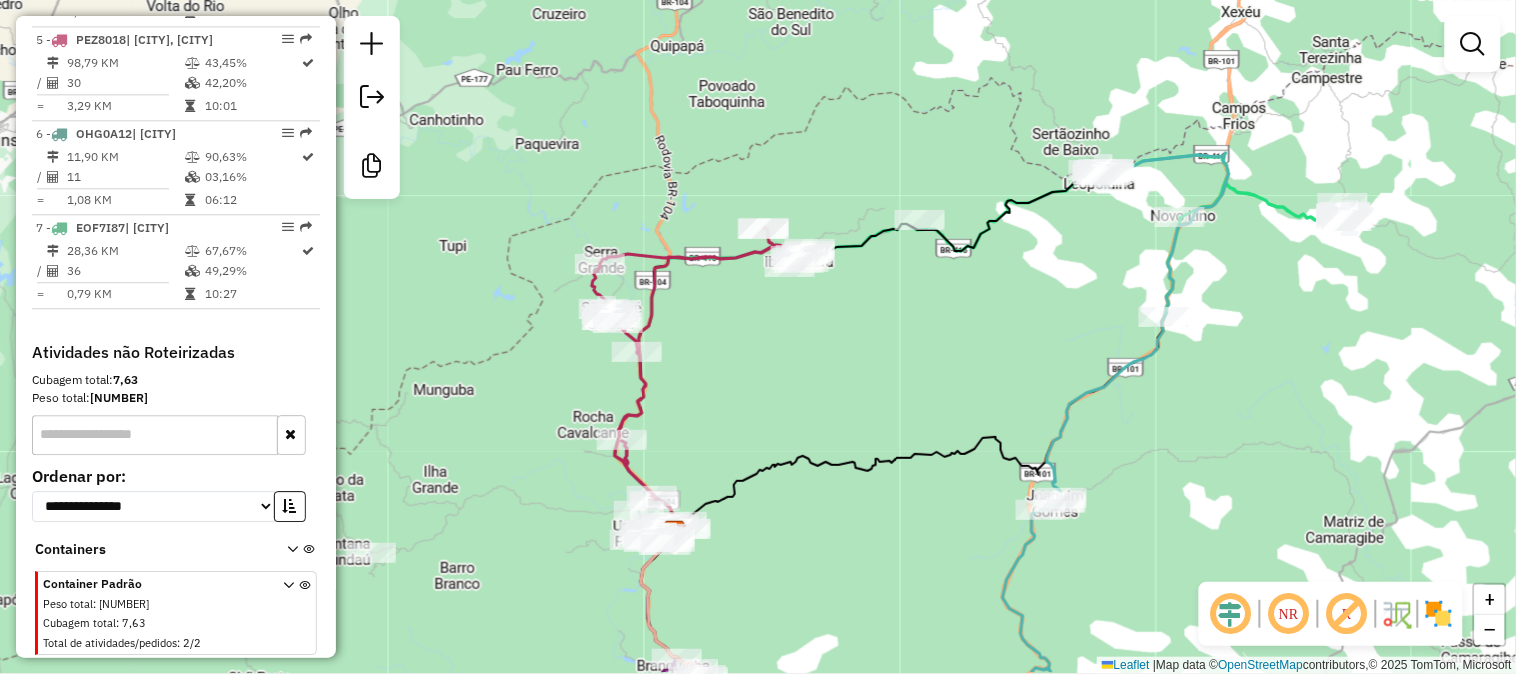 drag, startPoint x: 908, startPoint y: 393, endPoint x: 950, endPoint y: 197, distance: 200.4495 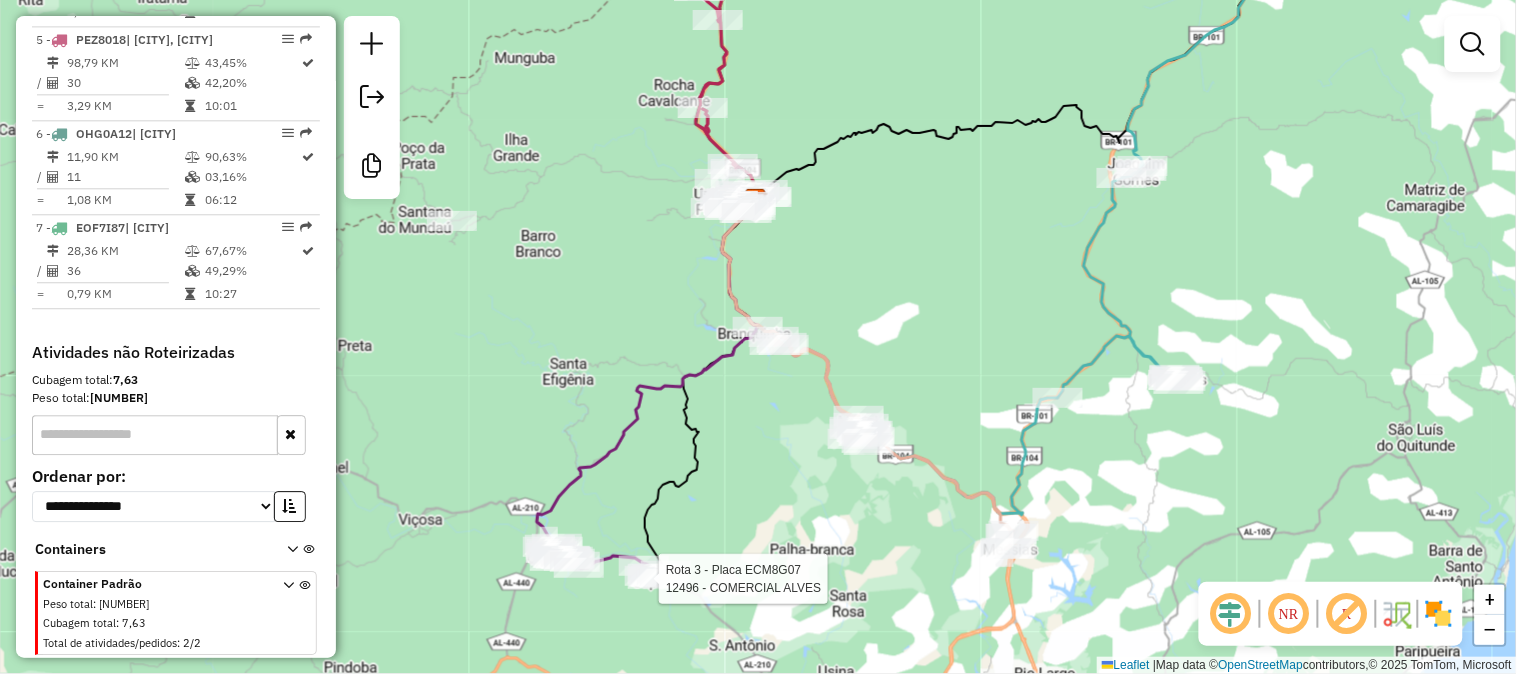 select on "**********" 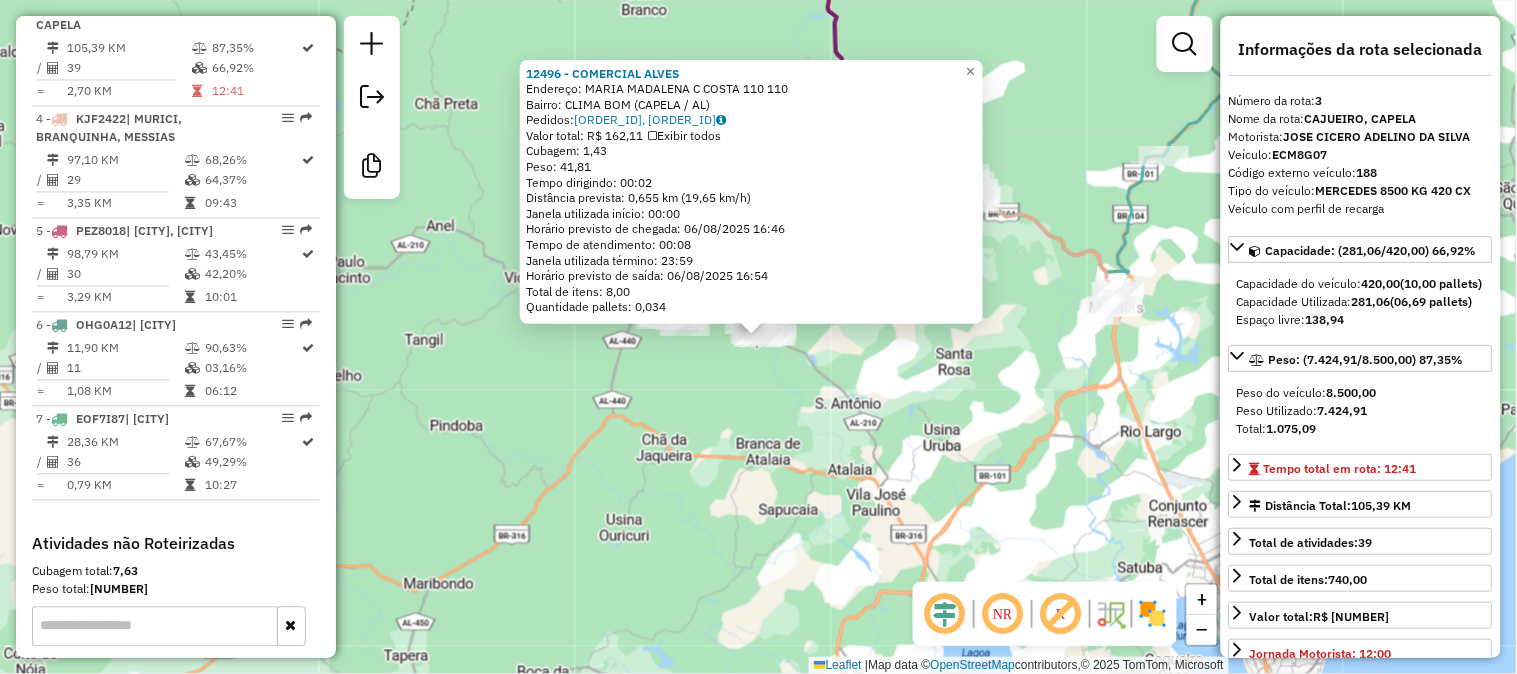 scroll, scrollTop: 993, scrollLeft: 0, axis: vertical 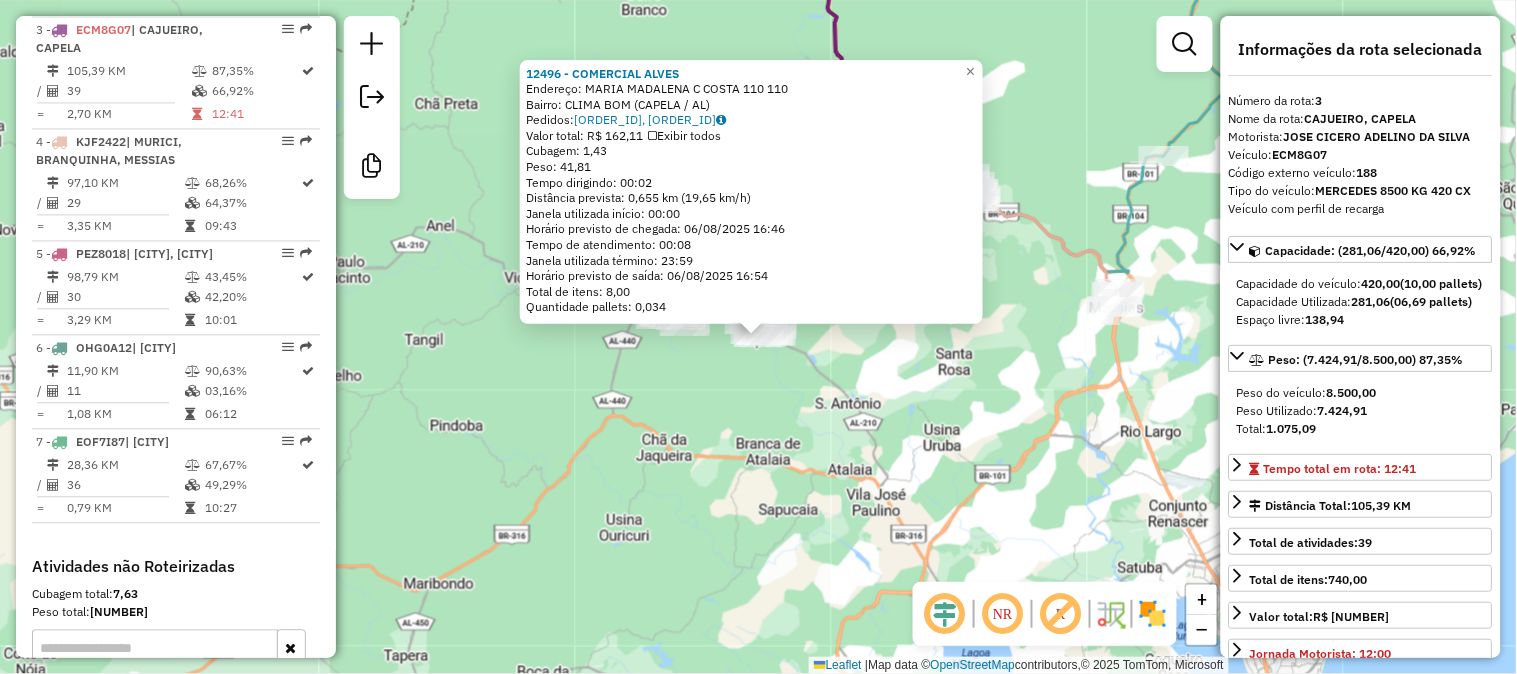 click on "12496 - COMERCIAL ALVES  Endereço:  MARIA MADALENA C COSTA 110 110   Bairro: CLIMA BOM (CAPELA / AL)   Pedidos:  05412716, 05412717   Valor total: R$ 162,11   Exibir todos   Cubagem: 1,43  Peso: 41,81  Tempo dirigindo: 00:02   Distância prevista: 0,655 km (19,65 km/h)   Janela utilizada início: 00:00   Horário previsto de chegada: 06/08/2025 16:46   Tempo de atendimento: 00:08   Janela utilizada término: 23:59   Horário previsto de saída: 06/08/2025 16:54   Total de itens: 8,00   Quantidade pallets: 0,034  × Janela de atendimento Grade de atendimento Capacidade Transportadoras Veículos Cliente Pedidos  Rotas Selecione os dias de semana para filtrar as janelas de atendimento  Seg   Ter   Qua   Qui   Sex   Sáb   Dom  Informe o período da janela de atendimento: De: Até:  Filtrar exatamente a janela do cliente  Considerar janela de atendimento padrão  Selecione os dias de semana para filtrar as grades de atendimento  Seg   Ter   Qua   Qui   Sex   Sáb   Dom   Peso mínimo:   Peso máximo:   De:  De:" 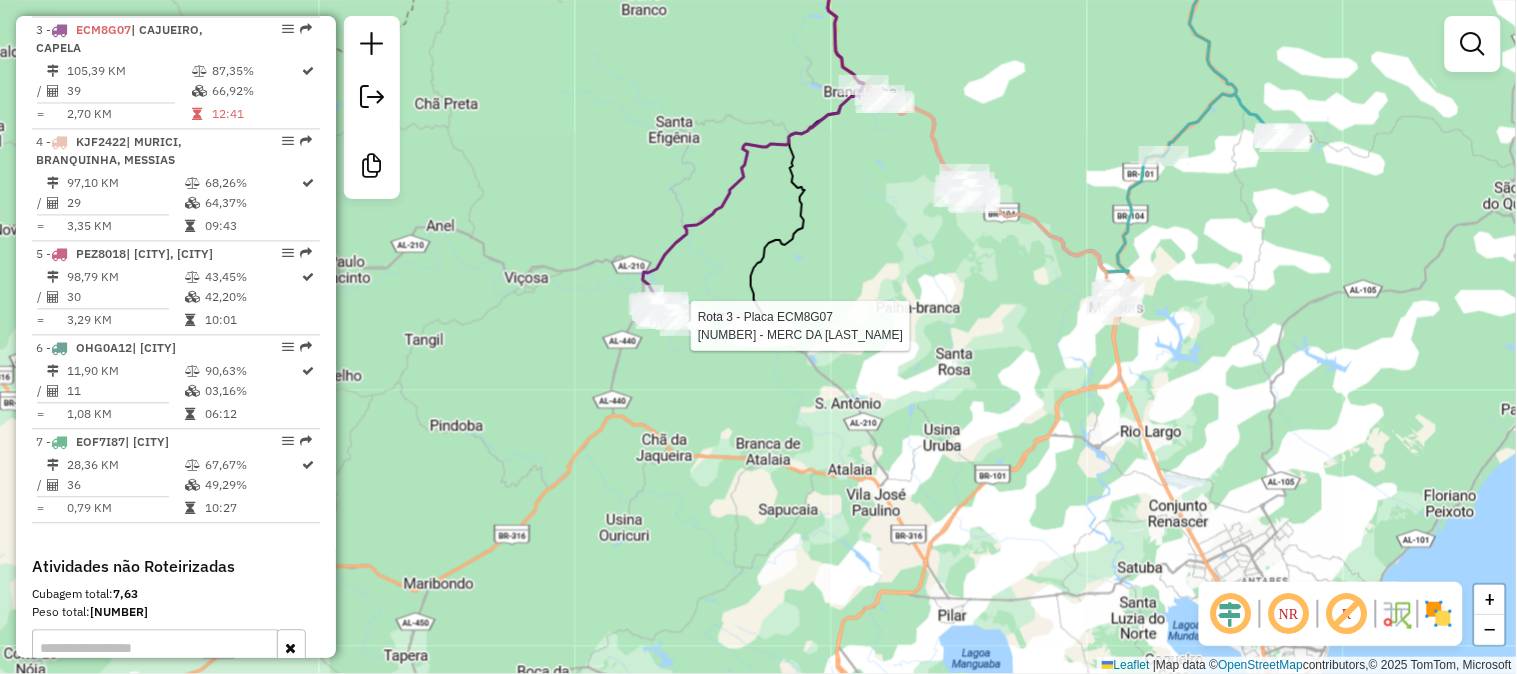 select on "**********" 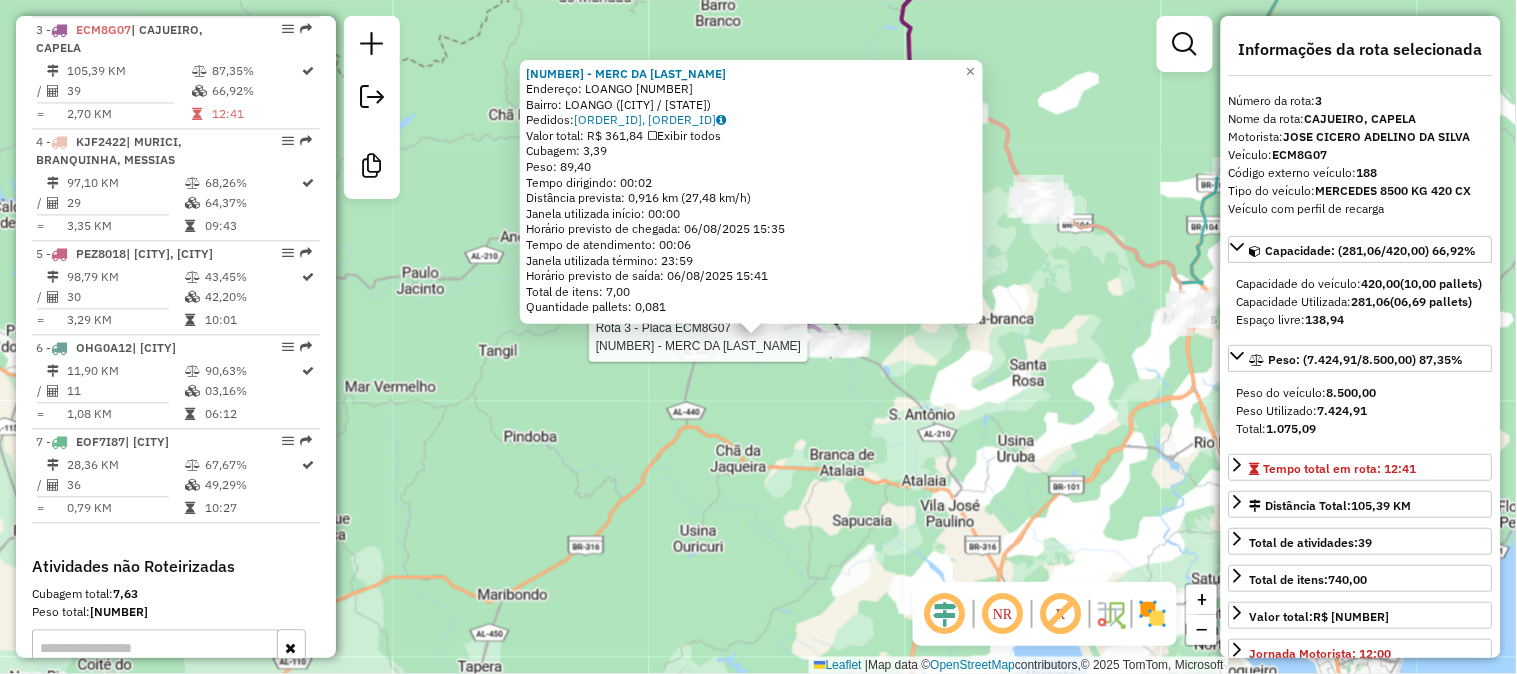 click on "Rota 3 - Placa ECM8G07  14388 - MERC DA ANGELA 14388 - MERC DA ANGELA  Endereço:  LOANGO 21   Bairro: LOANGO (CAJUEIRO / AL)   Pedidos:  05412529, 05412534   Valor total: R$ 361,84   Exibir todos   Cubagem: 3,39  Peso: 89,40  Tempo dirigindo: 00:02   Distância prevista: 0,916 km (27,48 km/h)   Janela utilizada início: 00:00   Horário previsto de chegada: 06/08/2025 15:35   Tempo de atendimento: 00:06   Janela utilizada término: 23:59   Horário previsto de saída: 06/08/2025 15:41   Total de itens: 7,00   Quantidade pallets: 0,081  × Janela de atendimento Grade de atendimento Capacidade Transportadoras Veículos Cliente Pedidos  Rotas Selecione os dias de semana para filtrar as janelas de atendimento  Seg   Ter   Qua   Qui   Sex   Sáb   Dom  Informe o período da janela de atendimento: De: Até:  Filtrar exatamente a janela do cliente  Considerar janela de atendimento padrão  Selecione os dias de semana para filtrar as grades de atendimento  Seg   Ter   Qua   Qui   Sex   Sáb   Dom   Peso mínimo:  +" 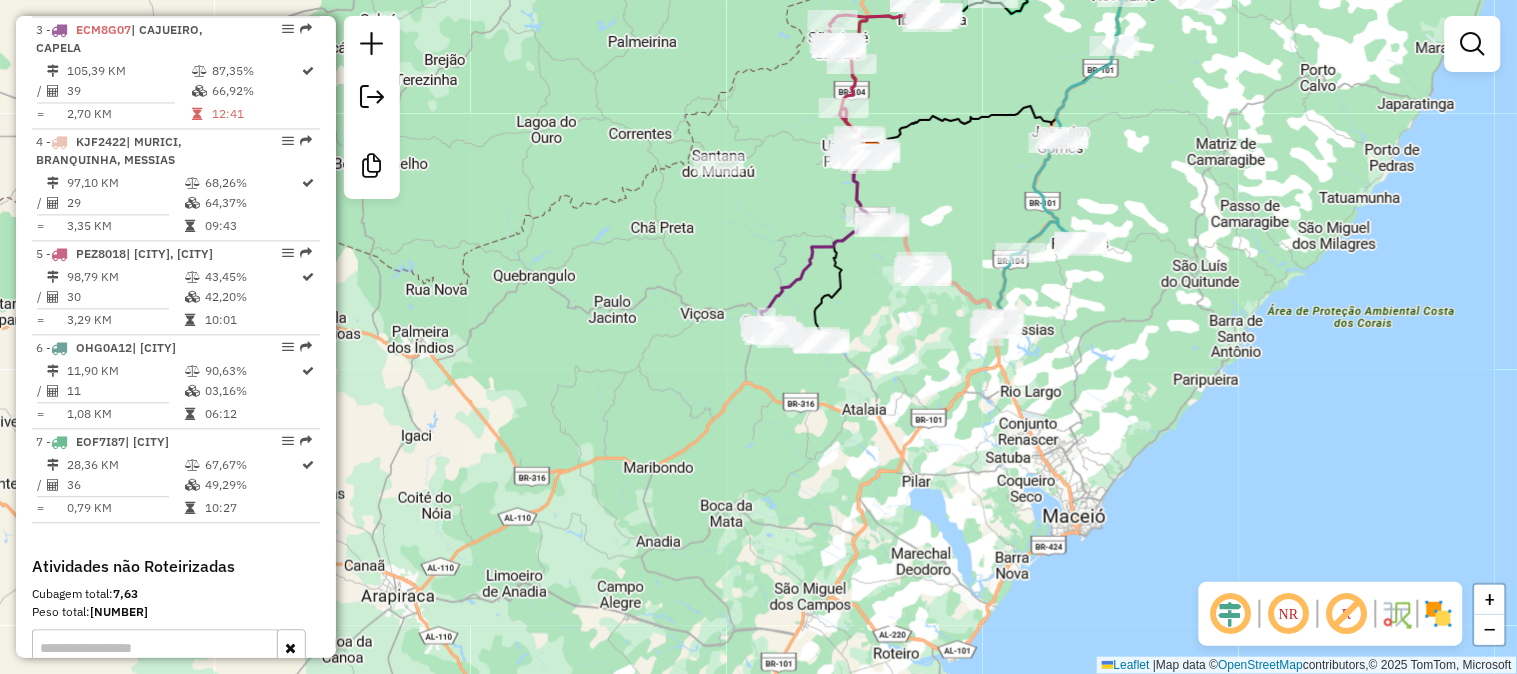 drag, startPoint x: 887, startPoint y: 235, endPoint x: 872, endPoint y: 290, distance: 57.00877 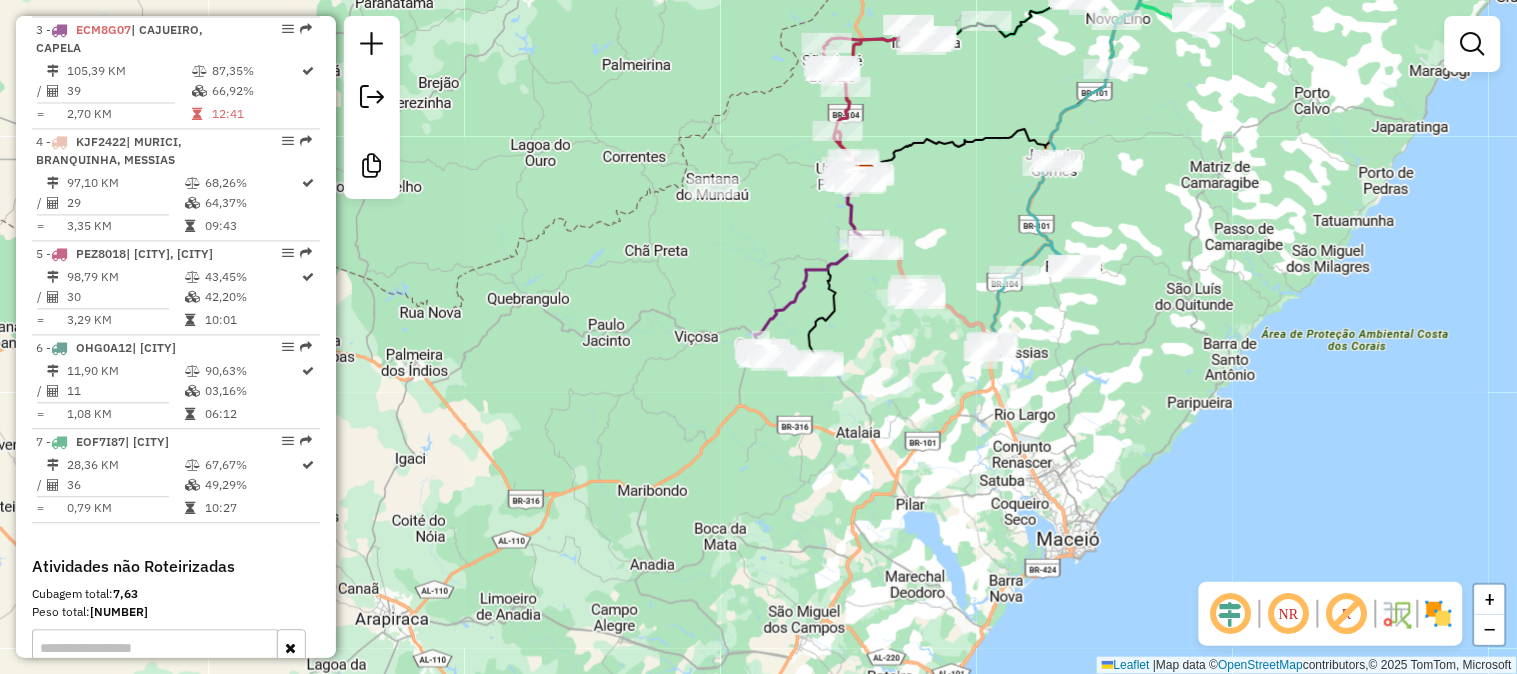 drag, startPoint x: 871, startPoint y: 285, endPoint x: 863, endPoint y: 314, distance: 30.083218 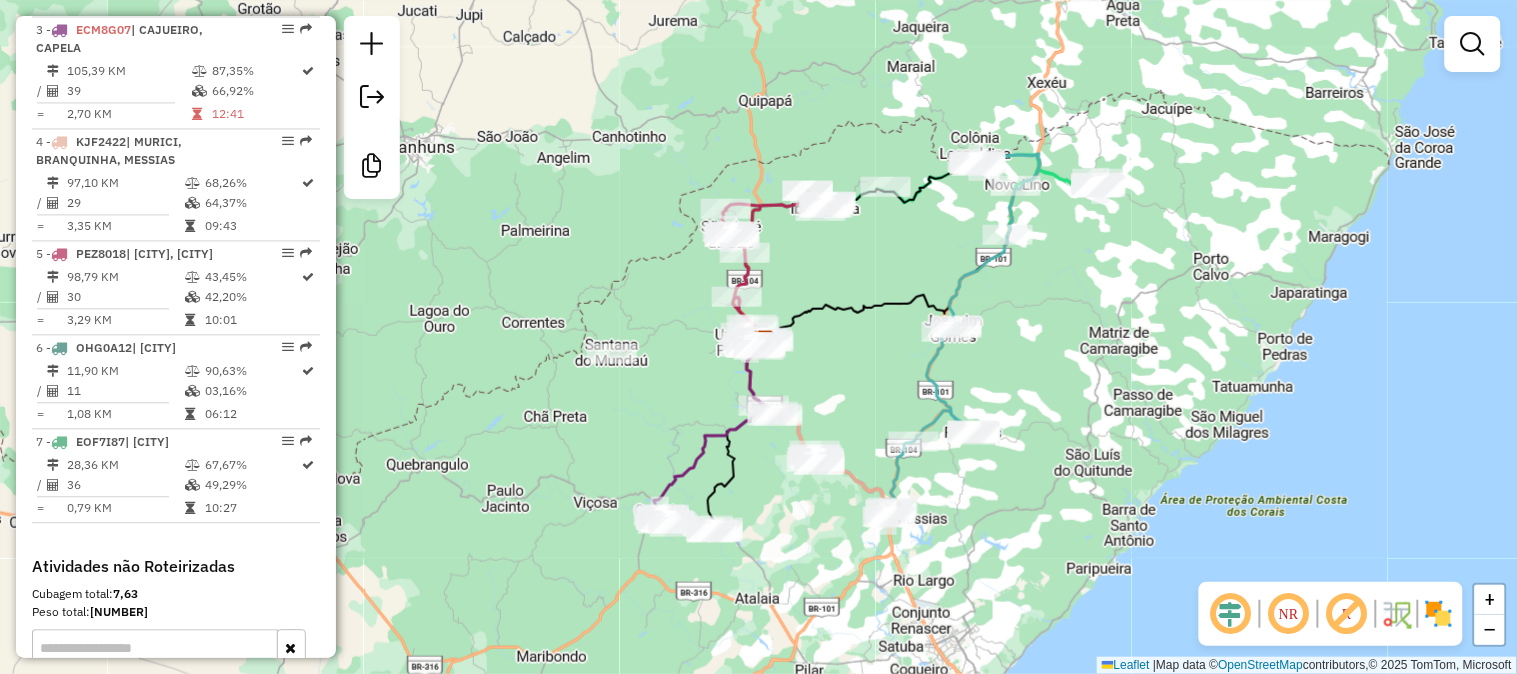 drag, startPoint x: 940, startPoint y: 207, endPoint x: 843, endPoint y: 357, distance: 178.6309 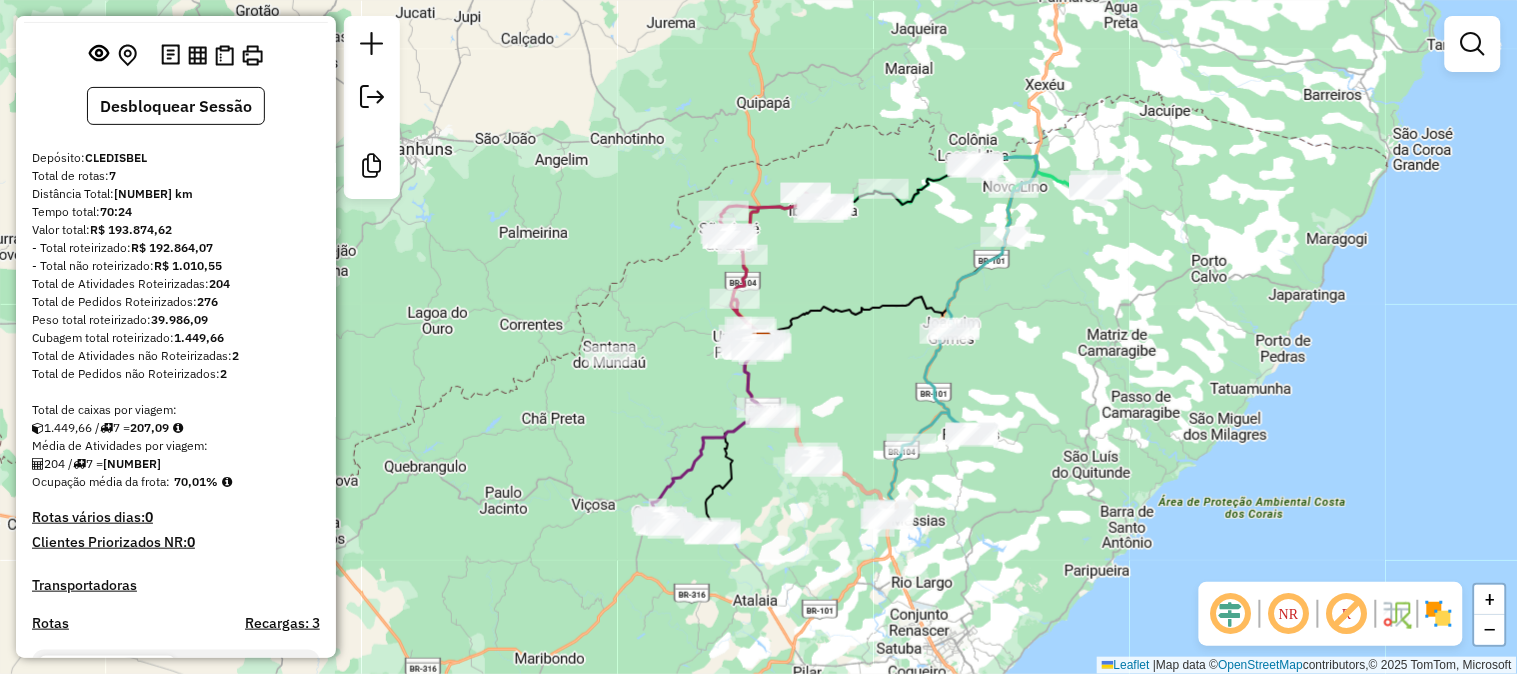 scroll, scrollTop: 0, scrollLeft: 0, axis: both 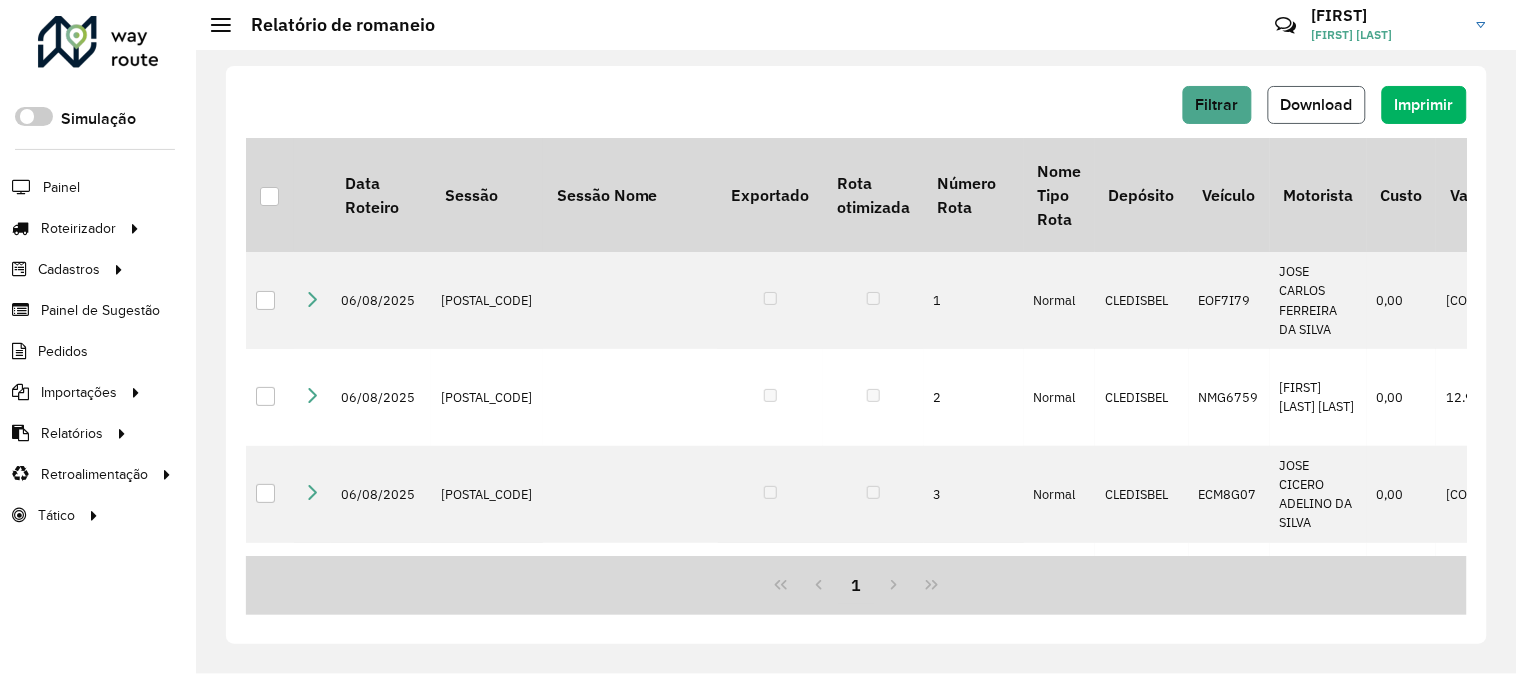 click on "Download" 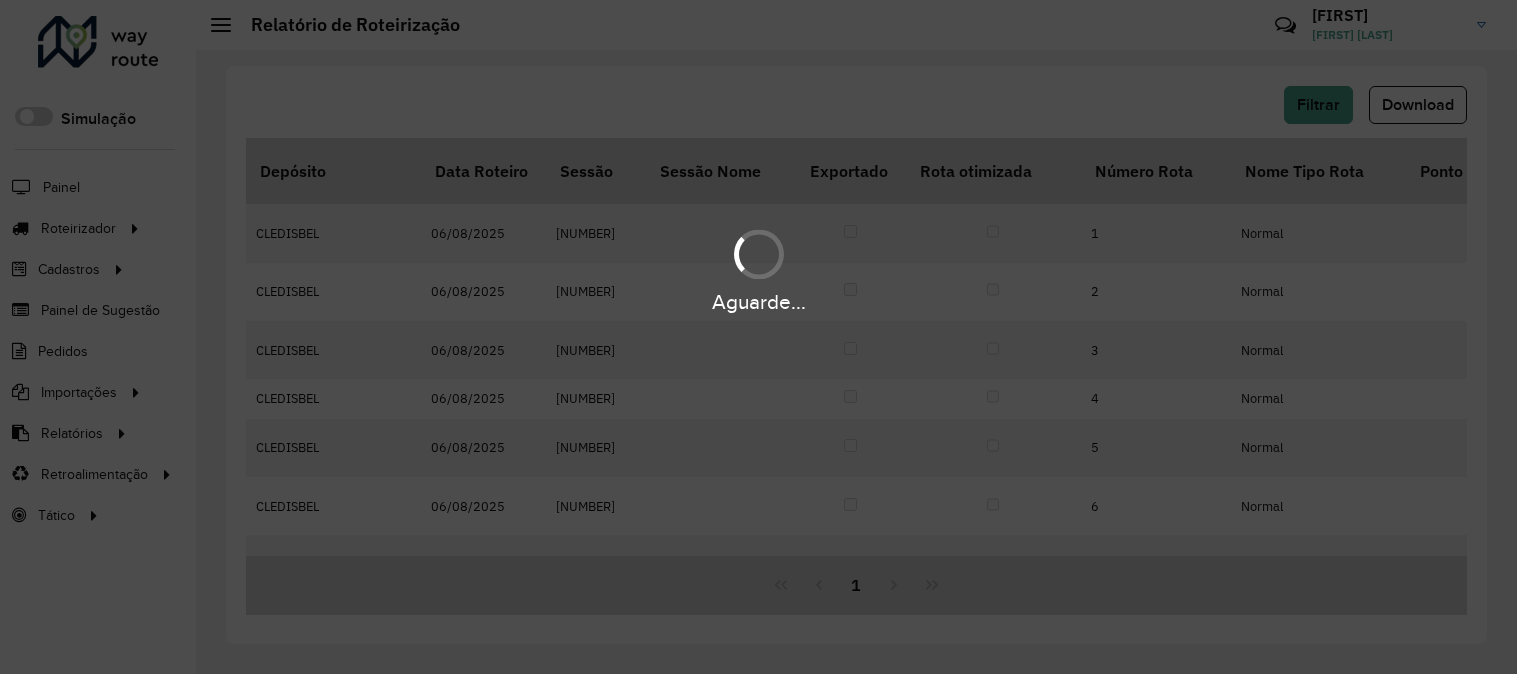 scroll, scrollTop: 0, scrollLeft: 0, axis: both 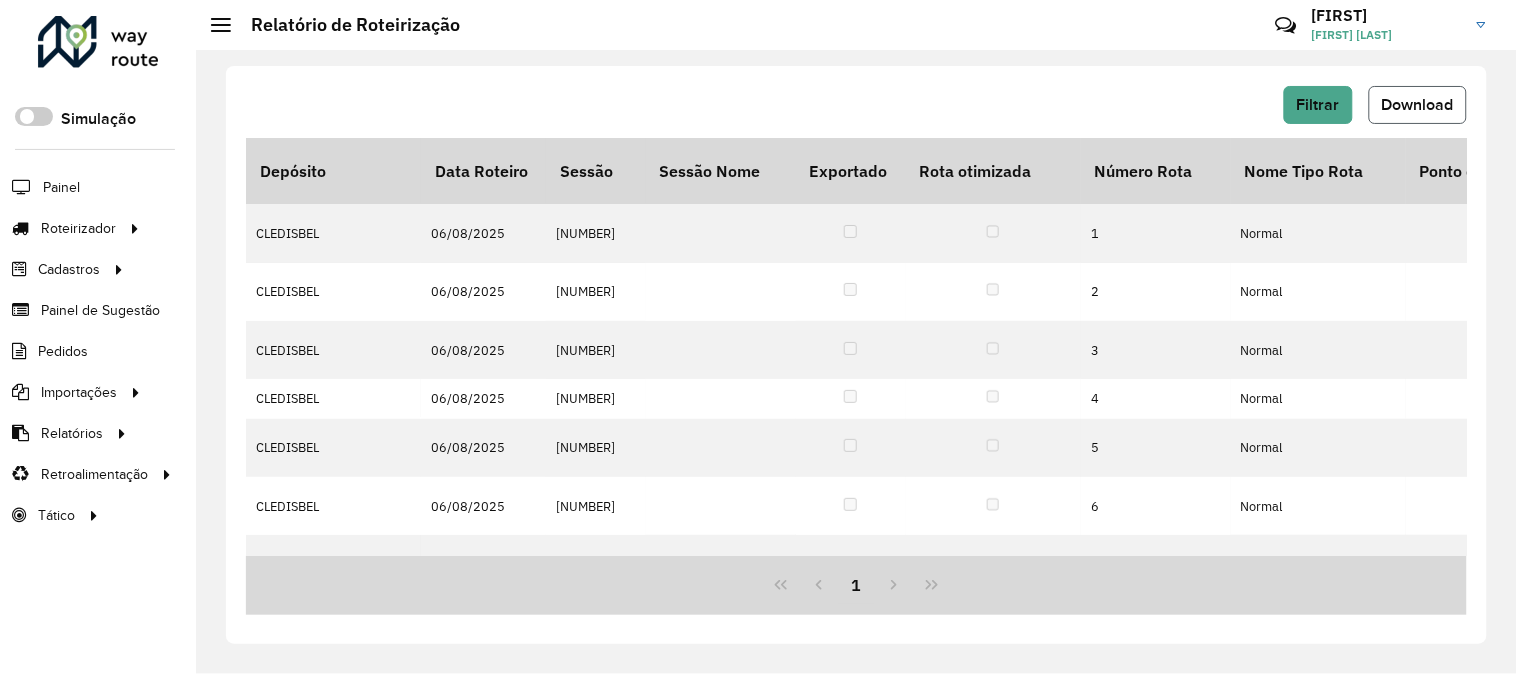 click on "Download" 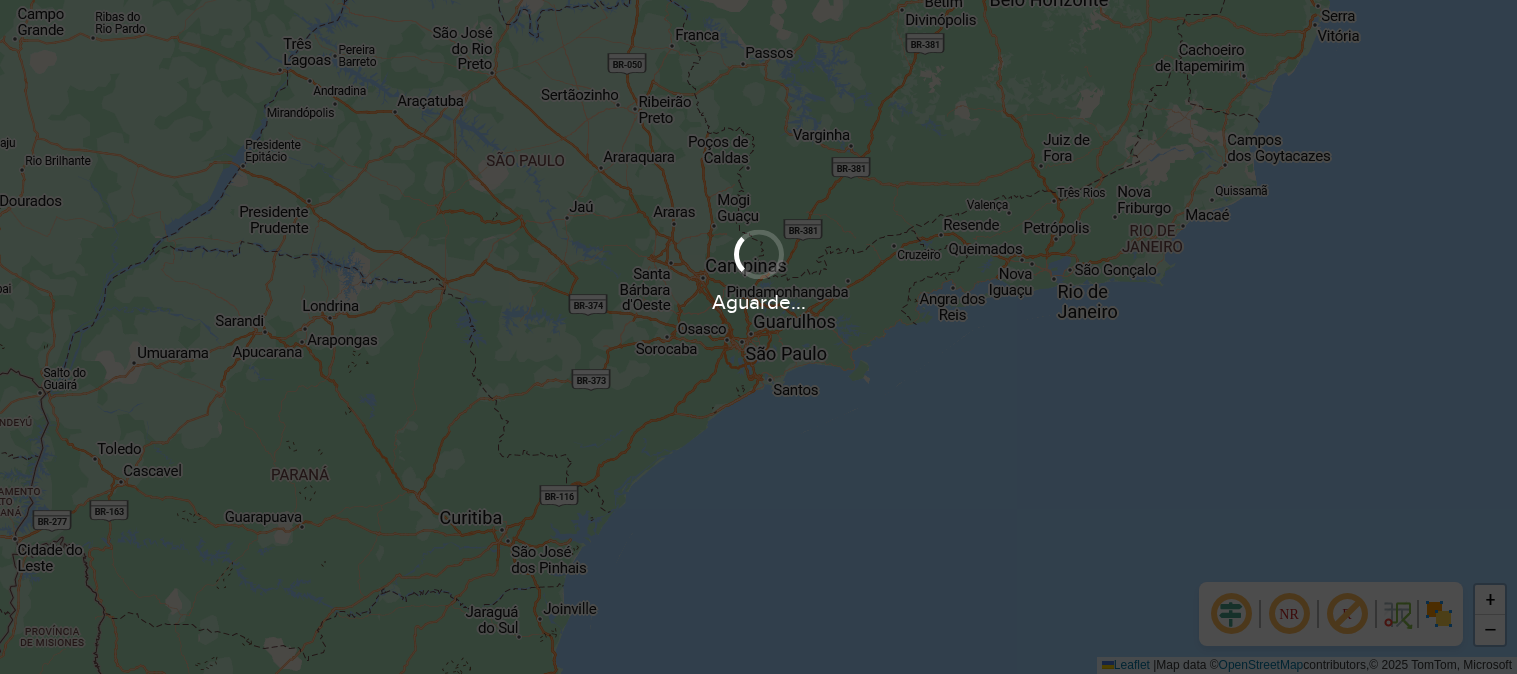scroll, scrollTop: 0, scrollLeft: 0, axis: both 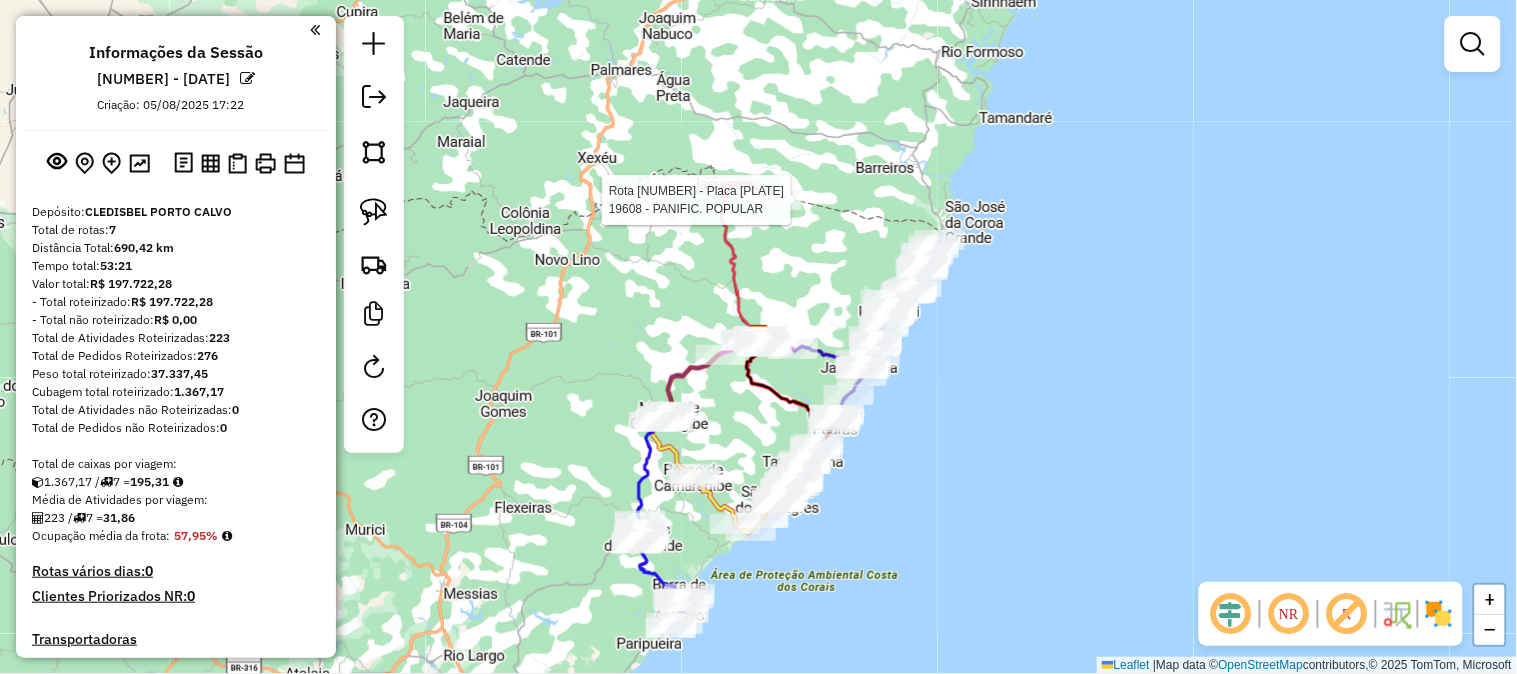 select on "**********" 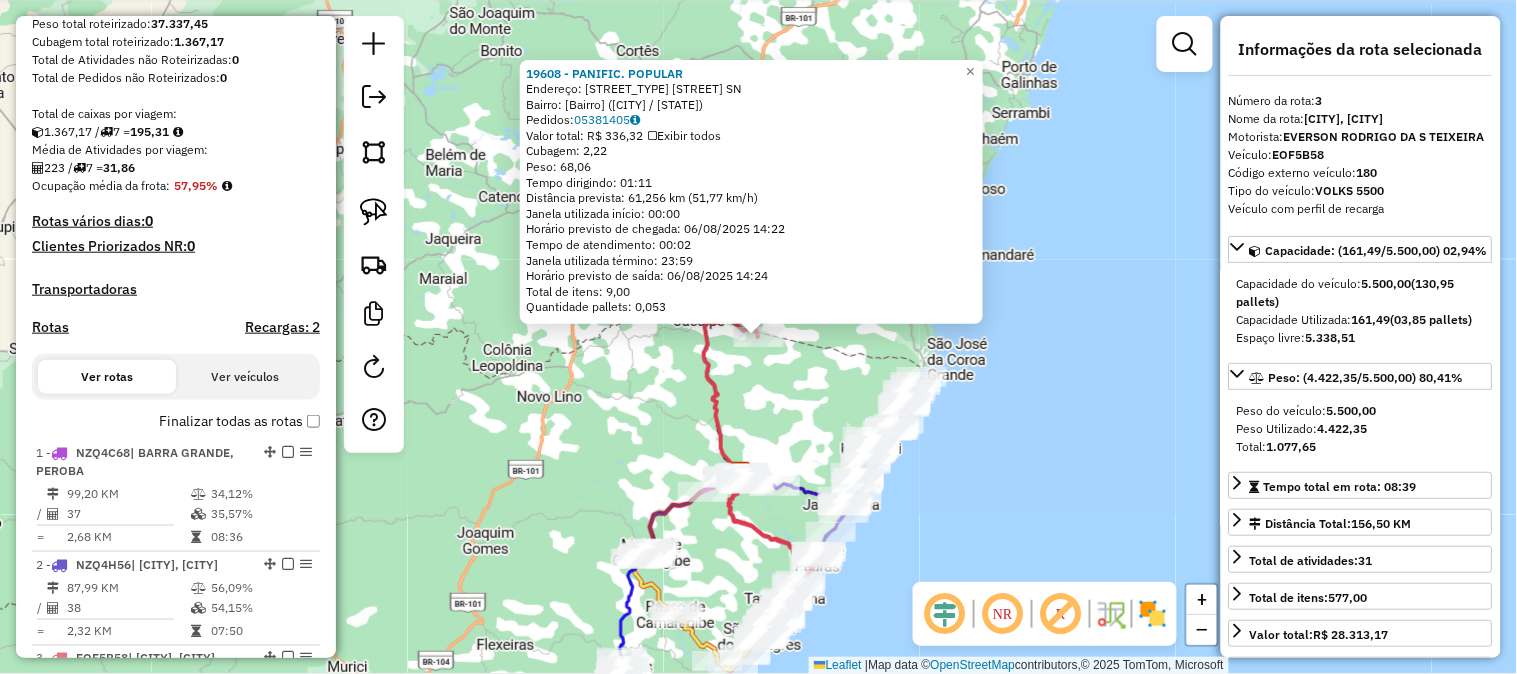 scroll, scrollTop: 996, scrollLeft: 0, axis: vertical 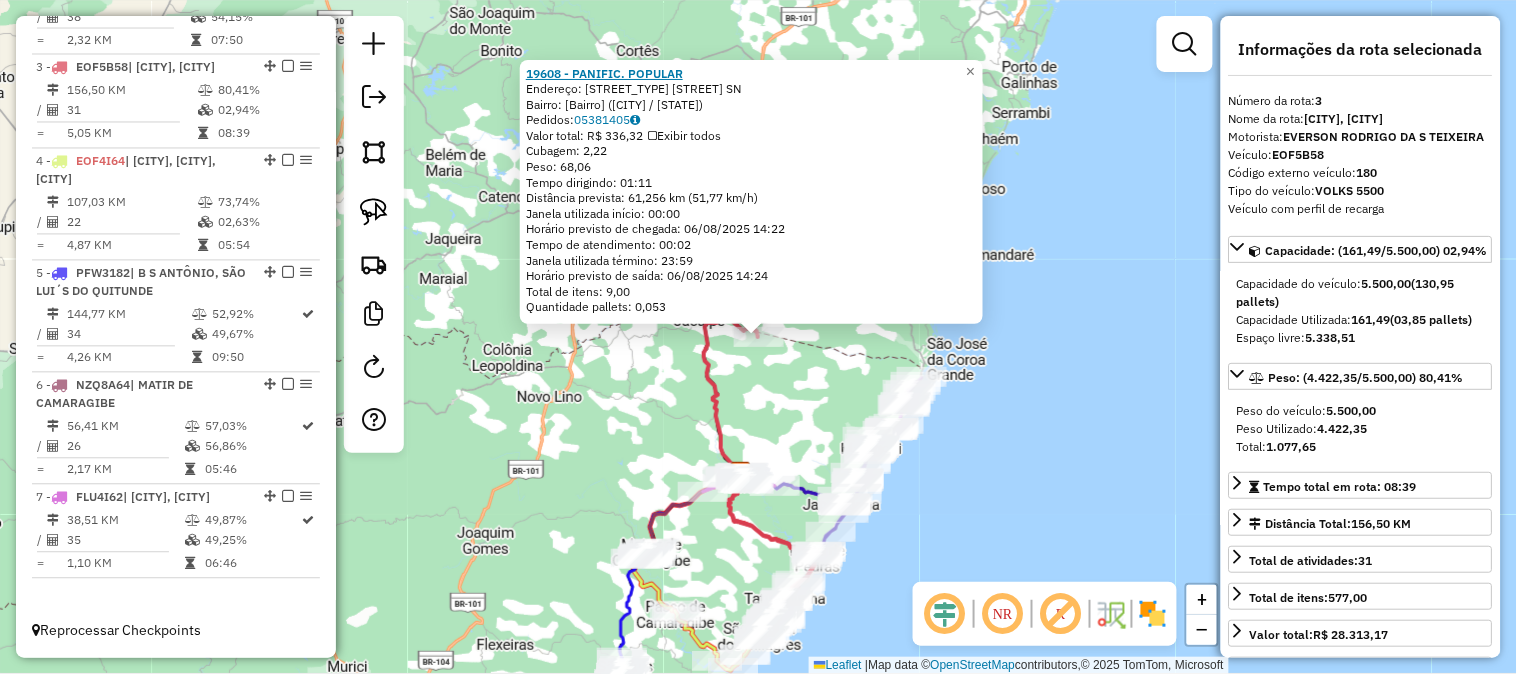 click on "19608 - PANIFIC. POPULAR" 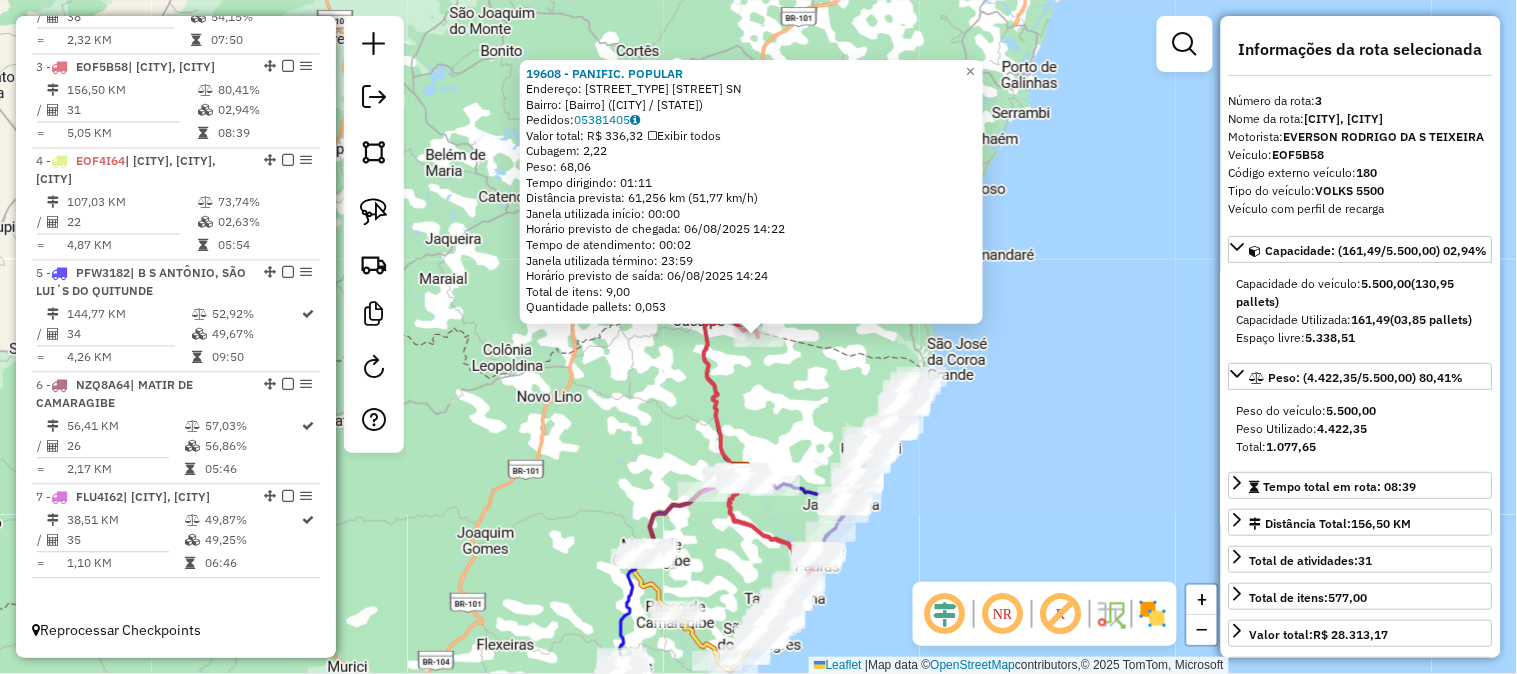click on "19608 - PANIFIC. POPULAR  Endereço:  PV PALMEIRA SN   Bairro: PV PALMEIRA (PORTO DE PEDRAS / AL)   Pedidos:  05381405   Valor total: R$ 336,32   Exibir todos   Cubagem: 2,22  Peso: 68,06  Tempo dirigindo: 01:11   Distância prevista: 61,256 km (51,77 km/h)   Janela utilizada início: 00:00   Horário previsto de chegada: 06/08/2025 14:22   Tempo de atendimento: 00:02   Janela utilizada término: 23:59   Horário previsto de saída: 06/08/2025 14:24   Total de itens: 9,00   Quantidade pallets: 0,053  × Janela de atendimento Grade de atendimento Capacidade Transportadoras Veículos Cliente Pedidos  Rotas Selecione os dias de semana para filtrar as janelas de atendimento  Seg   Ter   Qua   Qui   Sex   Sáb   Dom  Informe o período da janela de atendimento: De: Até:  Filtrar exatamente a janela do cliente  Considerar janela de atendimento padrão  Selecione os dias de semana para filtrar as grades de atendimento  Seg   Ter   Qua   Qui   Sex   Sáb   Dom   Considerar clientes sem dia de atendimento cadastrado" 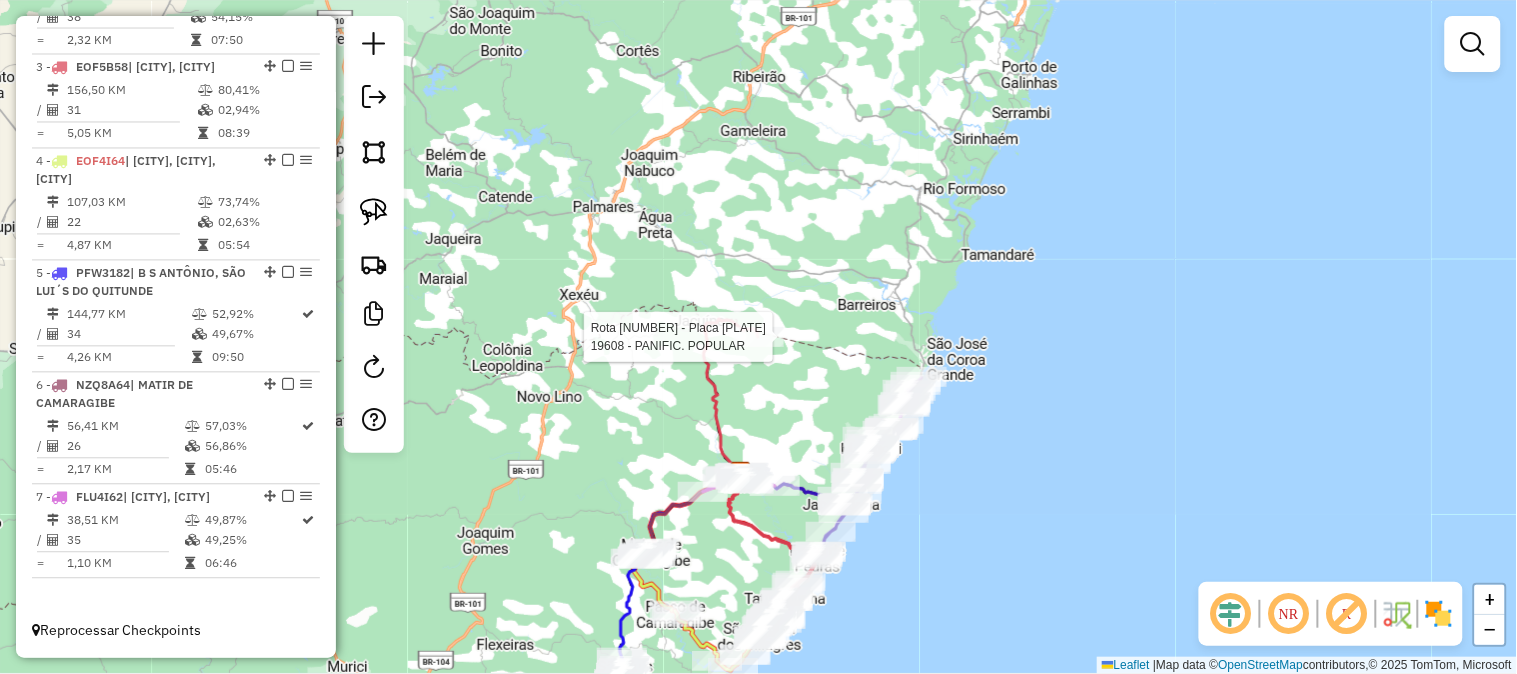 select on "**********" 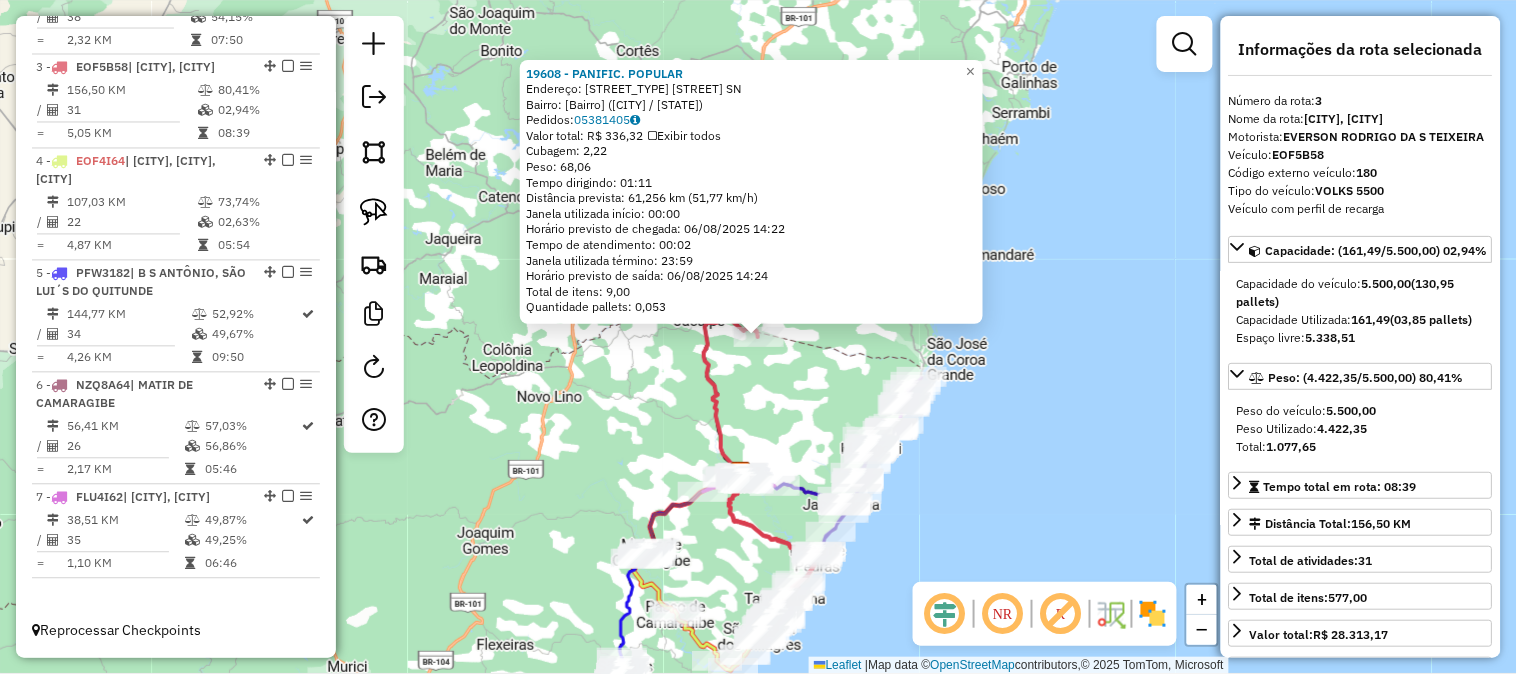 click on "19608 - PANIFIC. POPULAR  Endereço:  PV PALMEIRA SN   Bairro: PV PALMEIRA (PORTO DE PEDRAS / AL)   Pedidos:  05381405   Valor total: R$ 336,32   Exibir todos   Cubagem: 2,22  Peso: 68,06  Tempo dirigindo: 01:11   Distância prevista: 61,256 km (51,77 km/h)   Janela utilizada início: 00:00   Horário previsto de chegada: 06/08/2025 14:22   Tempo de atendimento: 00:02   Janela utilizada término: 23:59   Horário previsto de saída: 06/08/2025 14:24   Total de itens: 9,00   Quantidade pallets: 0,053  × Janela de atendimento Grade de atendimento Capacidade Transportadoras Veículos Cliente Pedidos  Rotas Selecione os dias de semana para filtrar as janelas de atendimento  Seg   Ter   Qua   Qui   Sex   Sáb   Dom  Informe o período da janela de atendimento: De: Até:  Filtrar exatamente a janela do cliente  Considerar janela de atendimento padrão  Selecione os dias de semana para filtrar as grades de atendimento  Seg   Ter   Qua   Qui   Sex   Sáb   Dom   Considerar clientes sem dia de atendimento cadastrado" 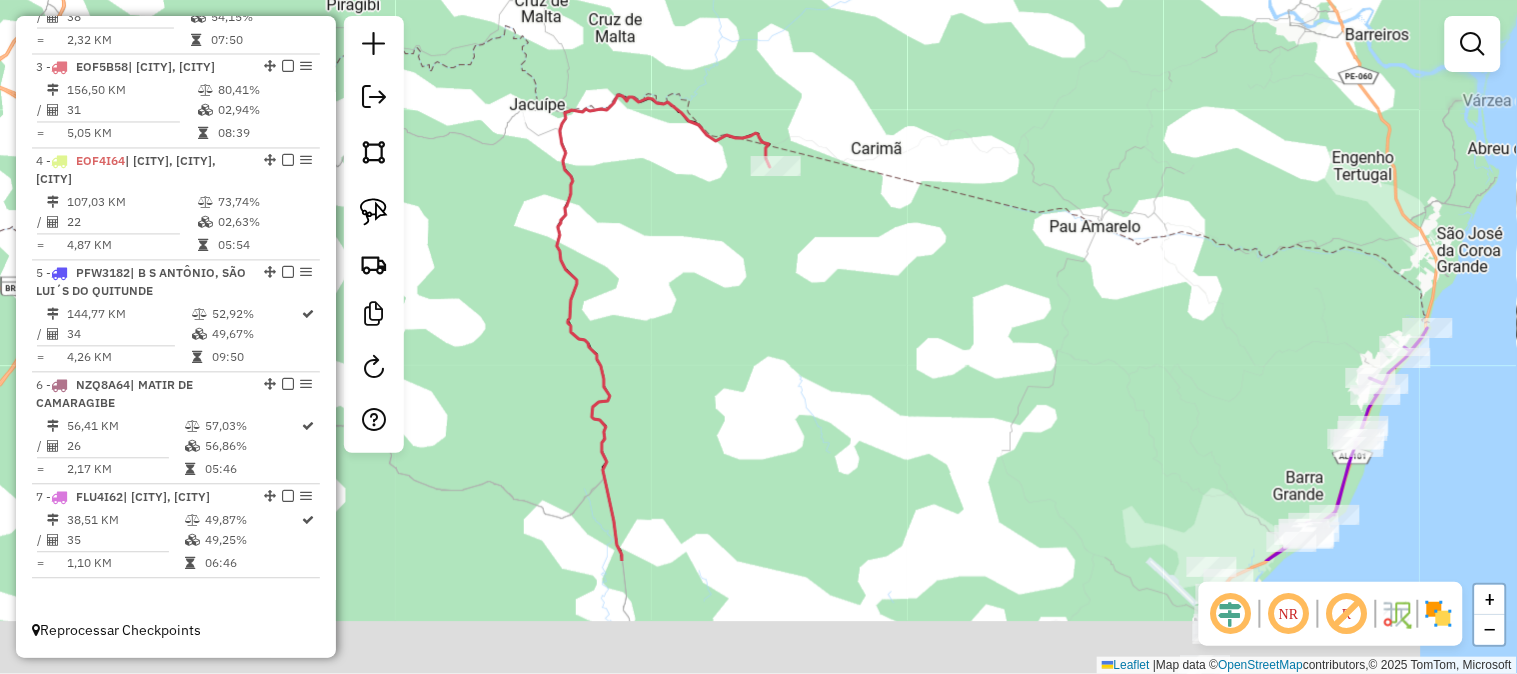 drag, startPoint x: 773, startPoint y: 521, endPoint x: 858, endPoint y: 137, distance: 393.29504 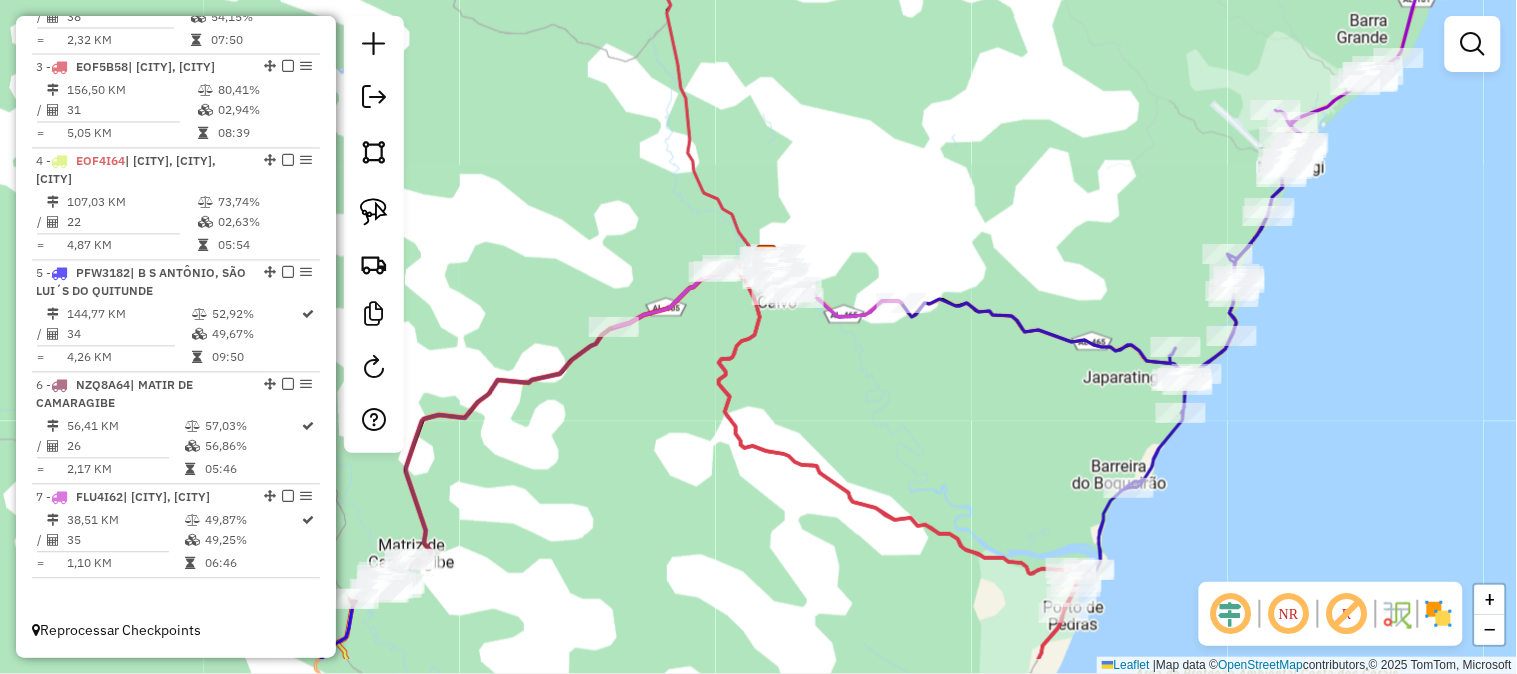 drag, startPoint x: 902, startPoint y: 542, endPoint x: 898, endPoint y: 300, distance: 242.03305 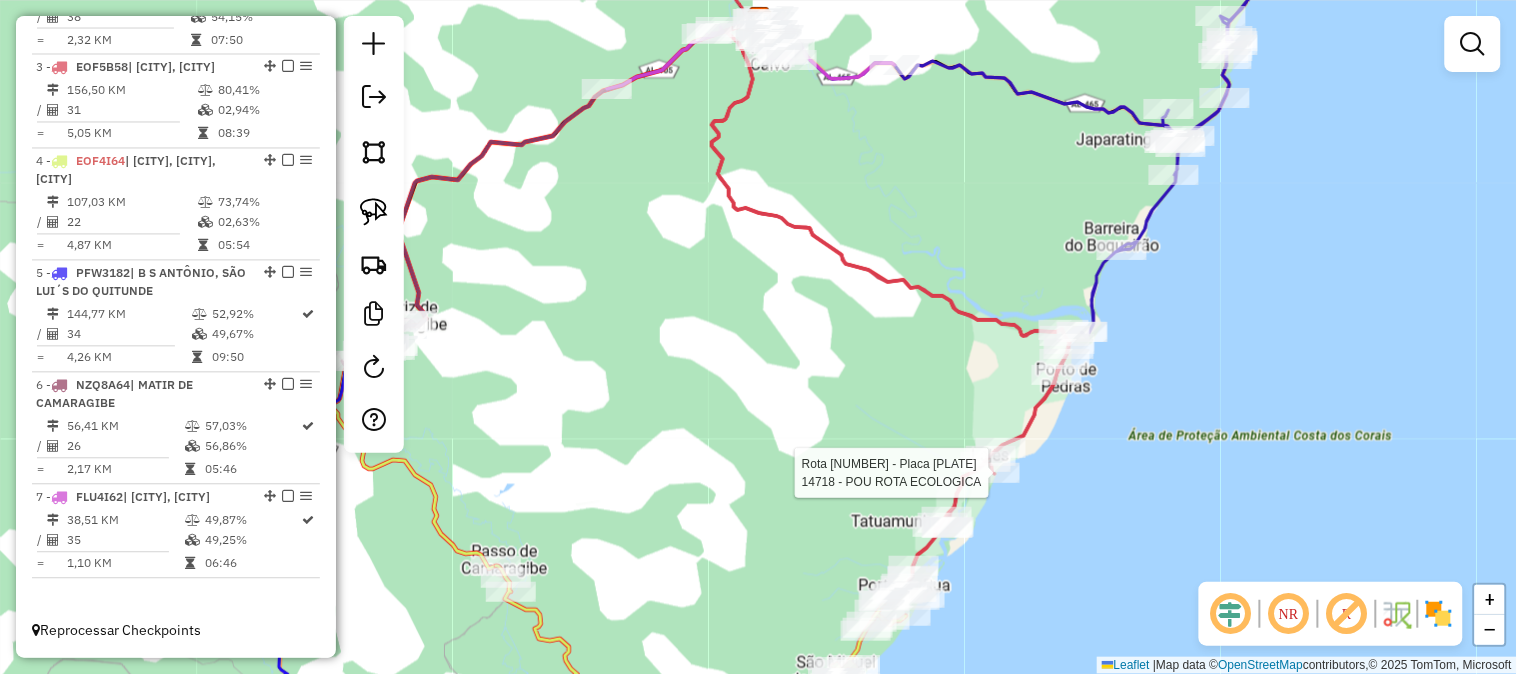 select on "**********" 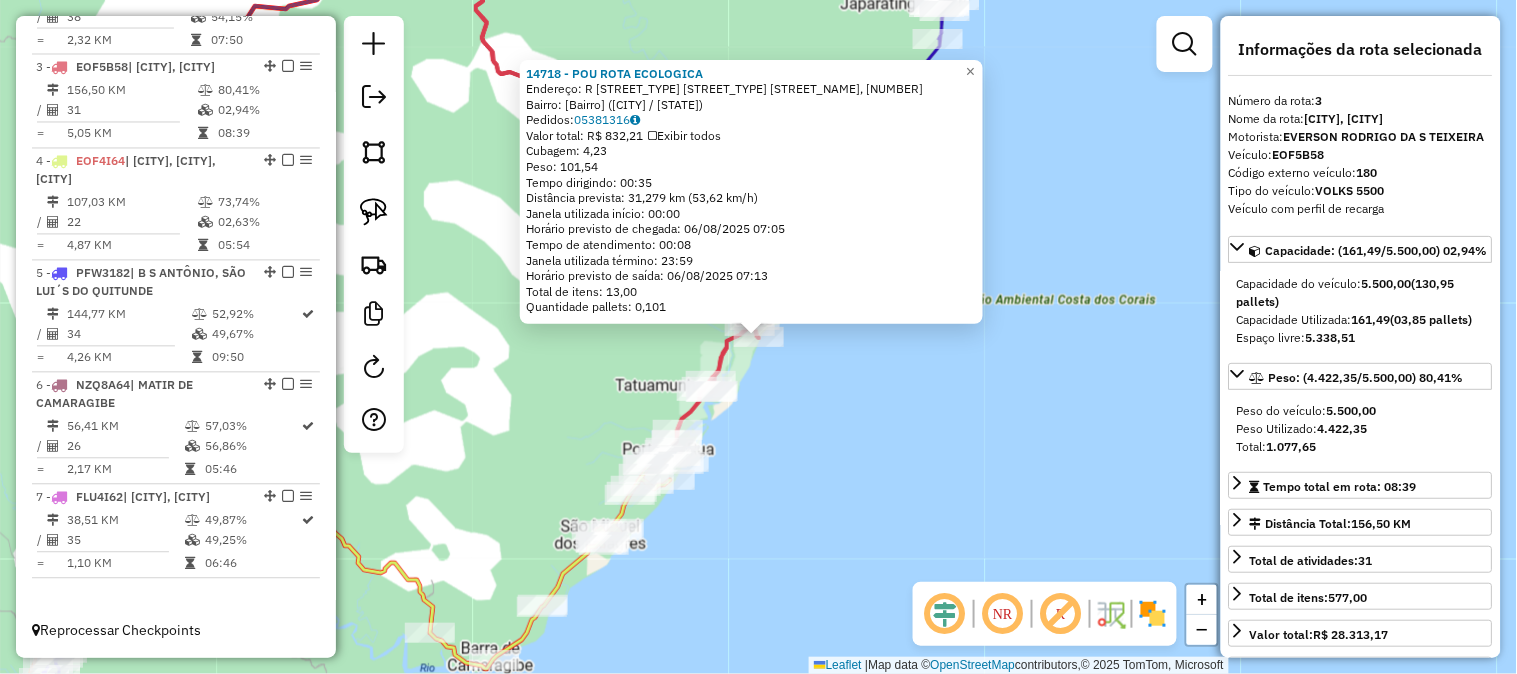 click on "14718 - POU  ROTA ECOLOGICA  Endereço: R   S TIO  ORTO DOS PREGOS, 1   Bairro: LAGE (PORTO DE PEDRAS / AL)   Pedidos:  05381316   Valor total: R$ 832,21   Exibir todos   Cubagem: 4,23  Peso: 101,54  Tempo dirigindo: 00:35   Distância prevista: 31,279 km (53,62 km/h)   Janela utilizada início: 00:00   Horário previsto de chegada: 06/08/2025 07:05   Tempo de atendimento: 00:08   Janela utilizada término: 23:59   Horário previsto de saída: 06/08/2025 07:13   Total de itens: 13,00   Quantidade pallets: 0,101  × Janela de atendimento Grade de atendimento Capacidade Transportadoras Veículos Cliente Pedidos  Rotas Selecione os dias de semana para filtrar as janelas de atendimento  Seg   Ter   Qua   Qui   Sex   Sáb   Dom  Informe o período da janela de atendimento: De: Até:  Filtrar exatamente a janela do cliente  Considerar janela de atendimento padrão  Selecione os dias de semana para filtrar as grades de atendimento  Seg   Ter   Qua   Qui   Sex   Sáb   Dom   Peso mínimo:   Peso máximo:   De:   De:" 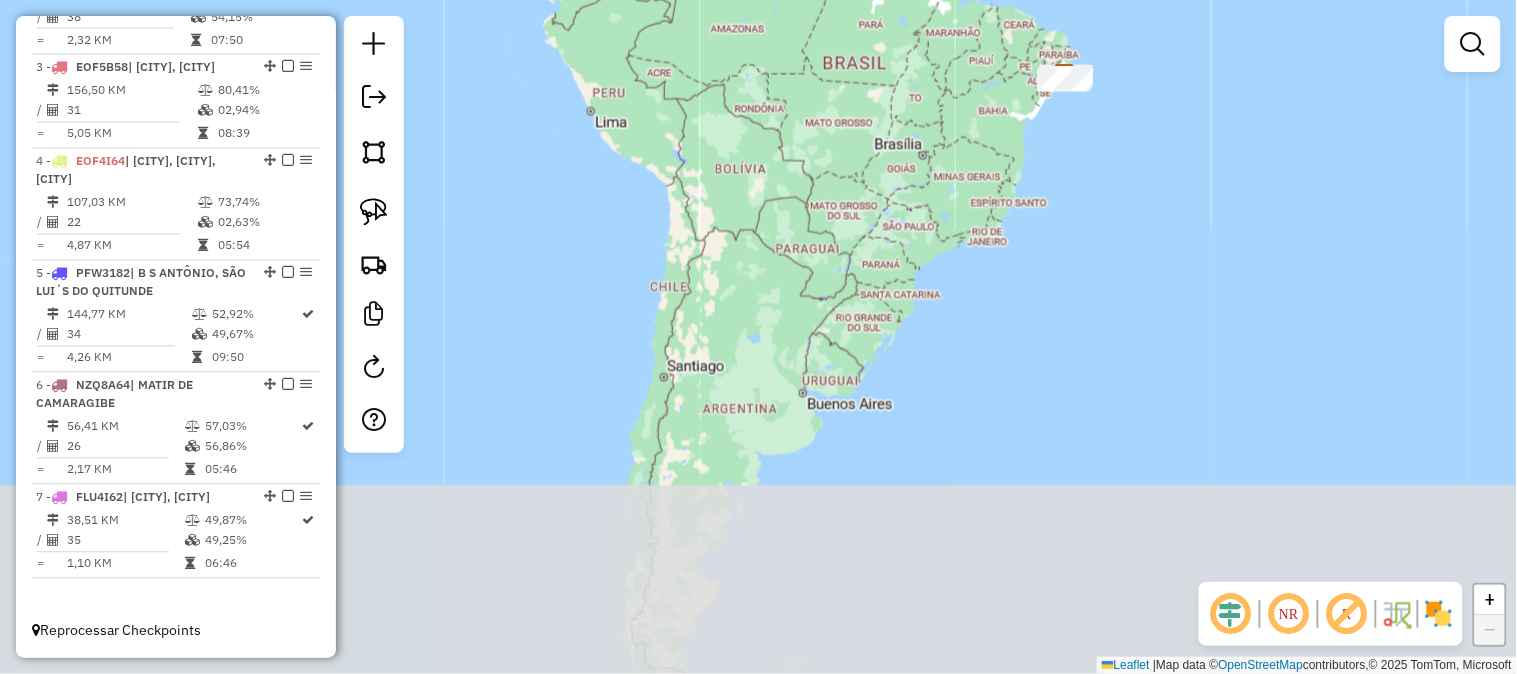 drag, startPoint x: 1001, startPoint y: 527, endPoint x: 1132, endPoint y: 162, distance: 387.79633 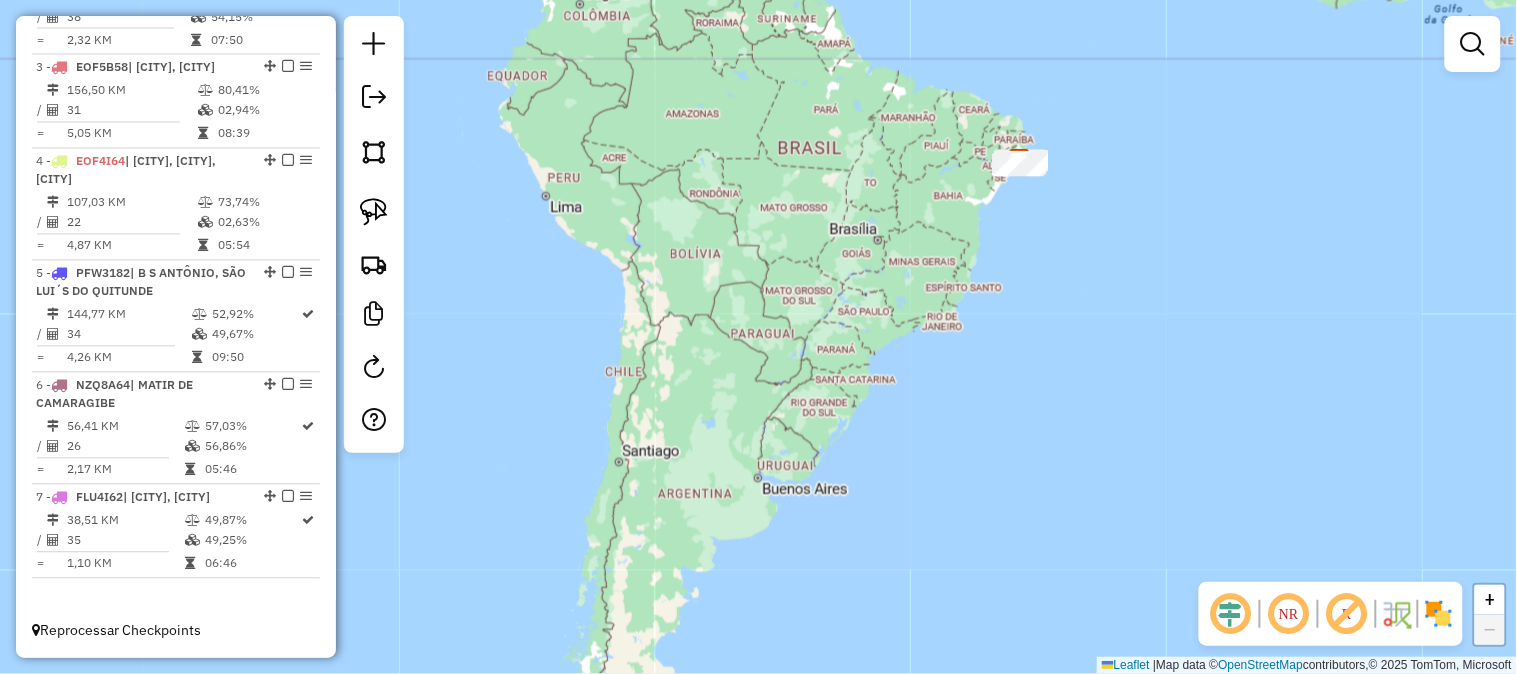 drag, startPoint x: 1067, startPoint y: 287, endPoint x: 941, endPoint y: 548, distance: 289.82236 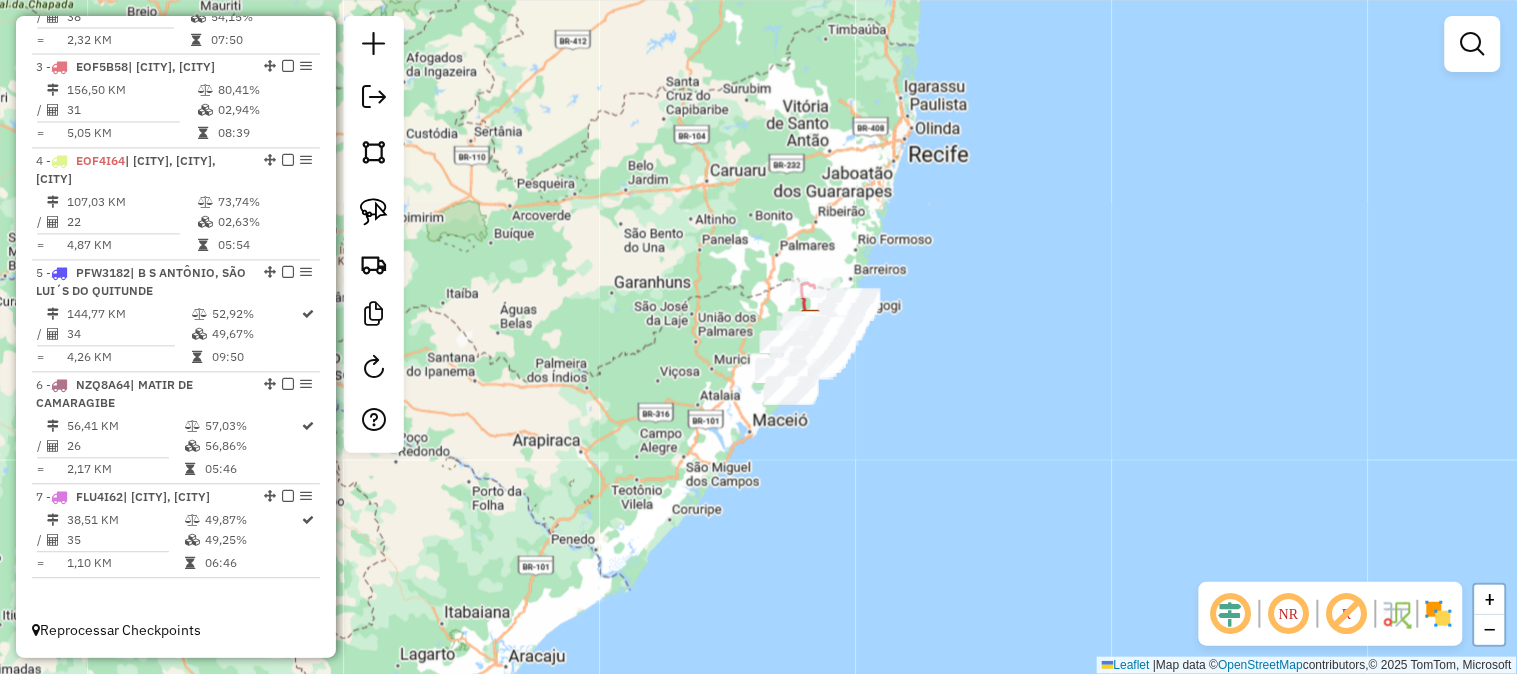 click on "Janela de atendimento Grade de atendimento Capacidade Transportadoras Veículos Cliente Pedidos  Rotas Selecione os dias de semana para filtrar as janelas de atendimento  Seg   Ter   Qua   Qui   Sex   Sáb   Dom  Informe o período da janela de atendimento: De: Até:  Filtrar exatamente a janela do cliente  Considerar janela de atendimento padrão  Selecione os dias de semana para filtrar as grades de atendimento  Seg   Ter   Qua   Qui   Sex   Sáb   Dom   Considerar clientes sem dia de atendimento cadastrado  Clientes fora do dia de atendimento selecionado Filtrar as atividades entre os valores definidos abaixo:  Peso mínimo:   Peso máximo:   Cubagem mínima:   Cubagem máxima:   De:   Até:  Filtrar as atividades entre o tempo de atendimento definido abaixo:  De:   Até:   Considerar capacidade total dos clientes não roteirizados Transportadora: Selecione um ou mais itens Tipo de veículo: Selecione um ou mais itens Veículo: Selecione um ou mais itens Motorista: Selecione um ou mais itens Nome: Rótulo:" 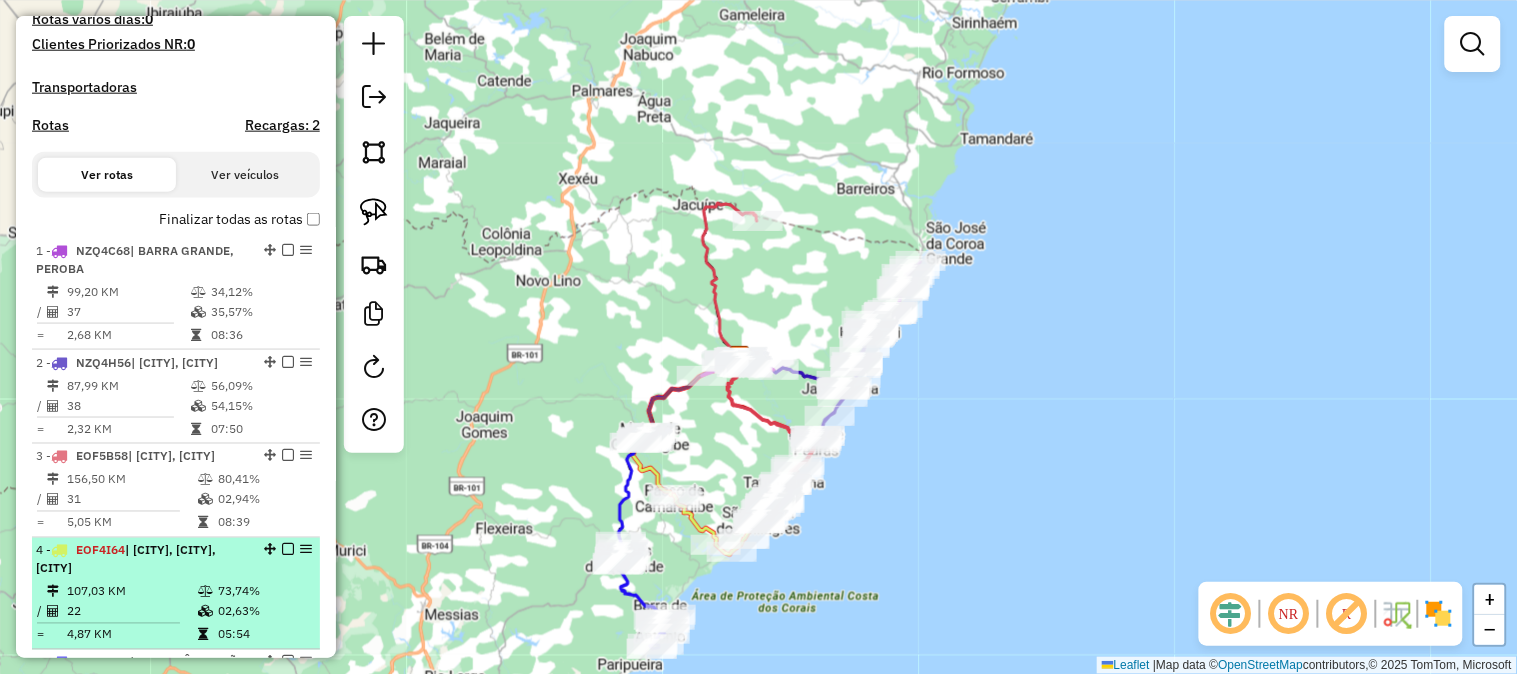 scroll, scrollTop: 0, scrollLeft: 0, axis: both 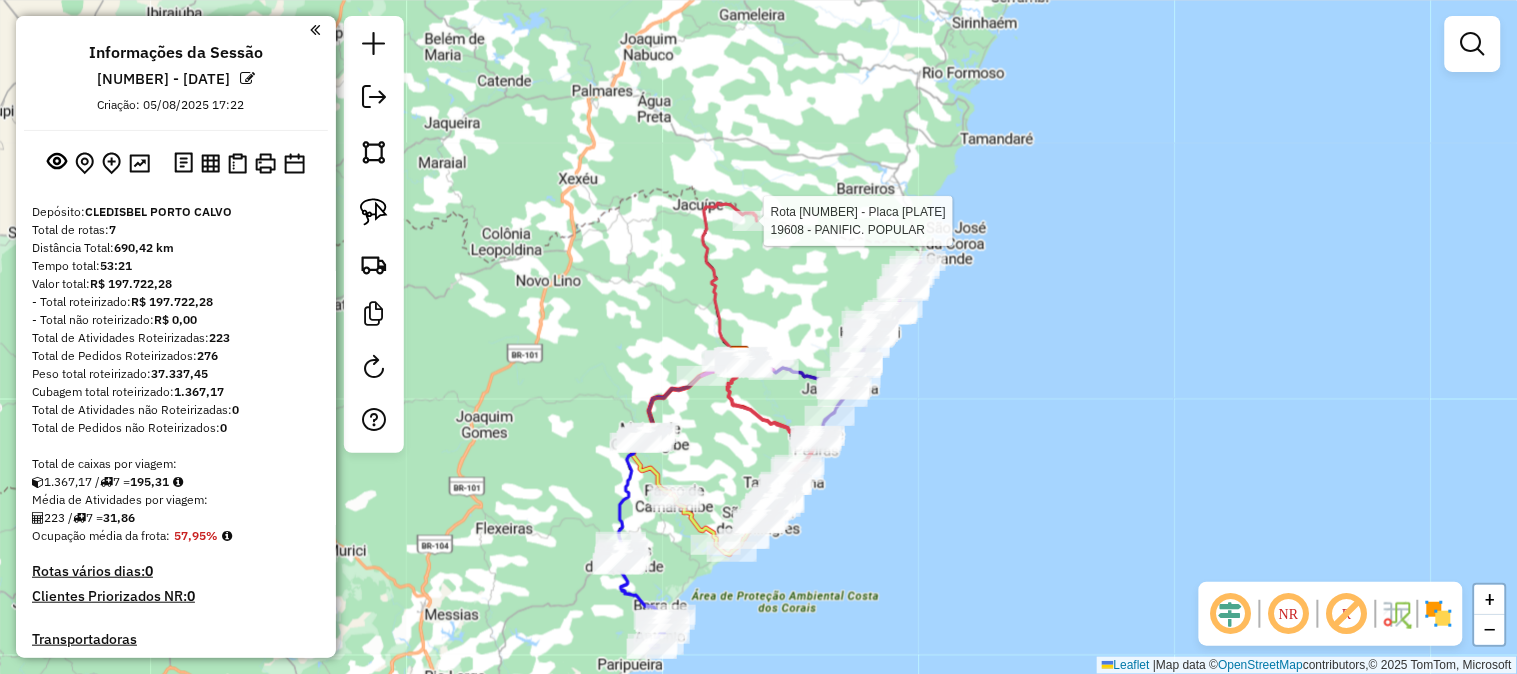 select on "**********" 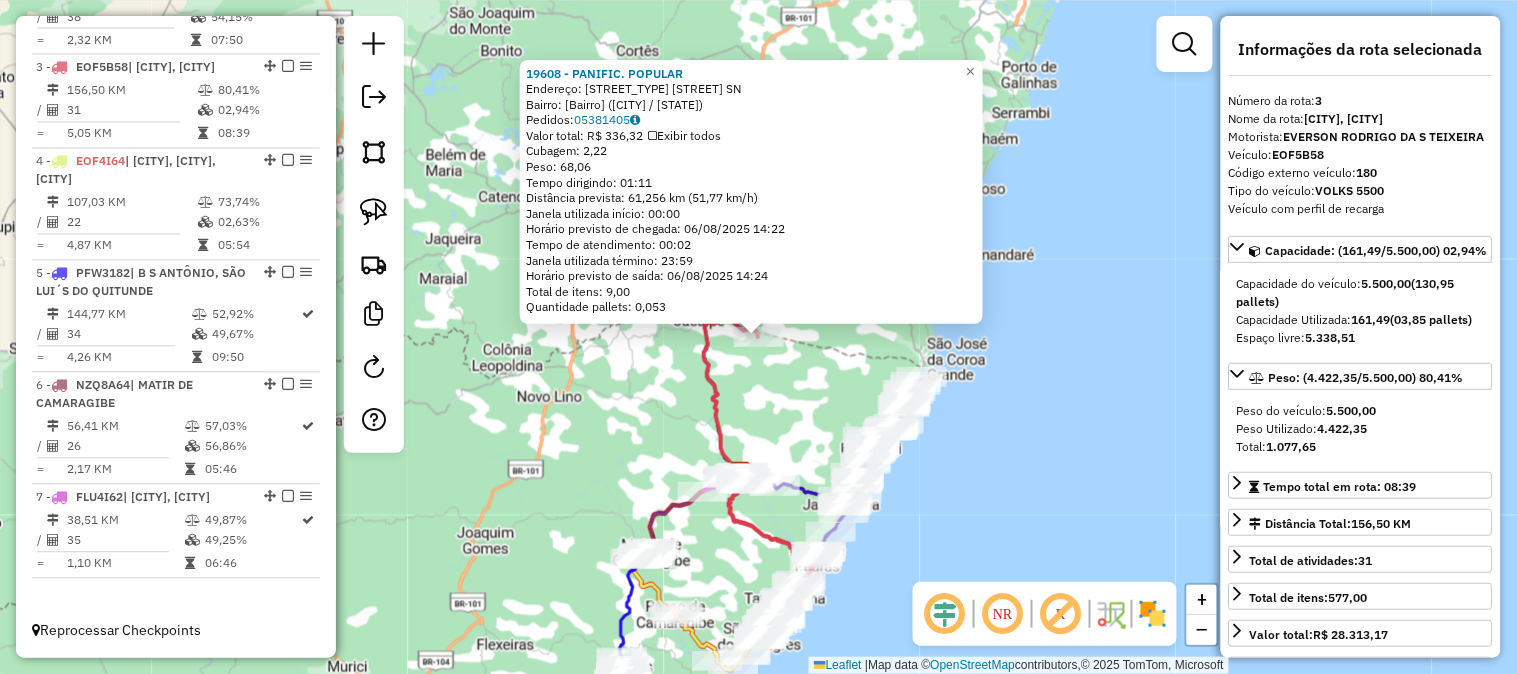 scroll, scrollTop: 996, scrollLeft: 0, axis: vertical 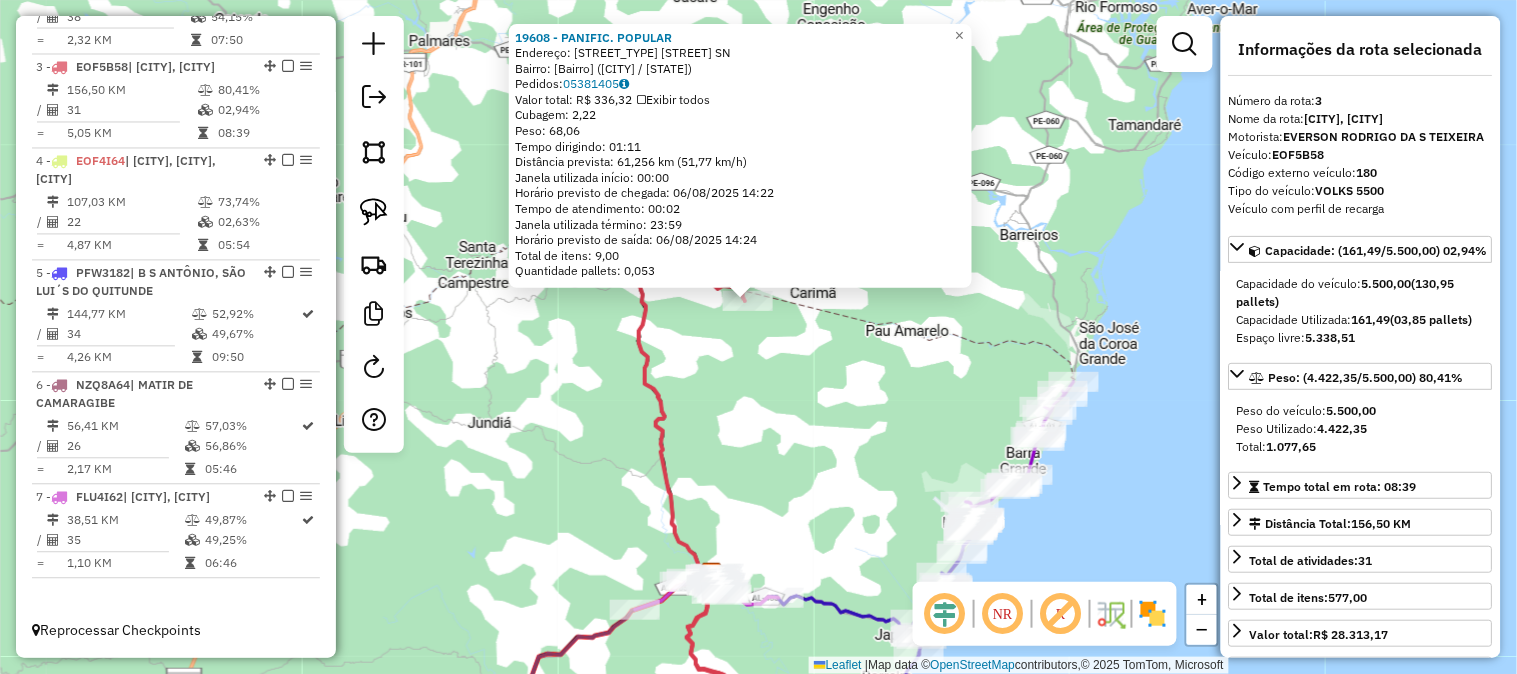click on "19608 - PANIFIC. POPULAR  Endereço:  PV PALMEIRA SN   Bairro: PV PALMEIRA (PORTO DE PEDRAS / AL)   Pedidos:  05381405   Valor total: R$ 336,32   Exibir todos   Cubagem: 2,22  Peso: 68,06  Tempo dirigindo: 01:11   Distância prevista: 61,256 km (51,77 km/h)   Janela utilizada início: 00:00   Horário previsto de chegada: 06/08/2025 14:22   Tempo de atendimento: 00:02   Janela utilizada término: 23:59   Horário previsto de saída: 06/08/2025 14:24   Total de itens: 9,00   Quantidade pallets: 0,053  × Janela de atendimento Grade de atendimento Capacidade Transportadoras Veículos Cliente Pedidos  Rotas Selecione os dias de semana para filtrar as janelas de atendimento  Seg   Ter   Qua   Qui   Sex   Sáb   Dom  Informe o período da janela de atendimento: De: Até:  Filtrar exatamente a janela do cliente  Considerar janela de atendimento padrão  Selecione os dias de semana para filtrar as grades de atendimento  Seg   Ter   Qua   Qui   Sex   Sáb   Dom   Considerar clientes sem dia de atendimento cadastrado" 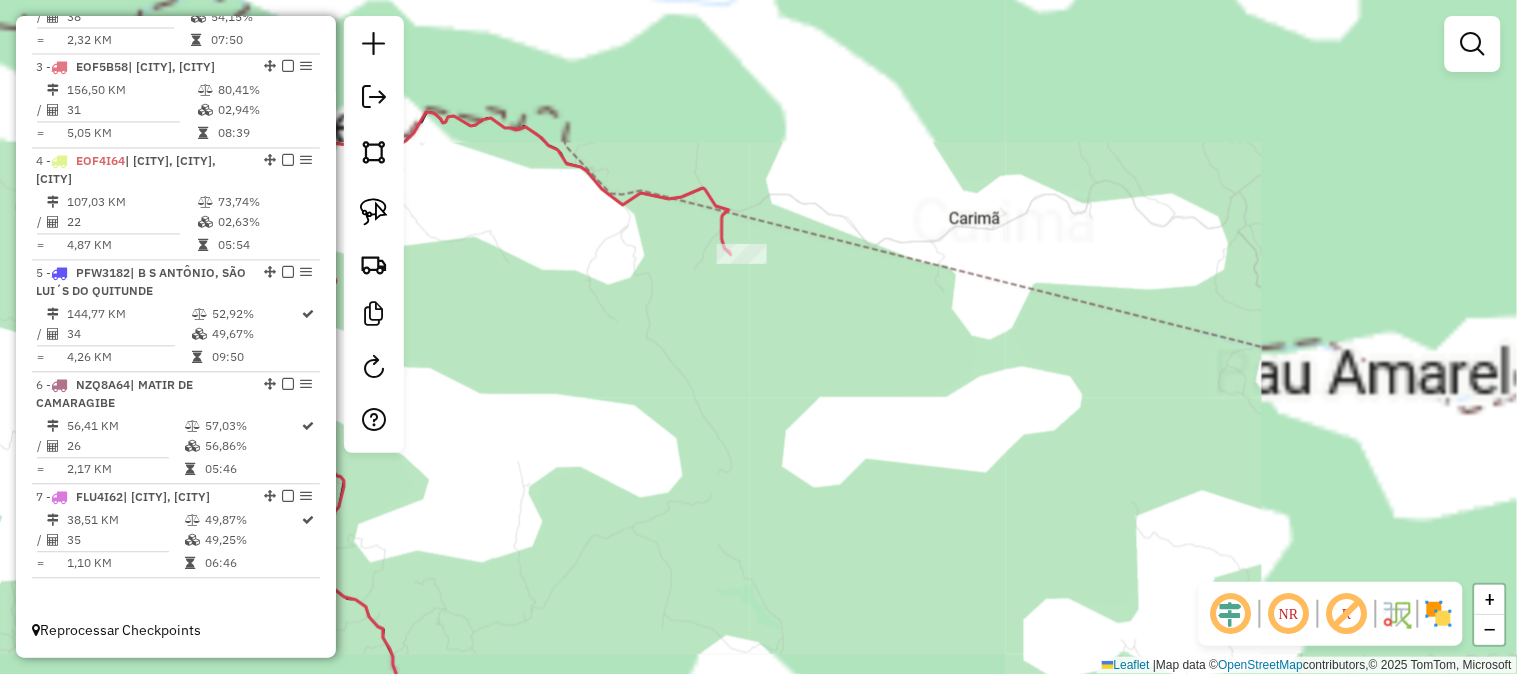 drag, startPoint x: 893, startPoint y: 516, endPoint x: 776, endPoint y: 104, distance: 428.2908 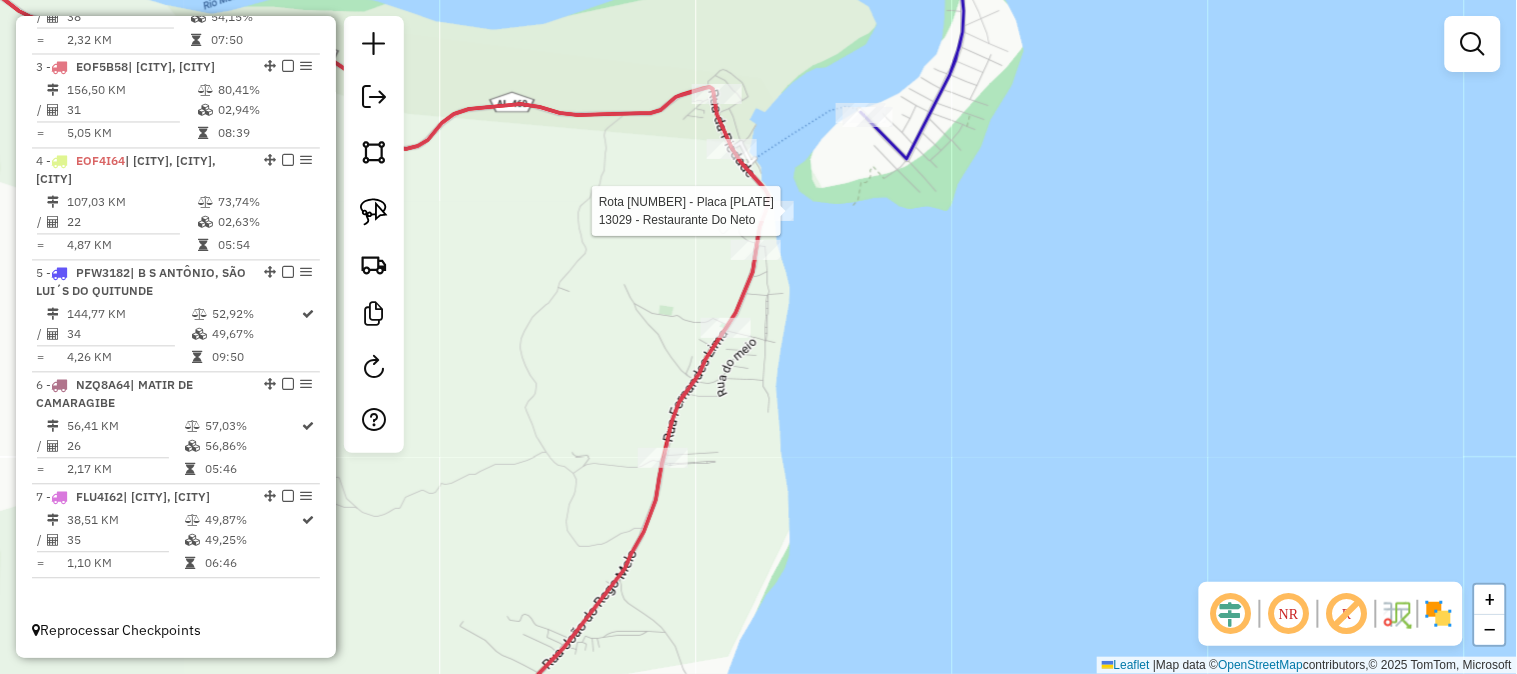 select on "**********" 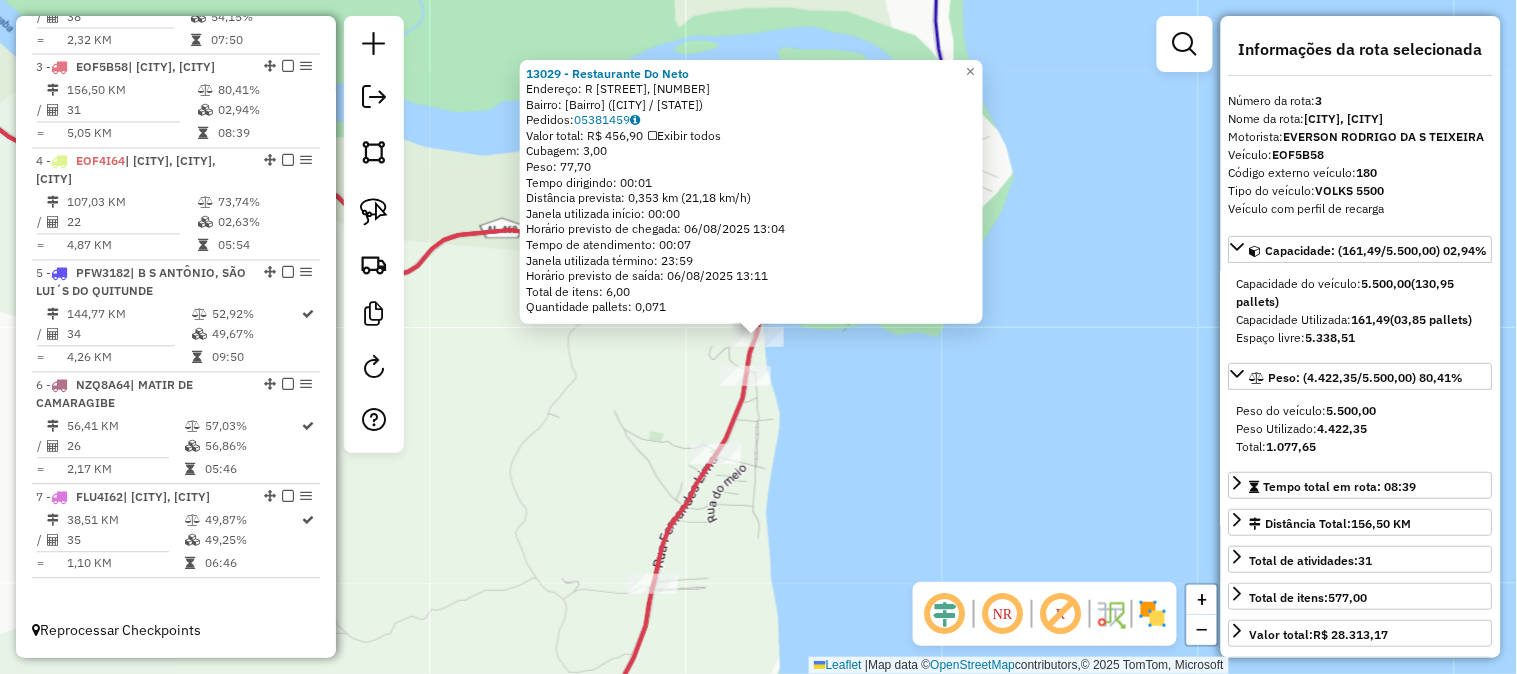 click on "13029 - Restaurante Do Neto  Endereço: R   Rua Da Piedade, 20   Bairro: CENTRO (PORTO DE PEDRAS / AL)   Pedidos:  05381459   Valor total: R$ 456,90   Exibir todos   Cubagem: 3,00  Peso: 77,70  Tempo dirigindo: 00:01   Distância prevista: 0,353 km (21,18 km/h)   Janela utilizada início: 00:00   Horário previsto de chegada: 06/08/2025 13:04   Tempo de atendimento: 00:07   Janela utilizada término: 23:59   Horário previsto de saída: 06/08/2025 13:11   Total de itens: 6,00   Quantidade pallets: 0,071  × Janela de atendimento Grade de atendimento Capacidade Transportadoras Veículos Cliente Pedidos  Rotas Selecione os dias de semana para filtrar as janelas de atendimento  Seg   Ter   Qua   Qui   Sex   Sáb   Dom  Informe o período da janela de atendimento: De: Até:  Filtrar exatamente a janela do cliente  Considerar janela de atendimento padrão  Selecione os dias de semana para filtrar as grades de atendimento  Seg   Ter   Qua   Qui   Sex   Sáb   Dom   Clientes fora do dia de atendimento selecionado +" 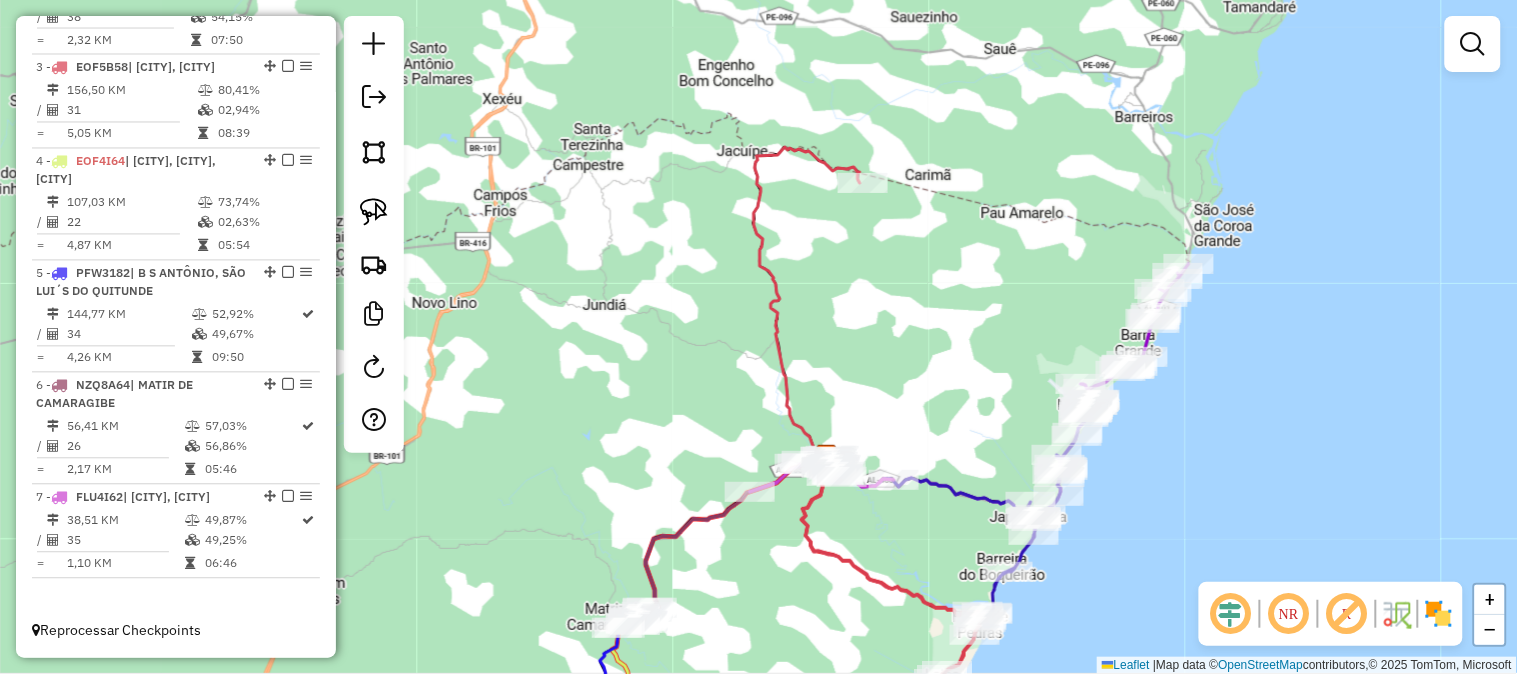 drag, startPoint x: 891, startPoint y: 353, endPoint x: 854, endPoint y: 257, distance: 102.88343 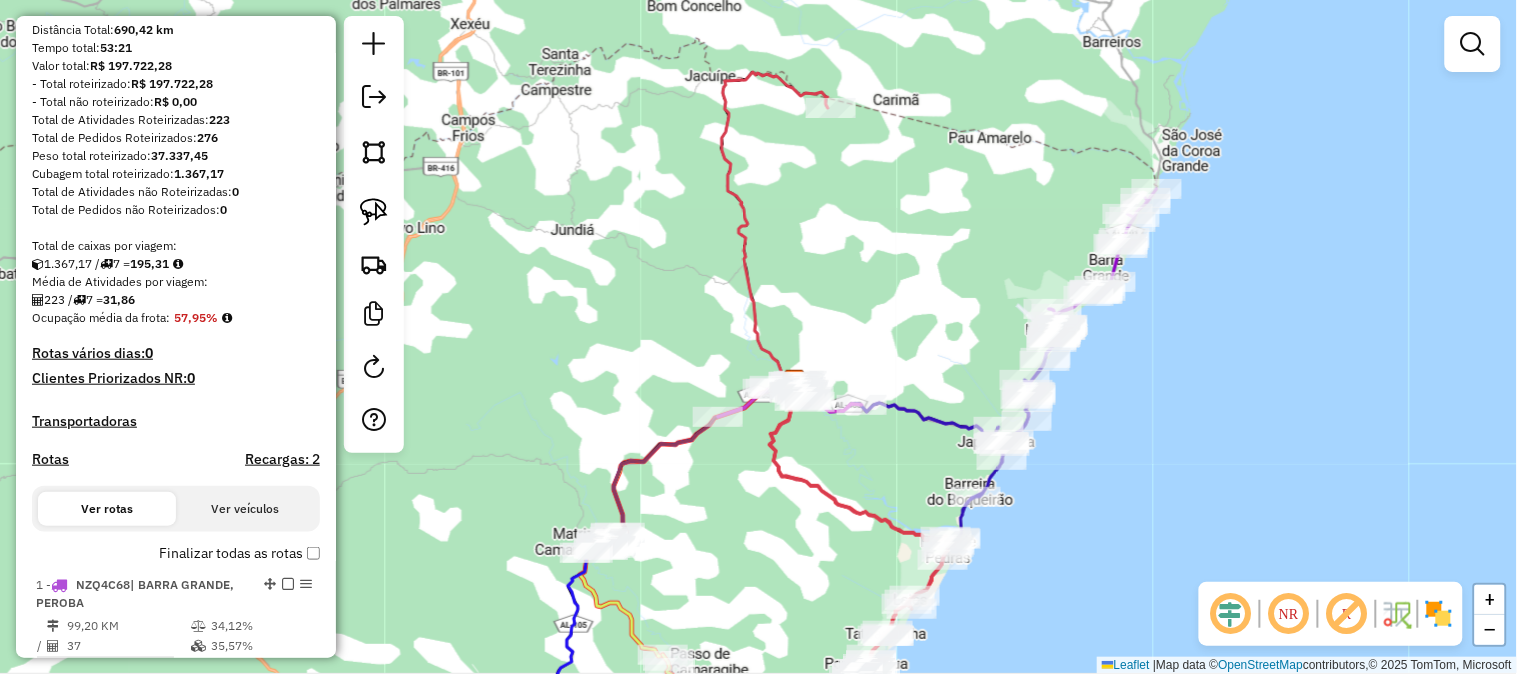 scroll, scrollTop: 0, scrollLeft: 0, axis: both 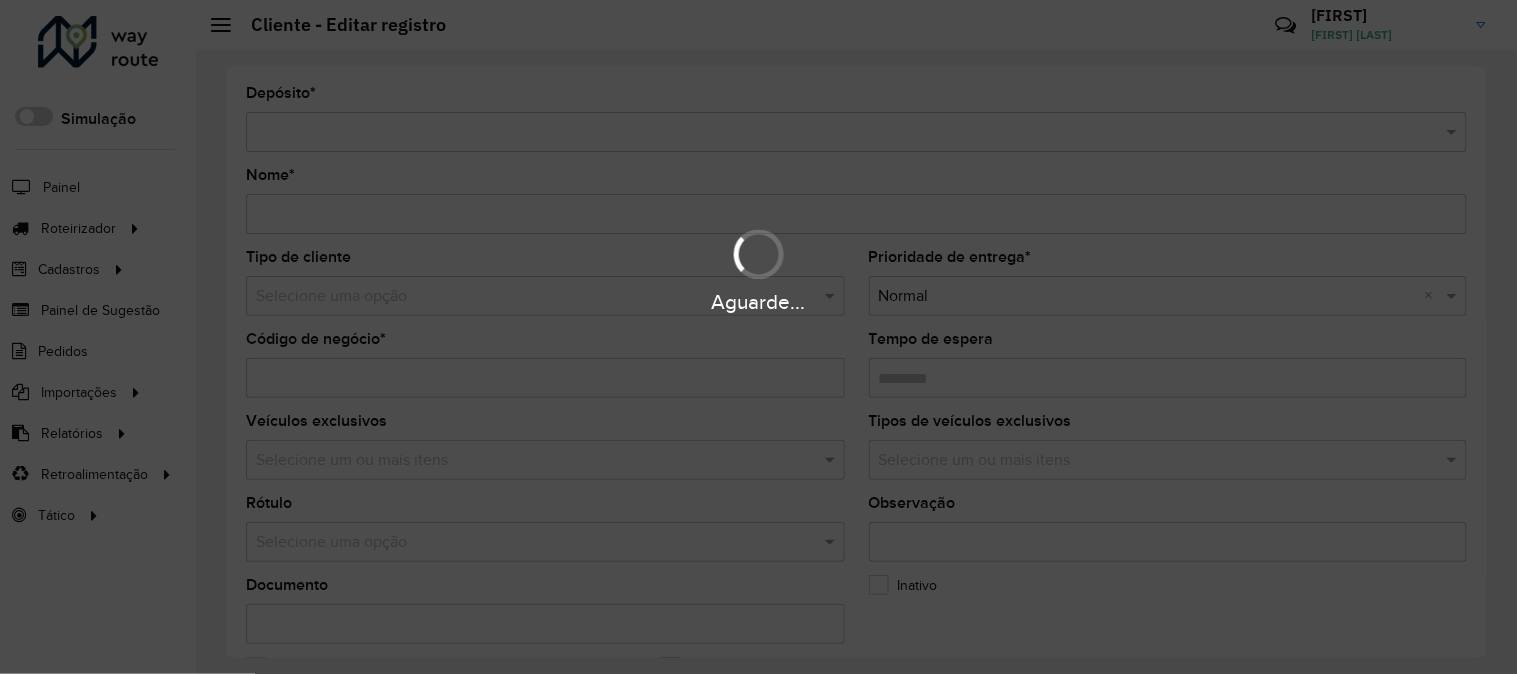 type on "**********" 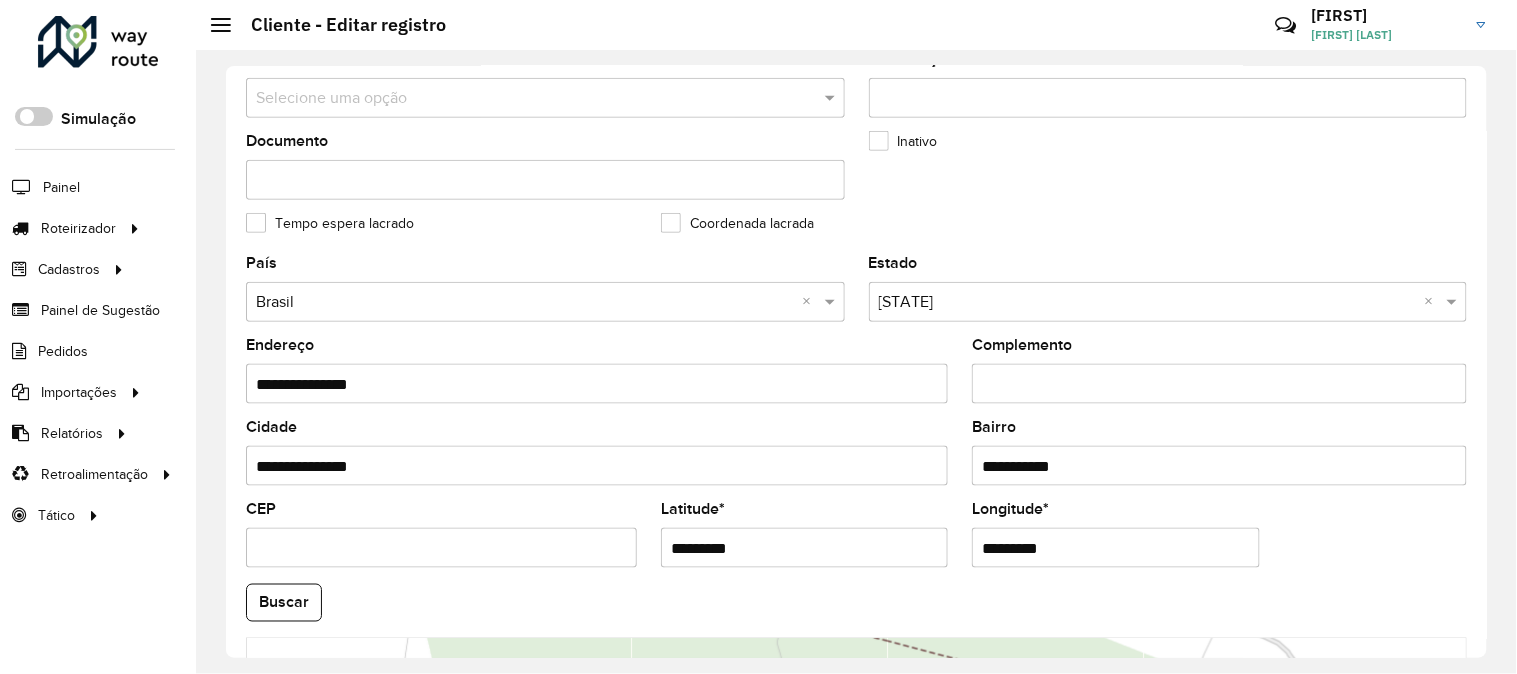 scroll, scrollTop: 817, scrollLeft: 0, axis: vertical 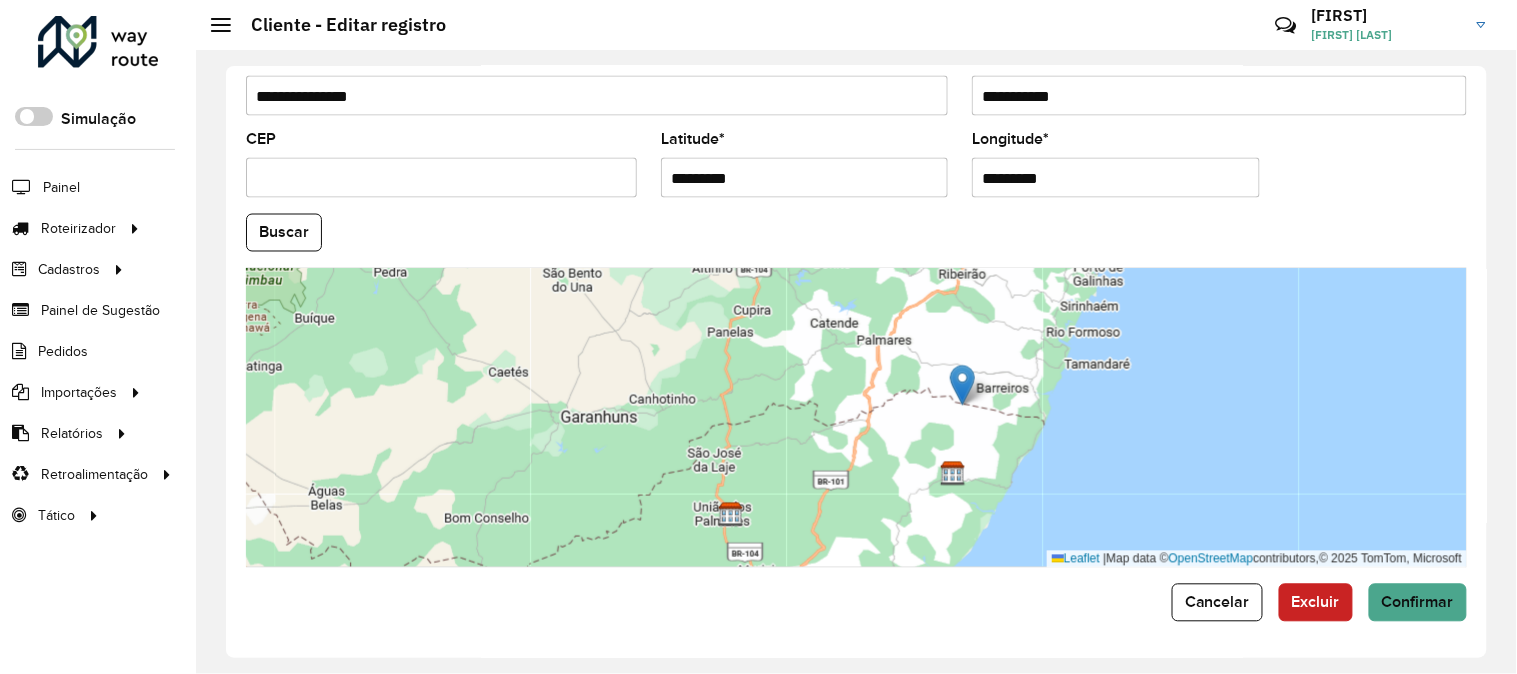 drag, startPoint x: 1048, startPoint y: 452, endPoint x: 1003, endPoint y: 447, distance: 45.276924 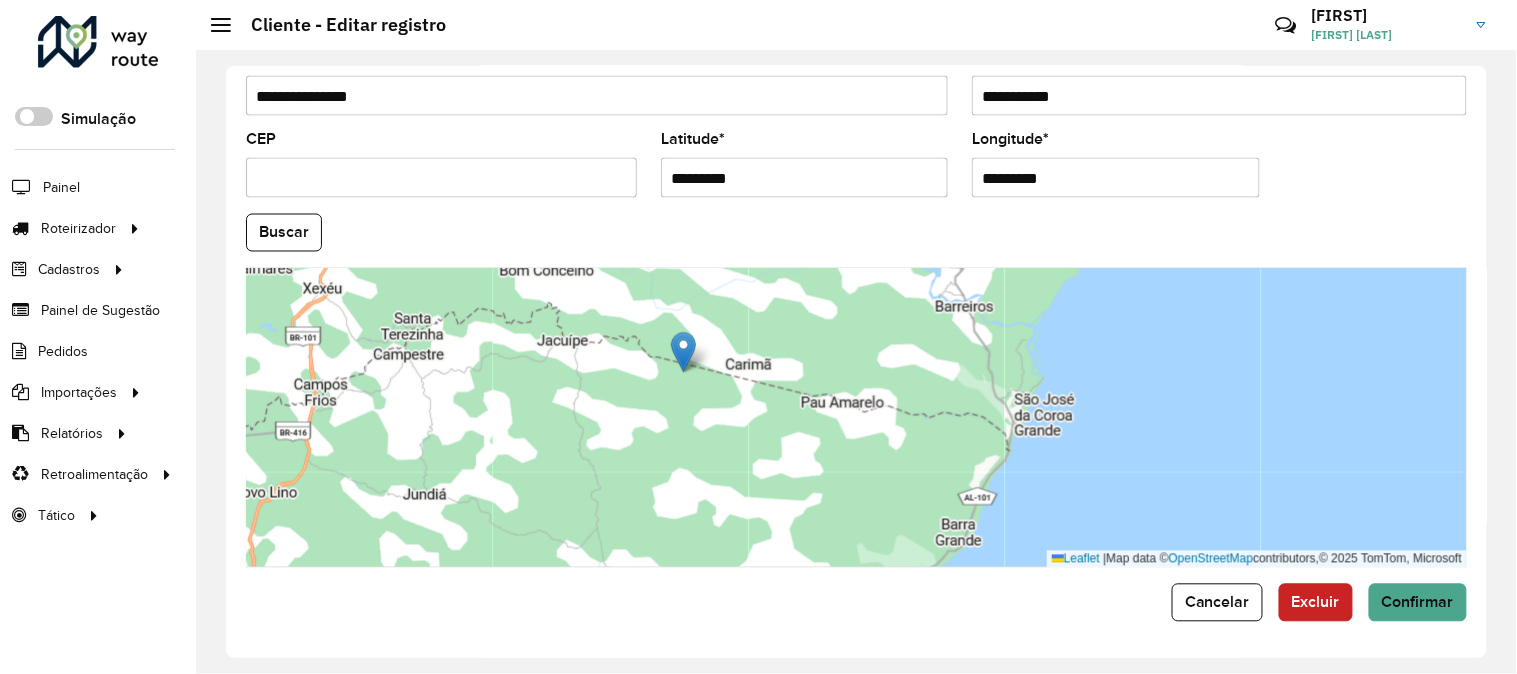 drag, startPoint x: 880, startPoint y: 456, endPoint x: 873, endPoint y: 505, distance: 49.497475 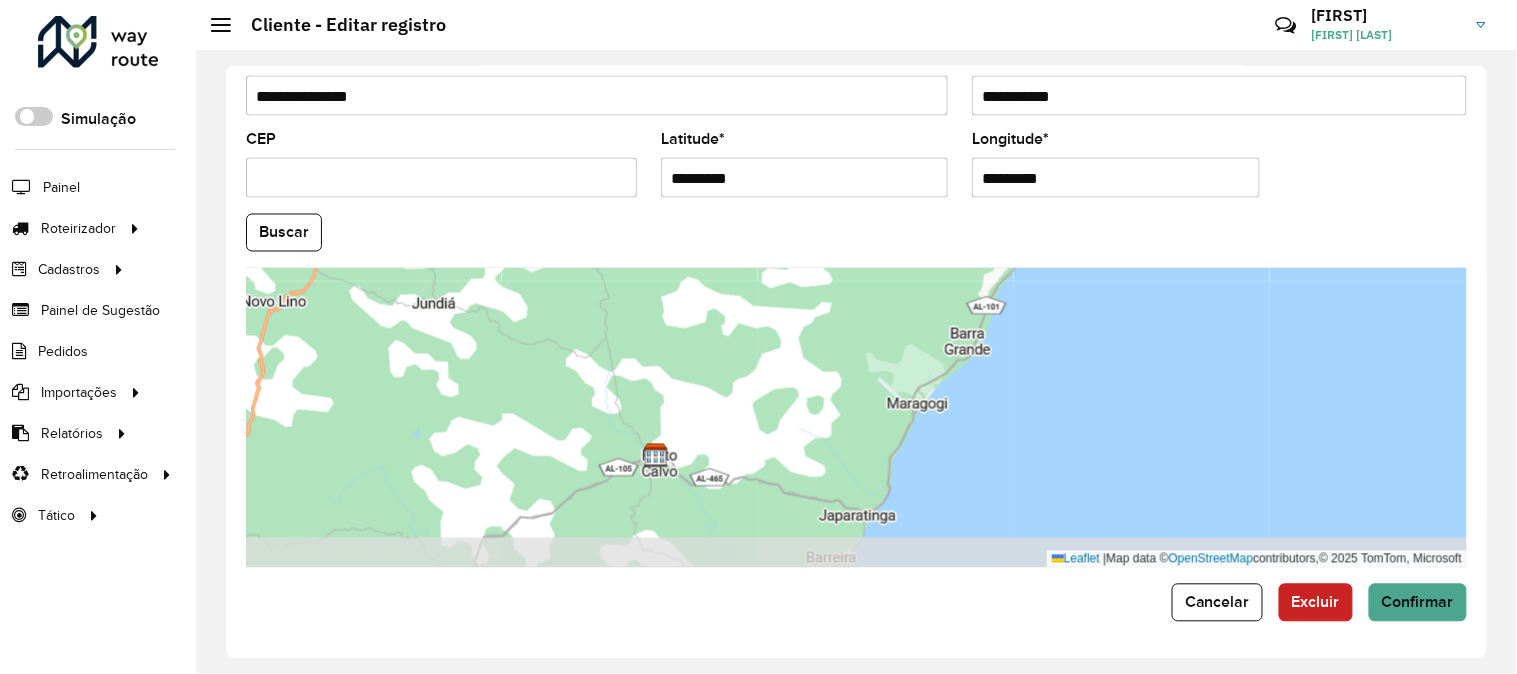 drag, startPoint x: 874, startPoint y: 481, endPoint x: 887, endPoint y: 295, distance: 186.45375 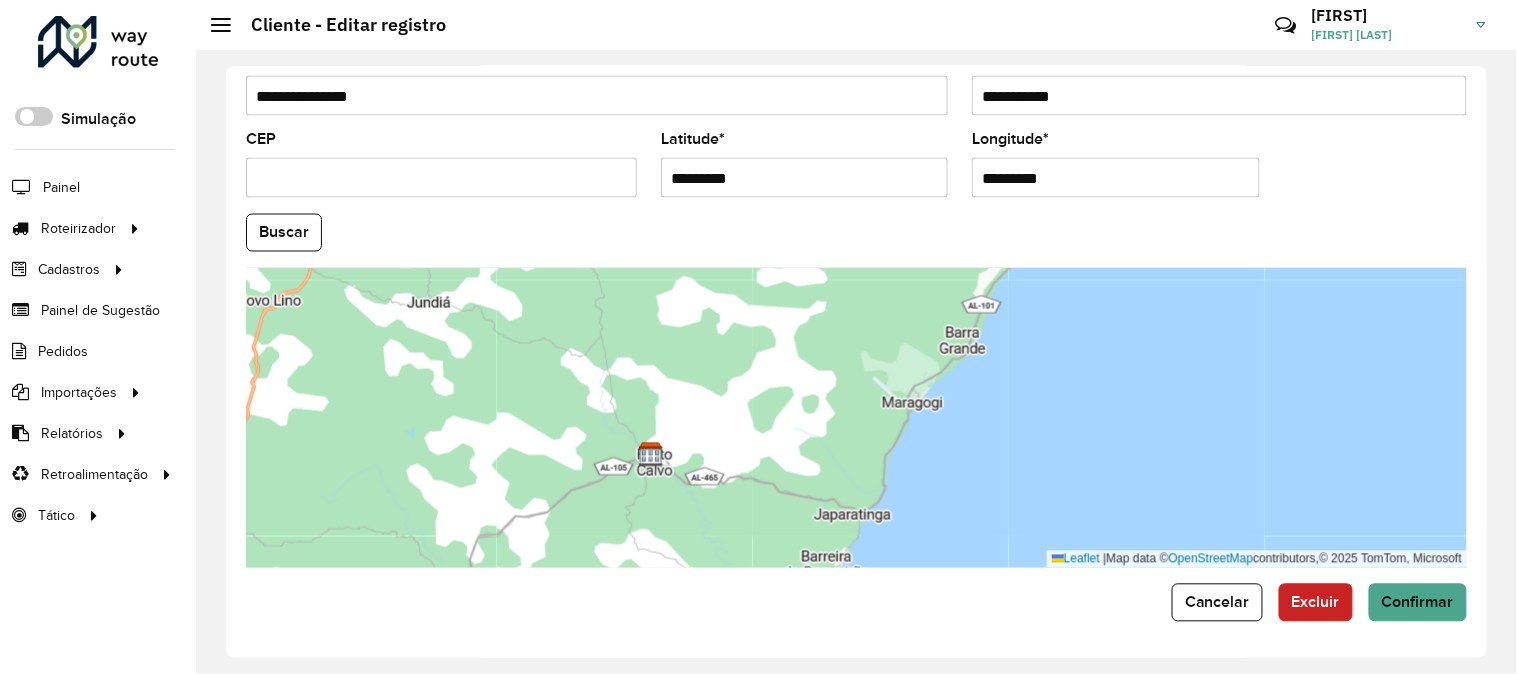 drag, startPoint x: 926, startPoint y: 348, endPoint x: 932, endPoint y: 306, distance: 42.426407 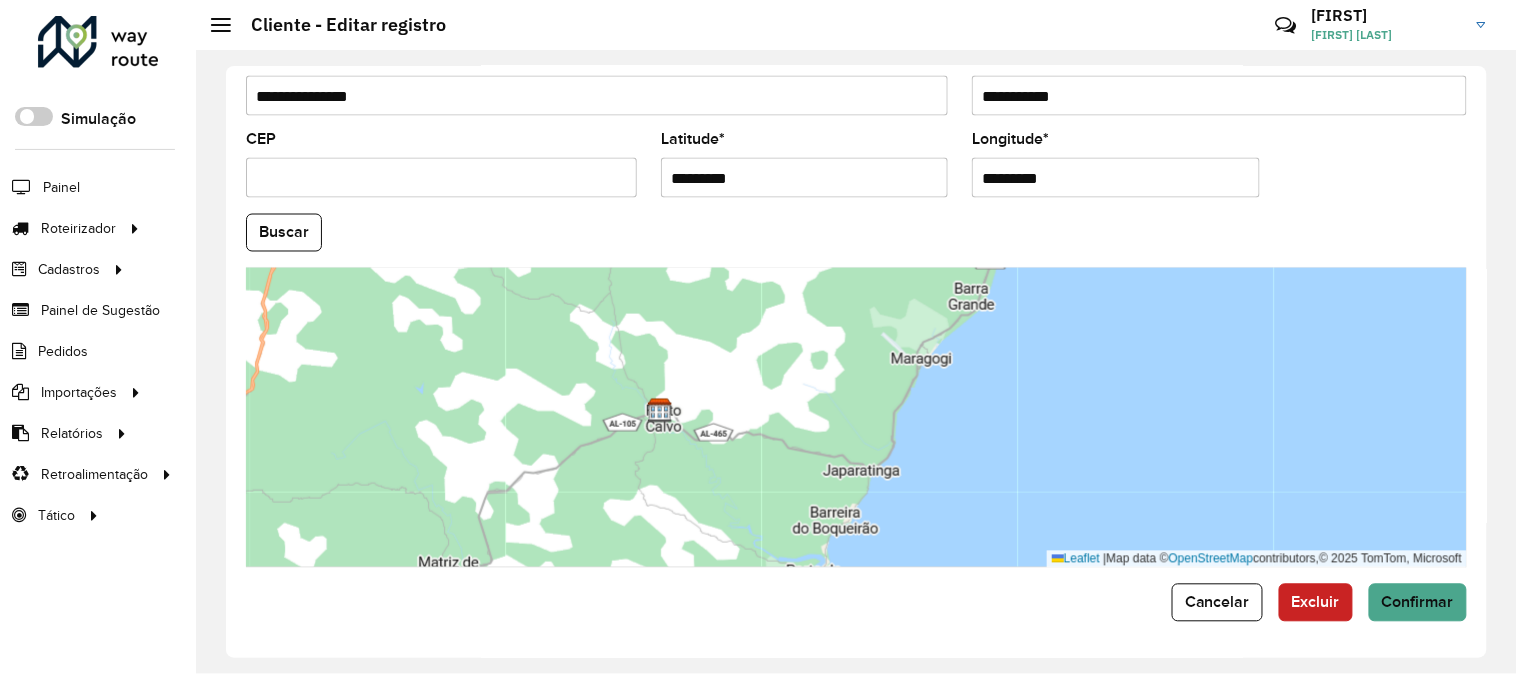 drag, startPoint x: 863, startPoint y: 430, endPoint x: 904, endPoint y: 293, distance: 143.0035 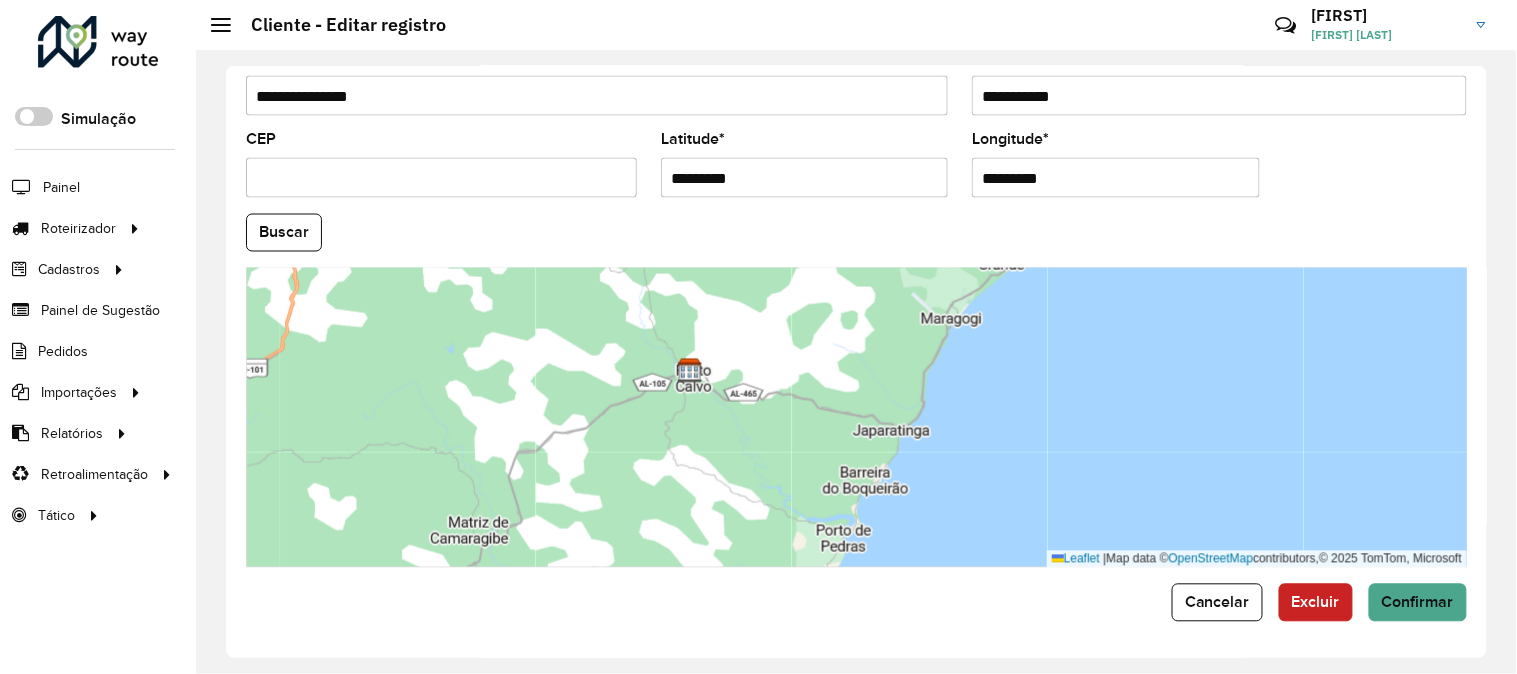 drag, startPoint x: 863, startPoint y: 357, endPoint x: 855, endPoint y: 416, distance: 59.5399 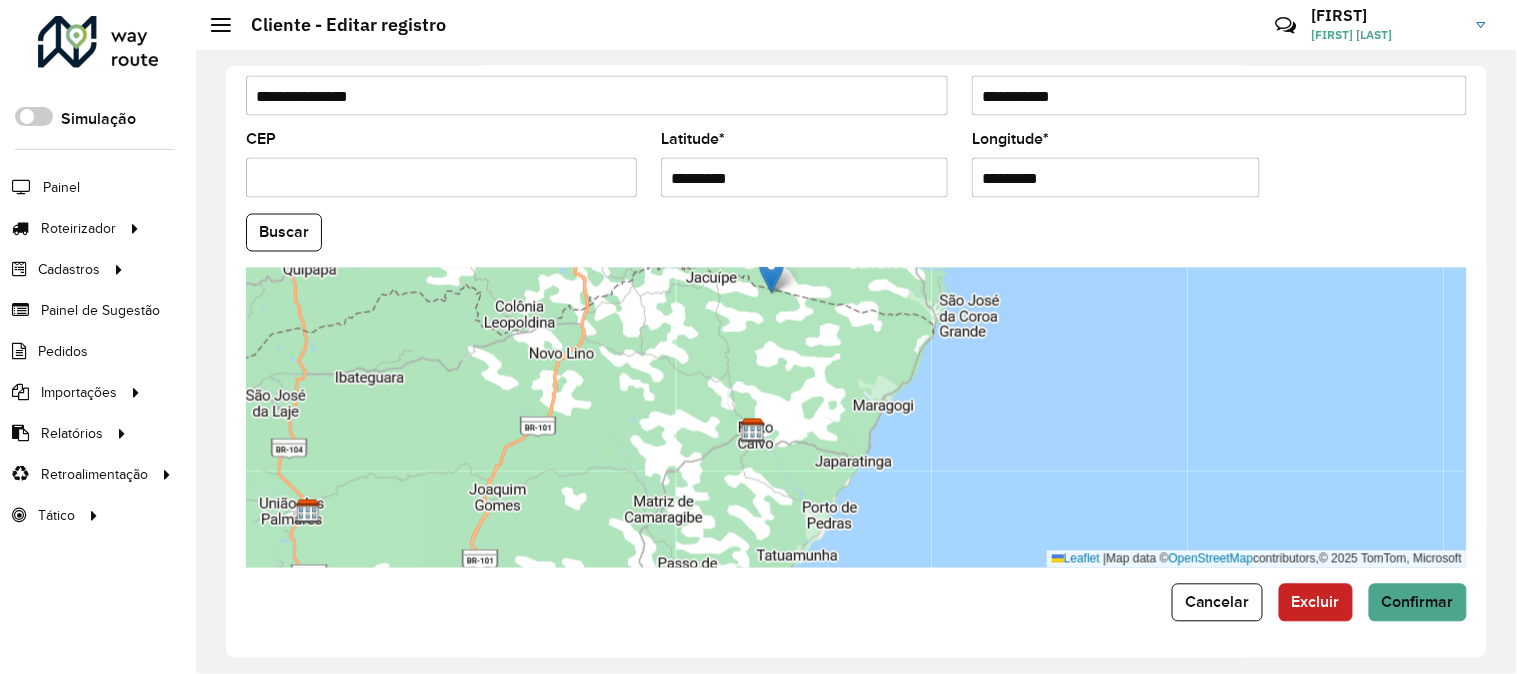 drag, startPoint x: 843, startPoint y: 375, endPoint x: 826, endPoint y: 413, distance: 41.62932 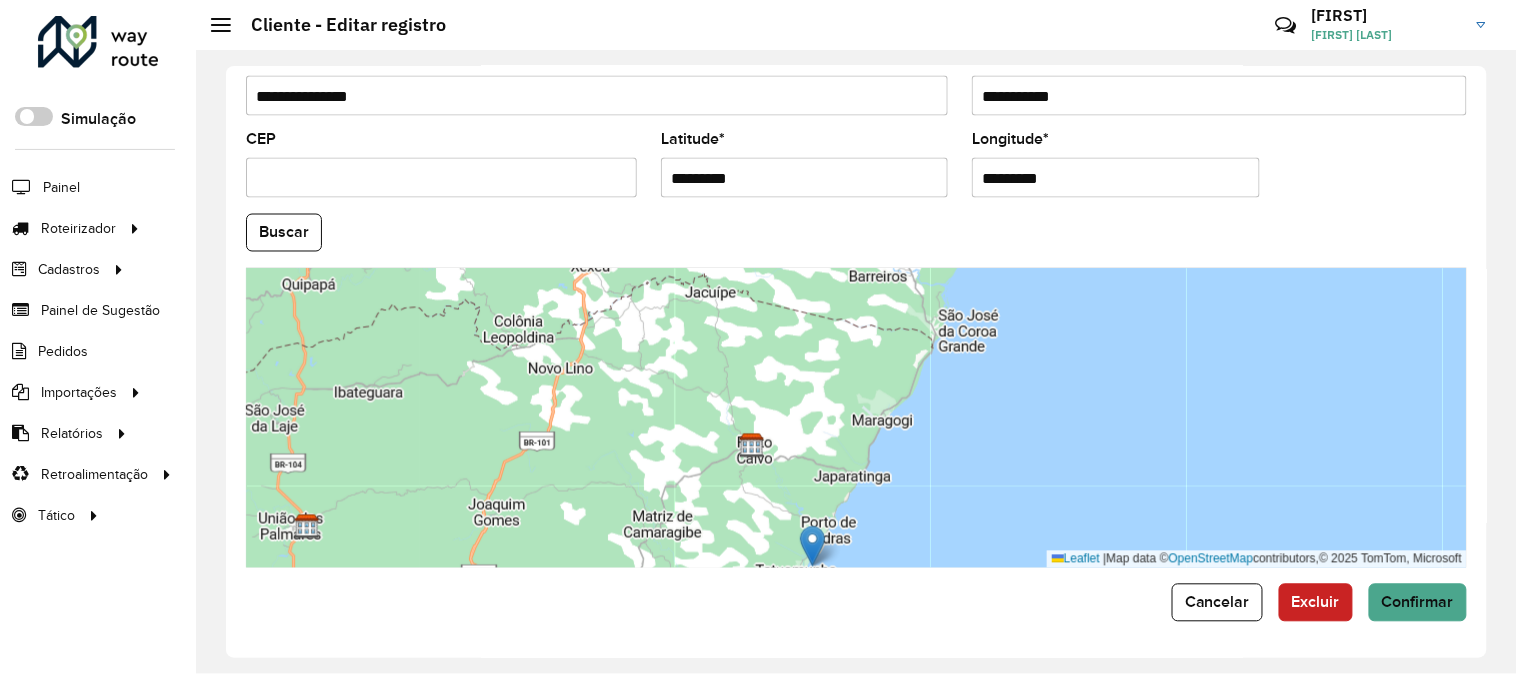 drag, startPoint x: 772, startPoint y: 283, endPoint x: 808, endPoint y: 555, distance: 274.372 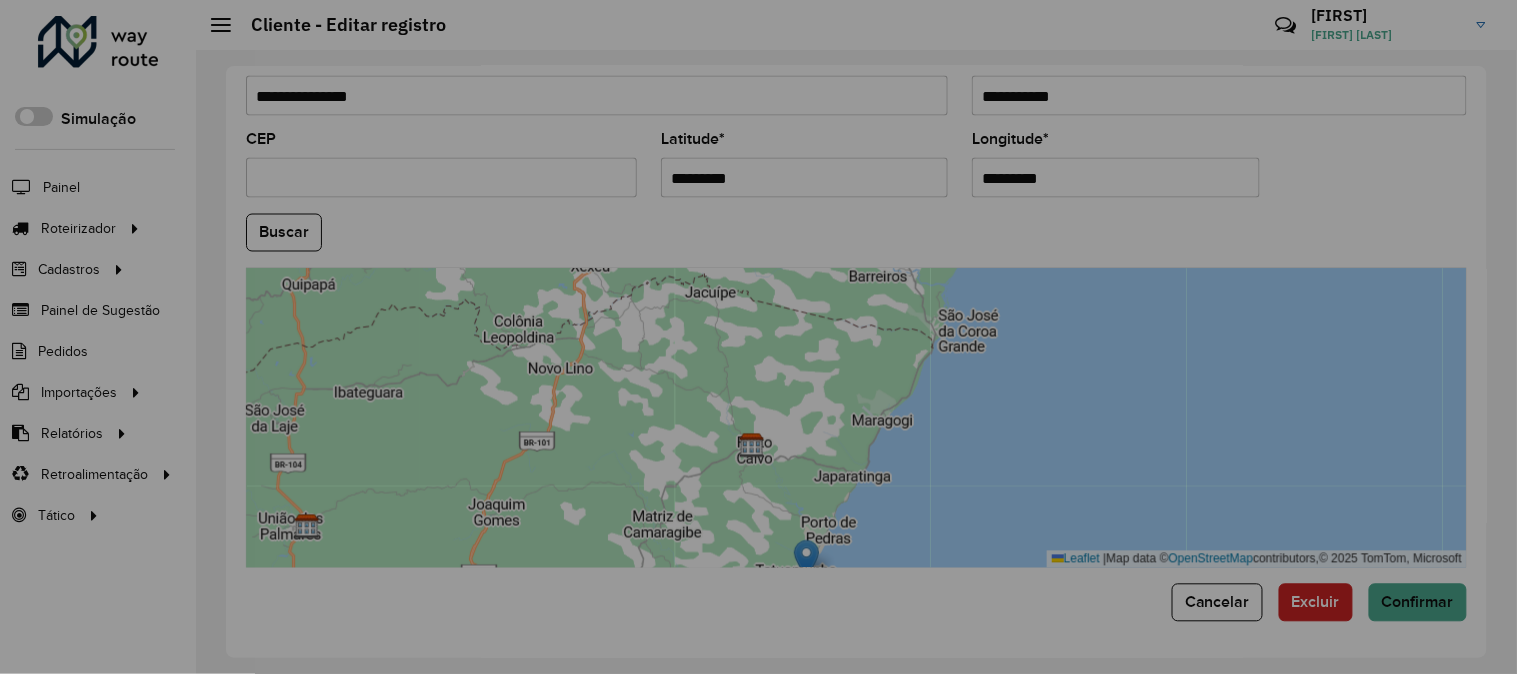 type on "**********" 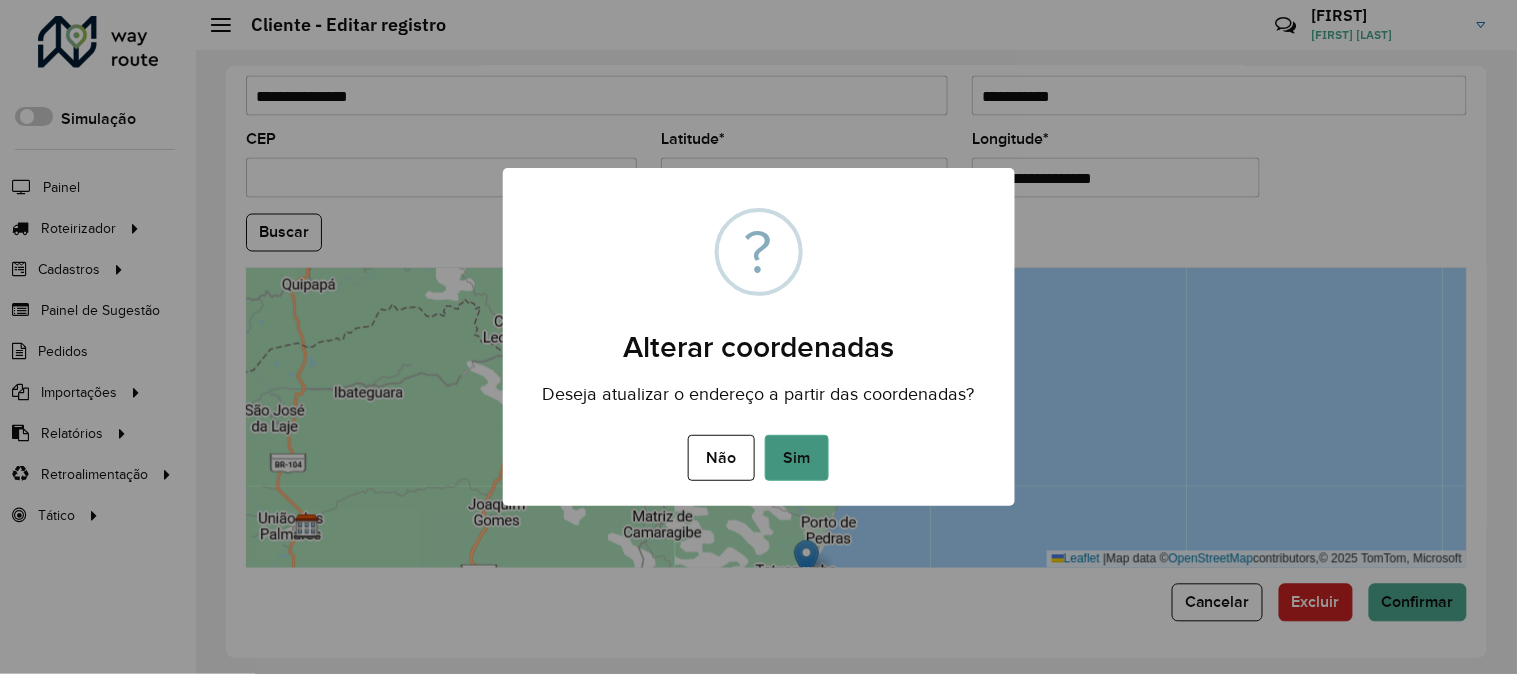 click on "Sim" at bounding box center [797, 458] 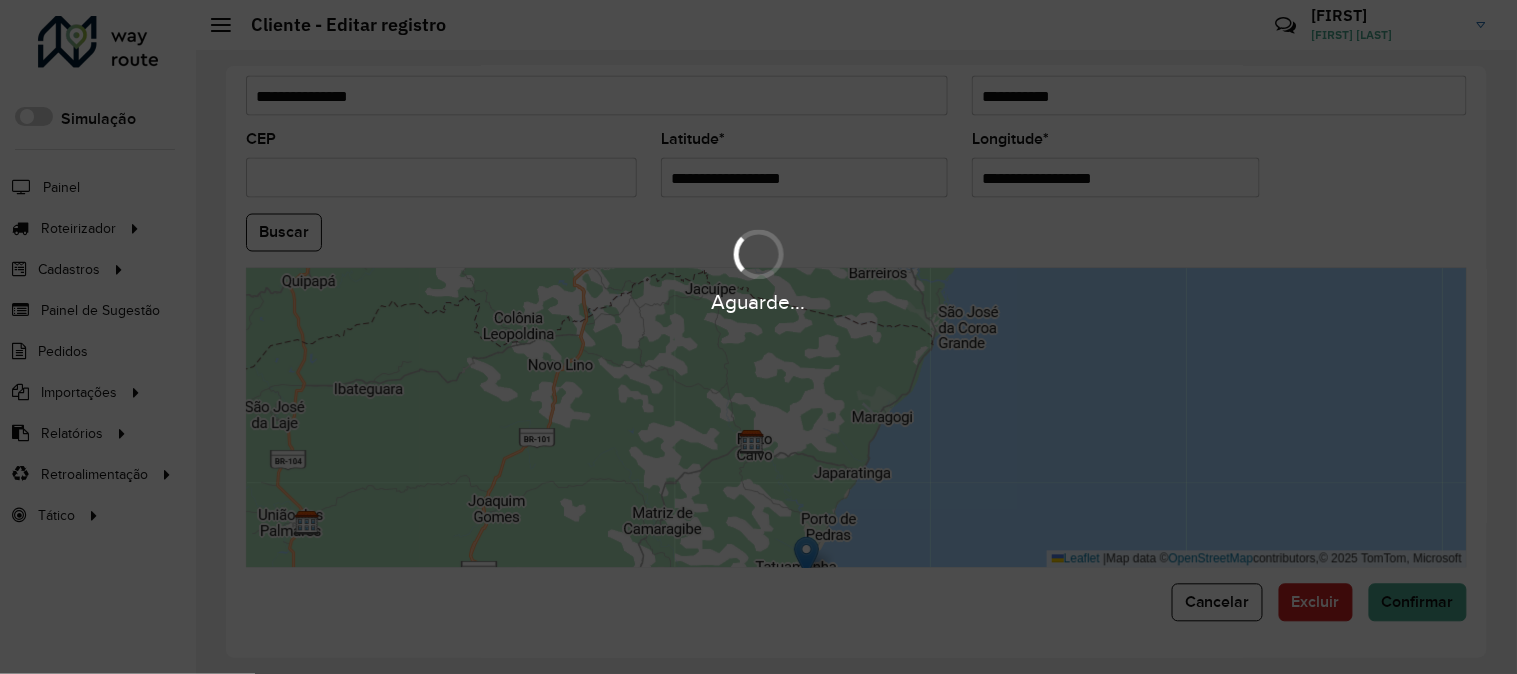 scroll, scrollTop: 0, scrollLeft: 0, axis: both 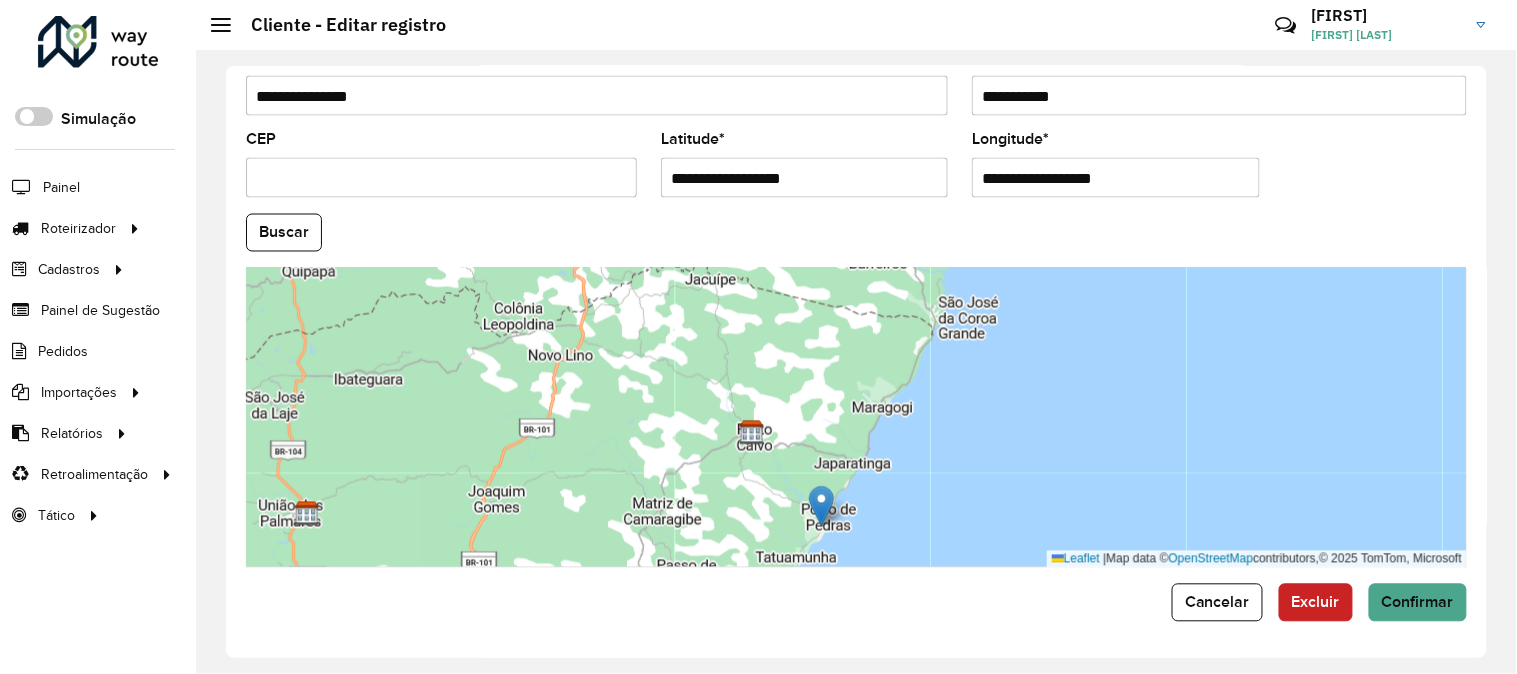 drag, startPoint x: 807, startPoint y: 540, endPoint x: 823, endPoint y: 504, distance: 39.39543 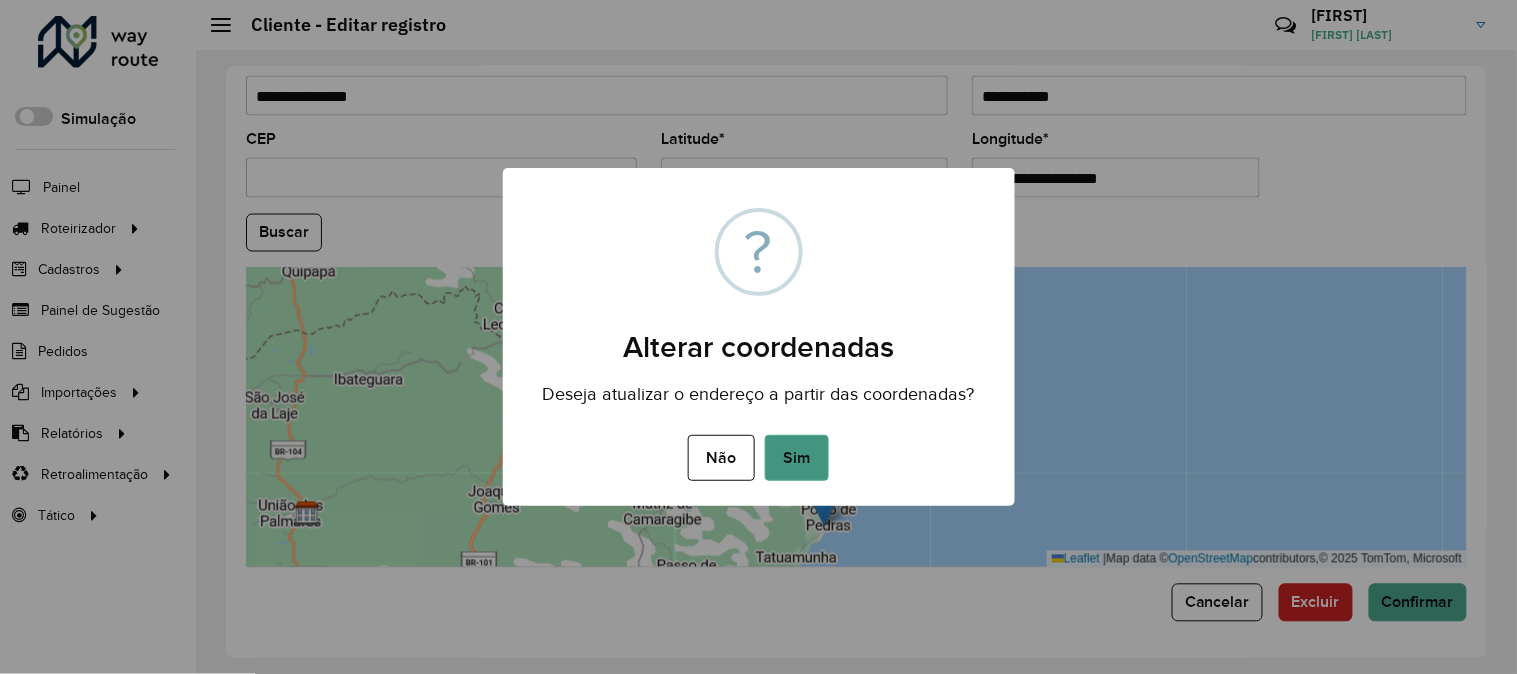 click on "Sim" at bounding box center [797, 458] 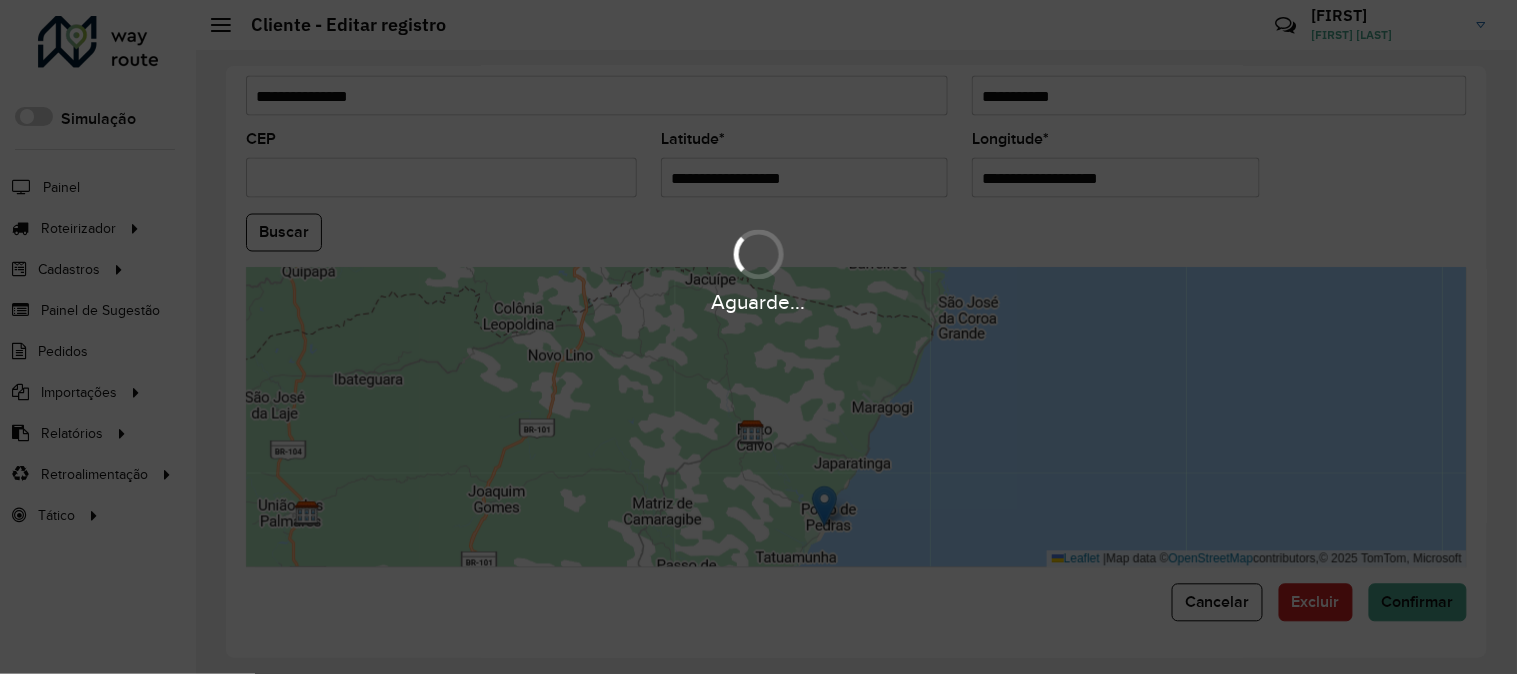 type on "**********" 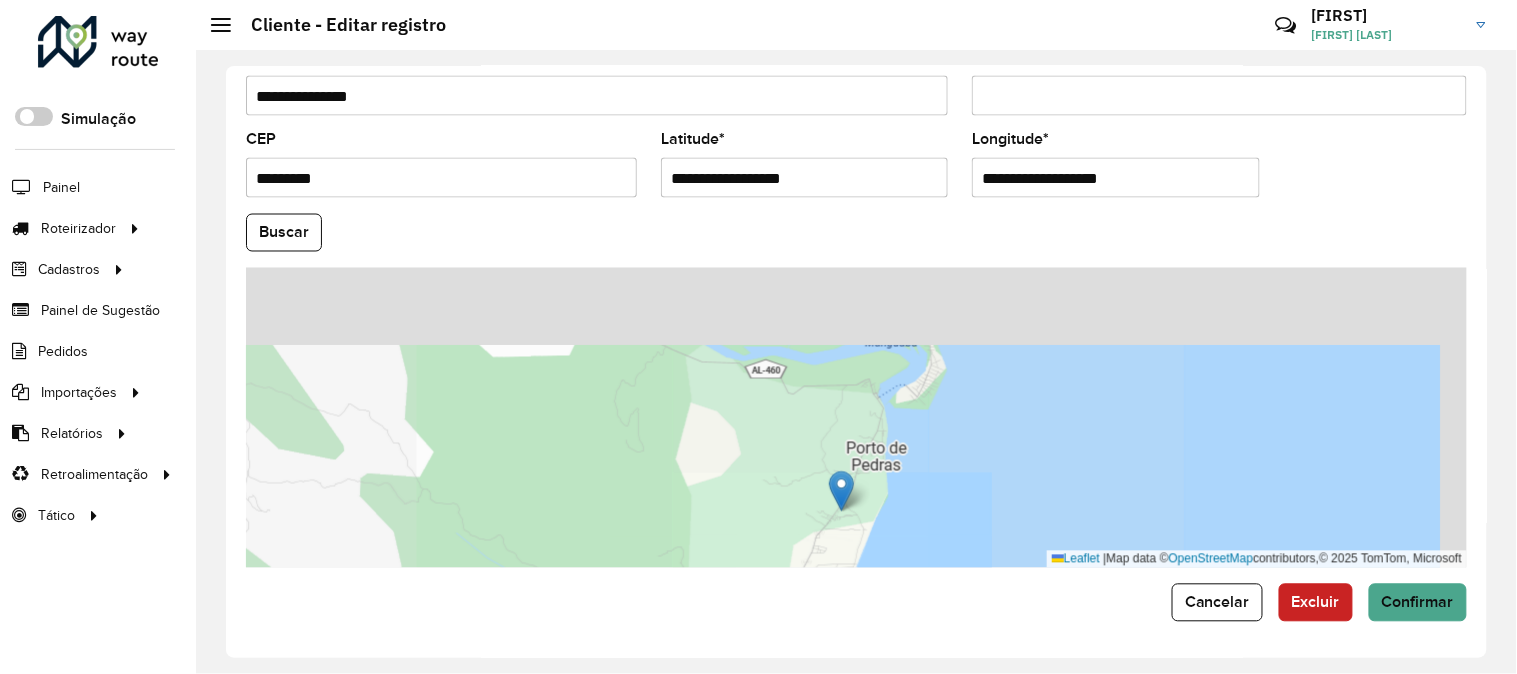drag, startPoint x: 950, startPoint y: 400, endPoint x: 868, endPoint y: 505, distance: 133.22537 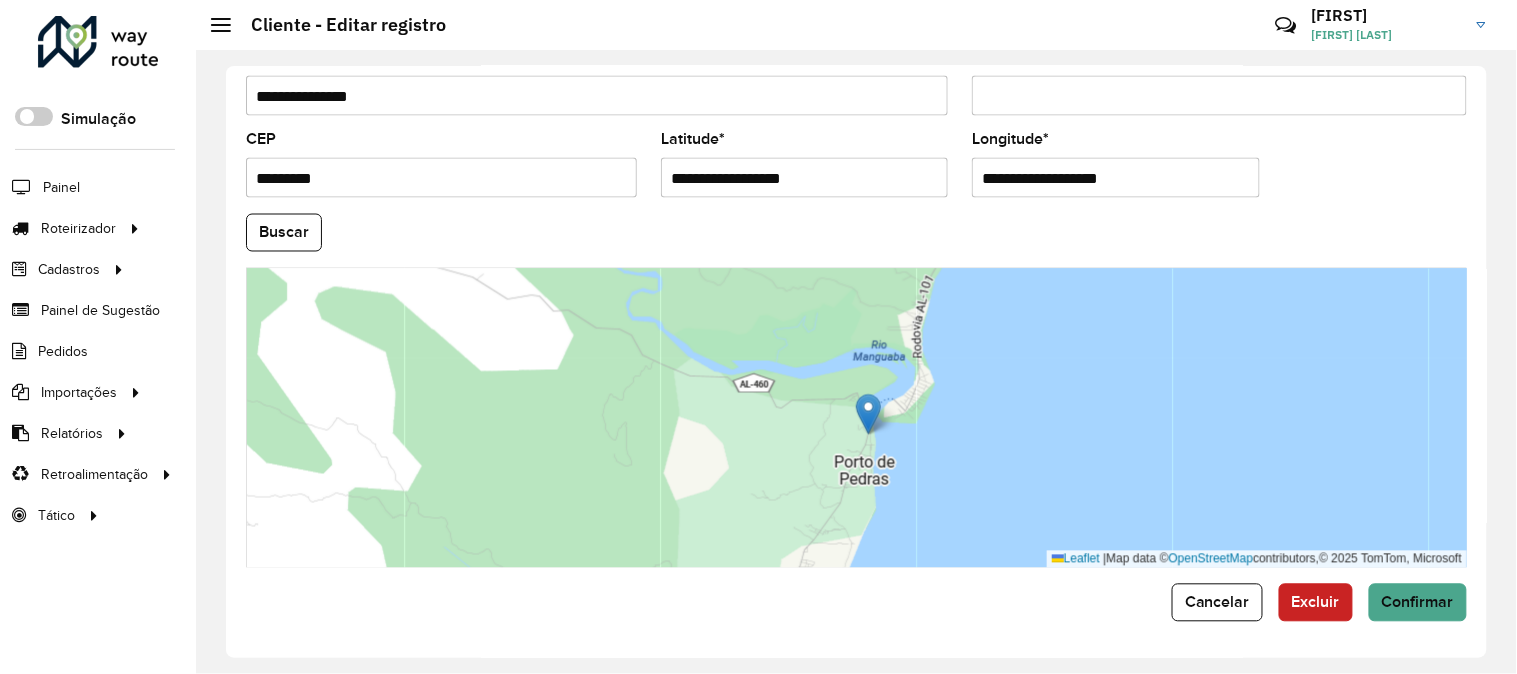 drag, startPoint x: 831, startPoint y: 496, endPoint x: 870, endPoint y: 405, distance: 99.00505 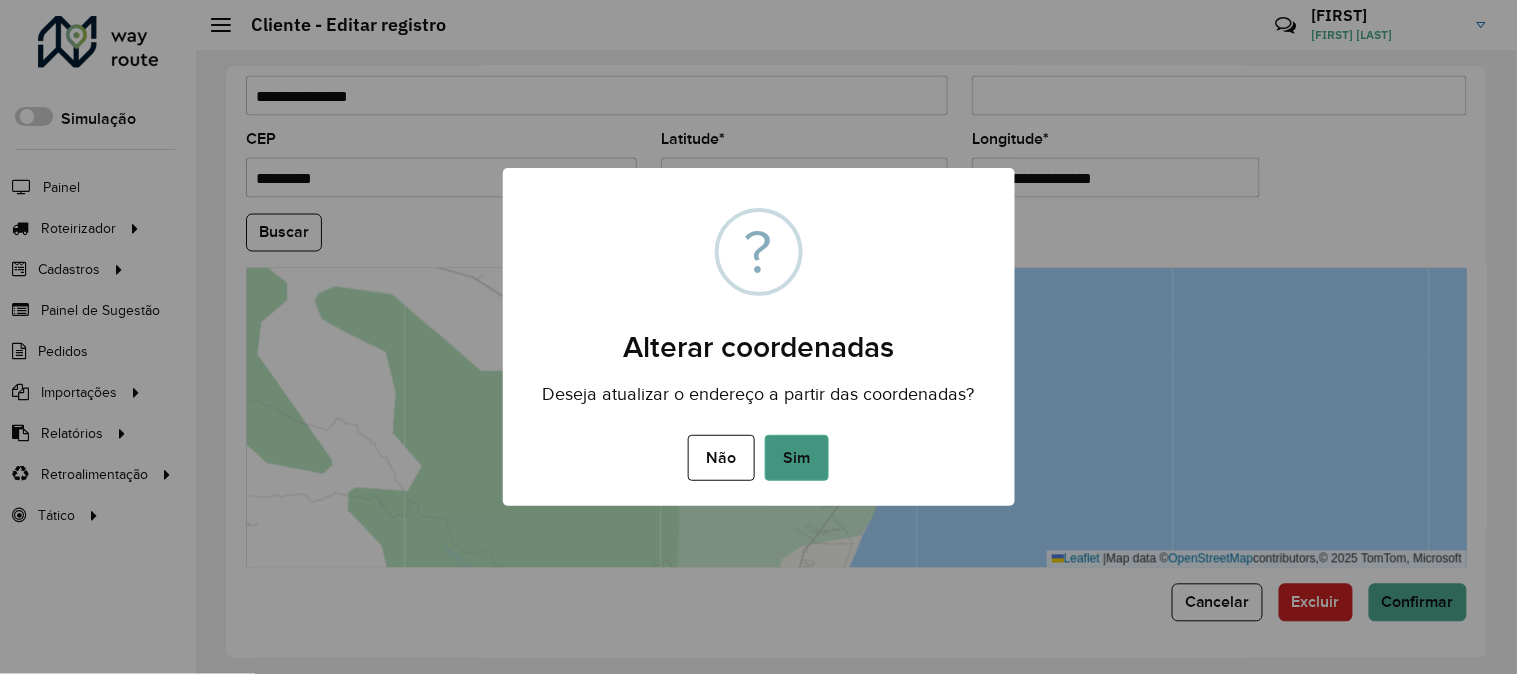 click on "Sim" at bounding box center [797, 458] 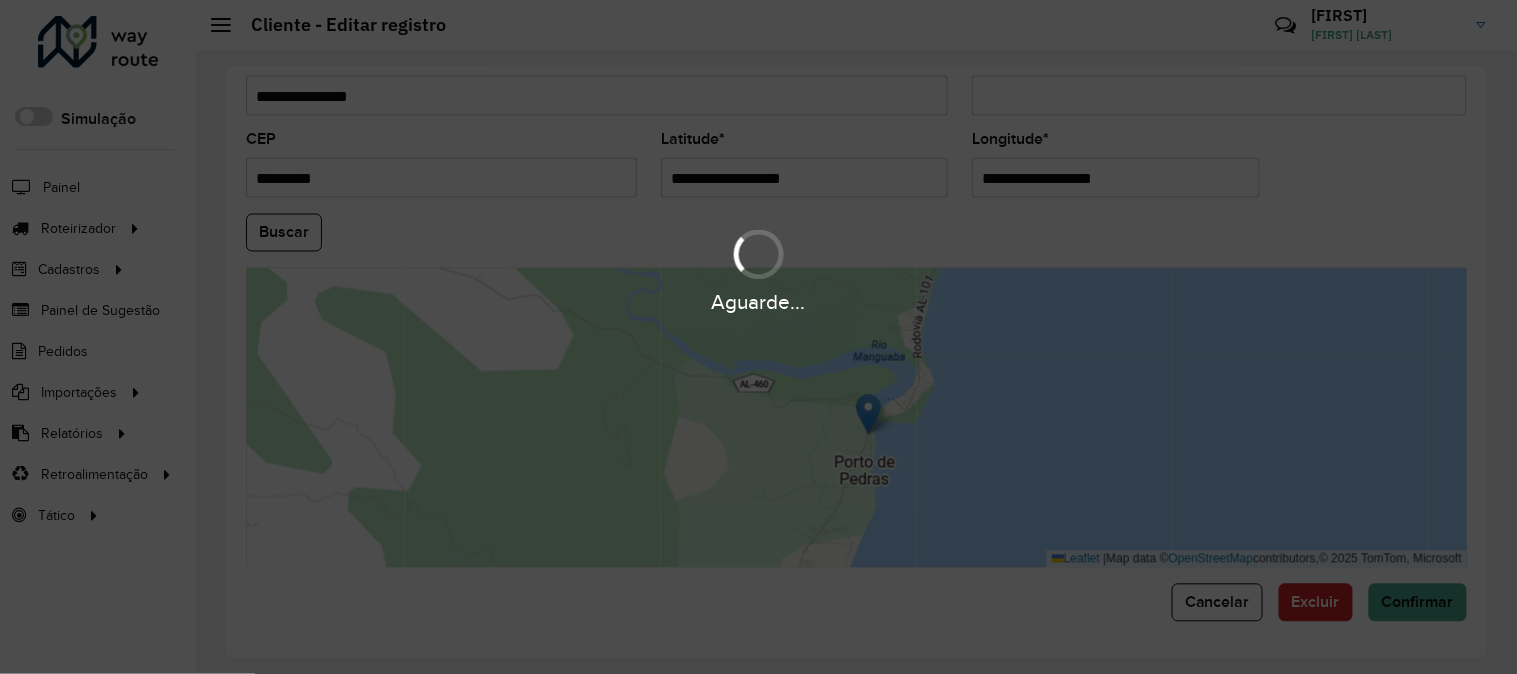 type on "**********" 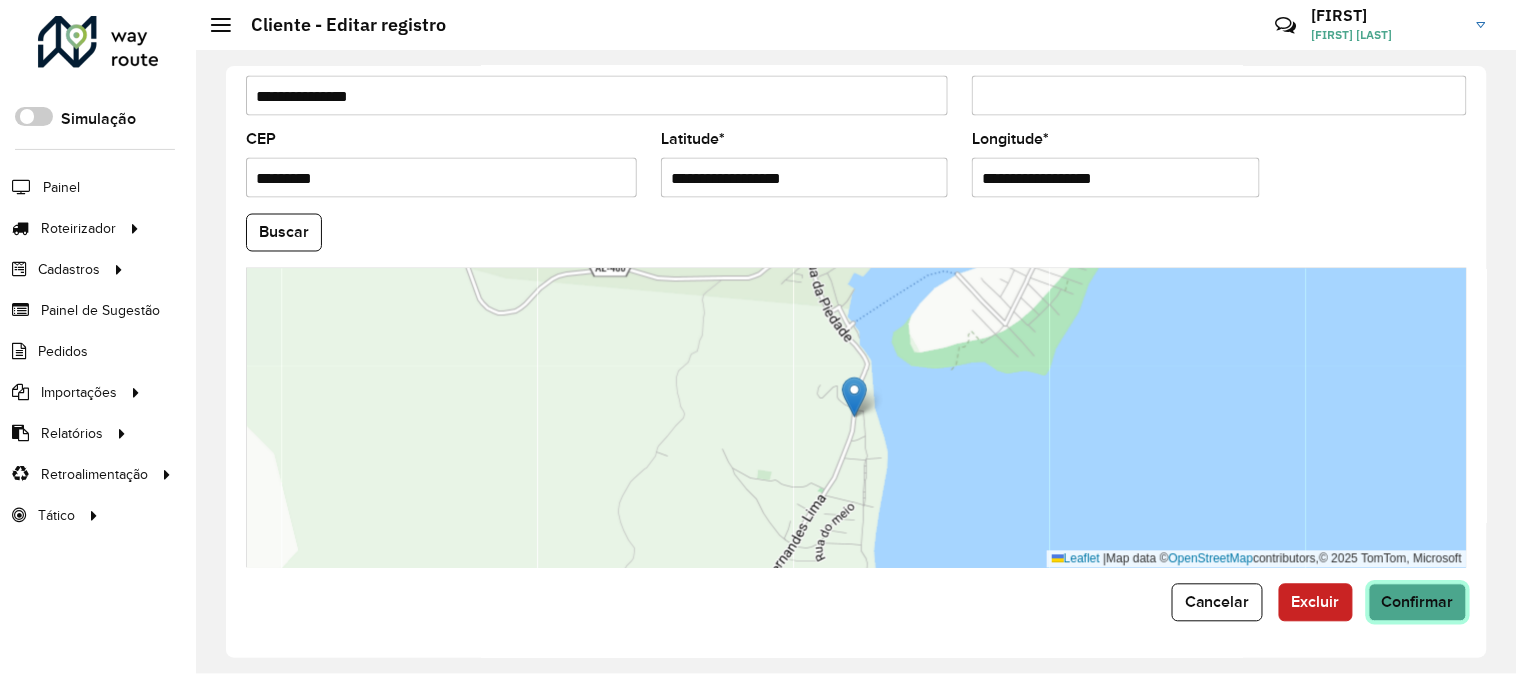 click on "Confirmar" 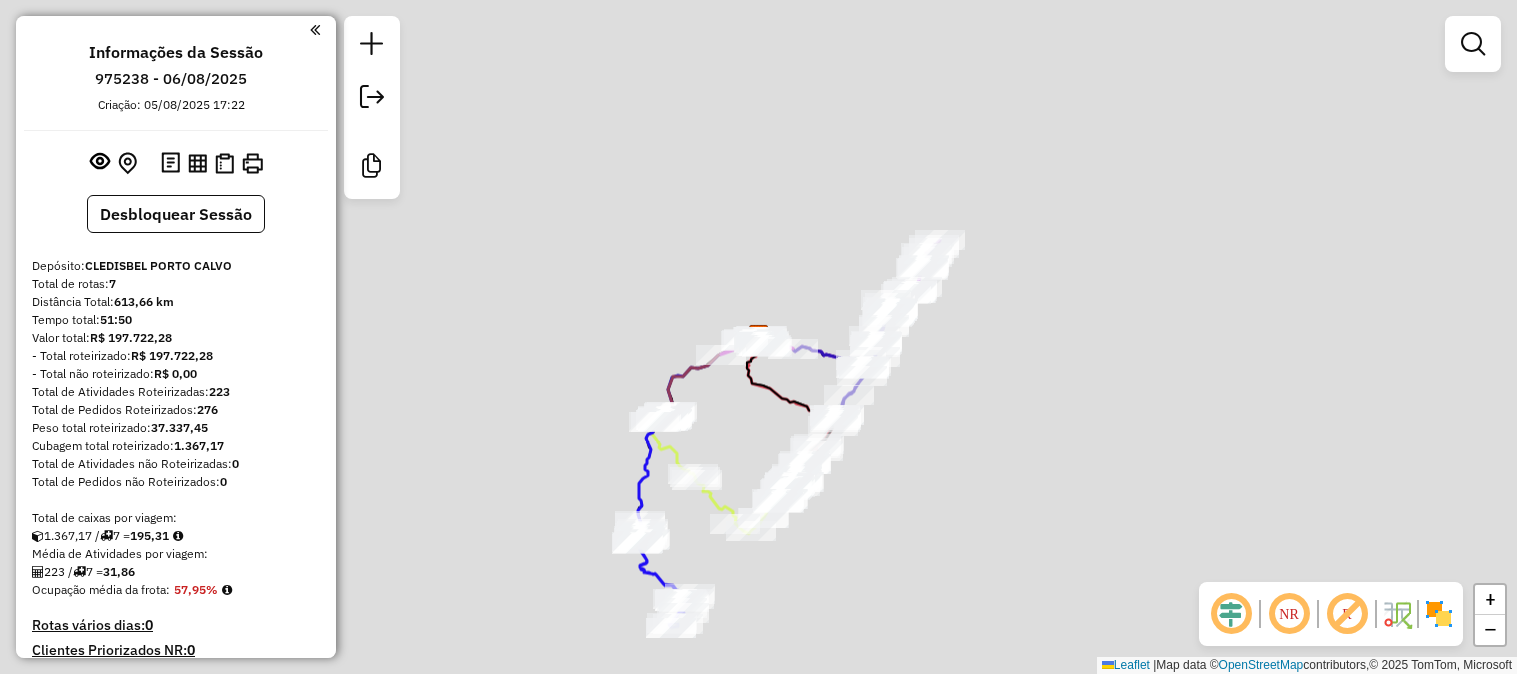 scroll, scrollTop: 0, scrollLeft: 0, axis: both 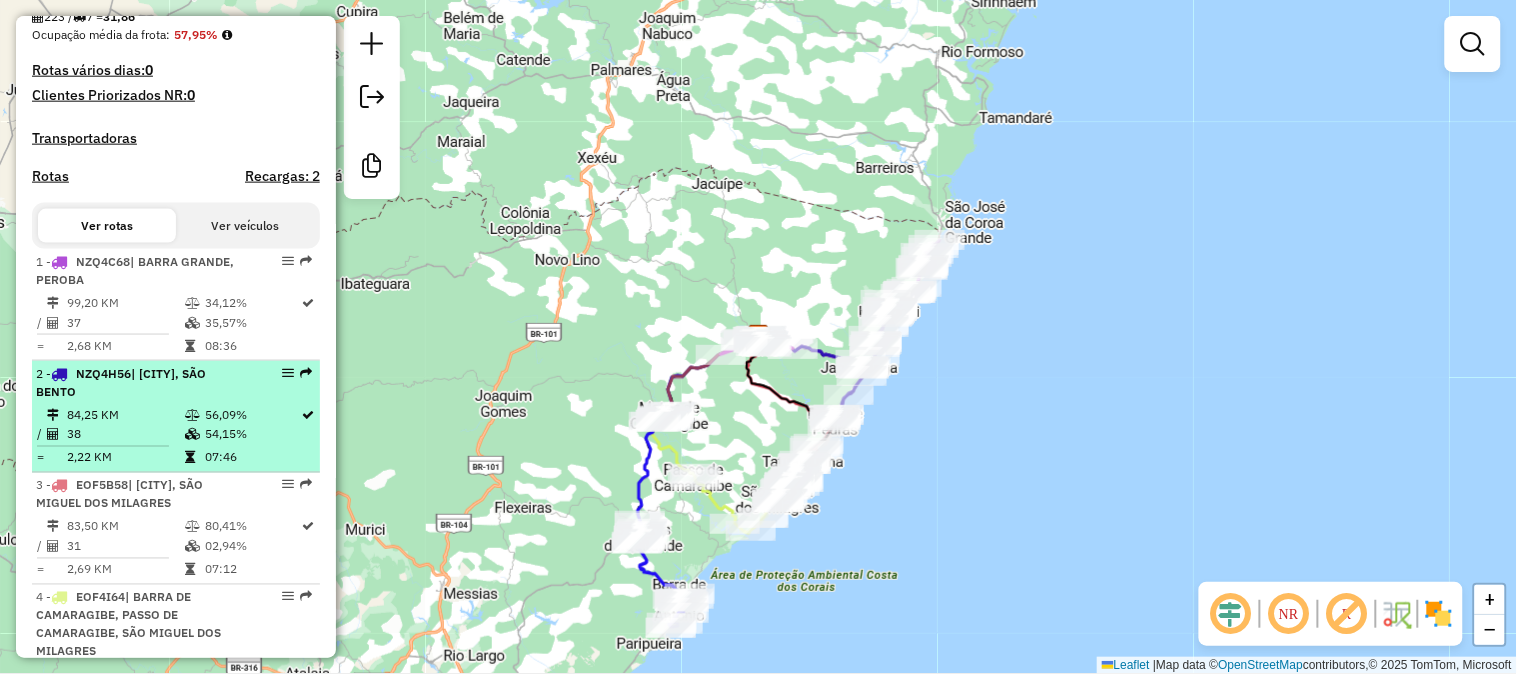 click on "2 - [PLATE] | [CITY], SÃO BENTO" at bounding box center (142, 383) 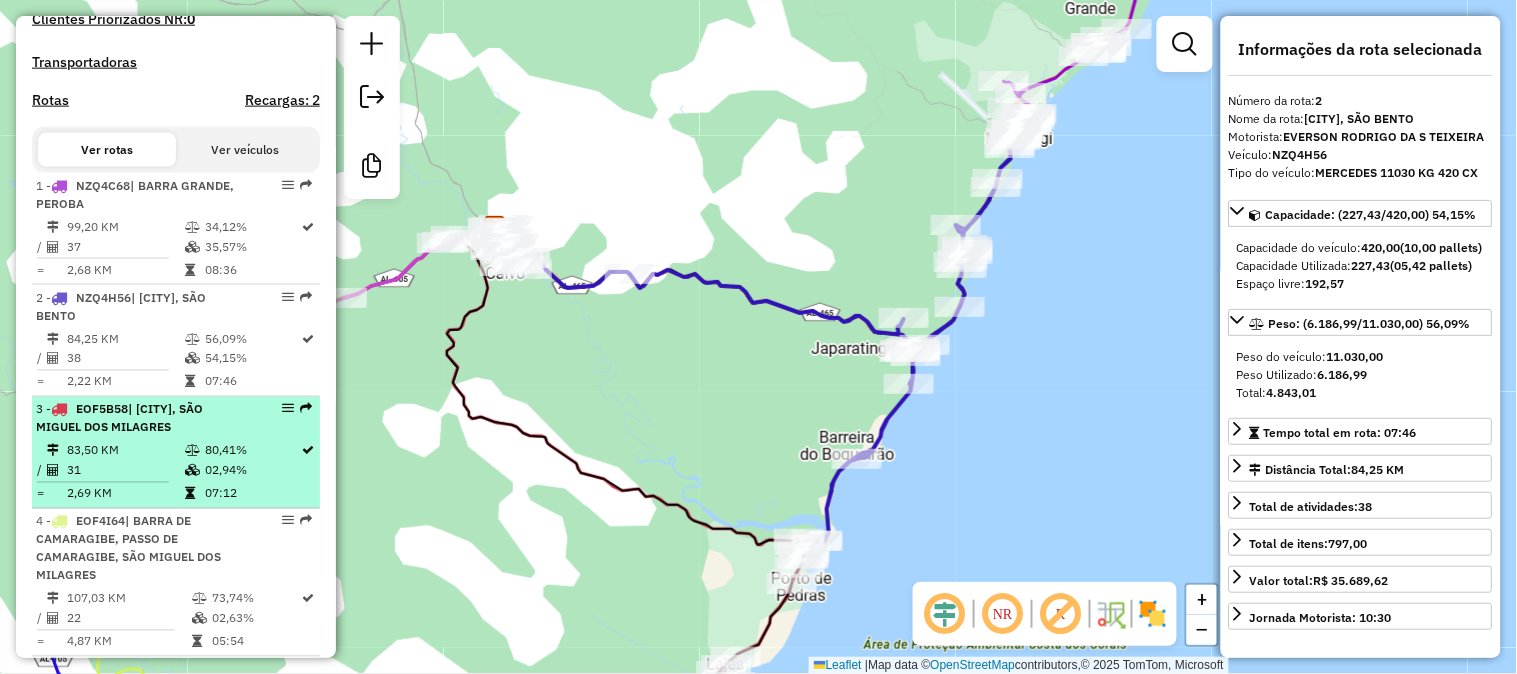 scroll, scrollTop: 666, scrollLeft: 0, axis: vertical 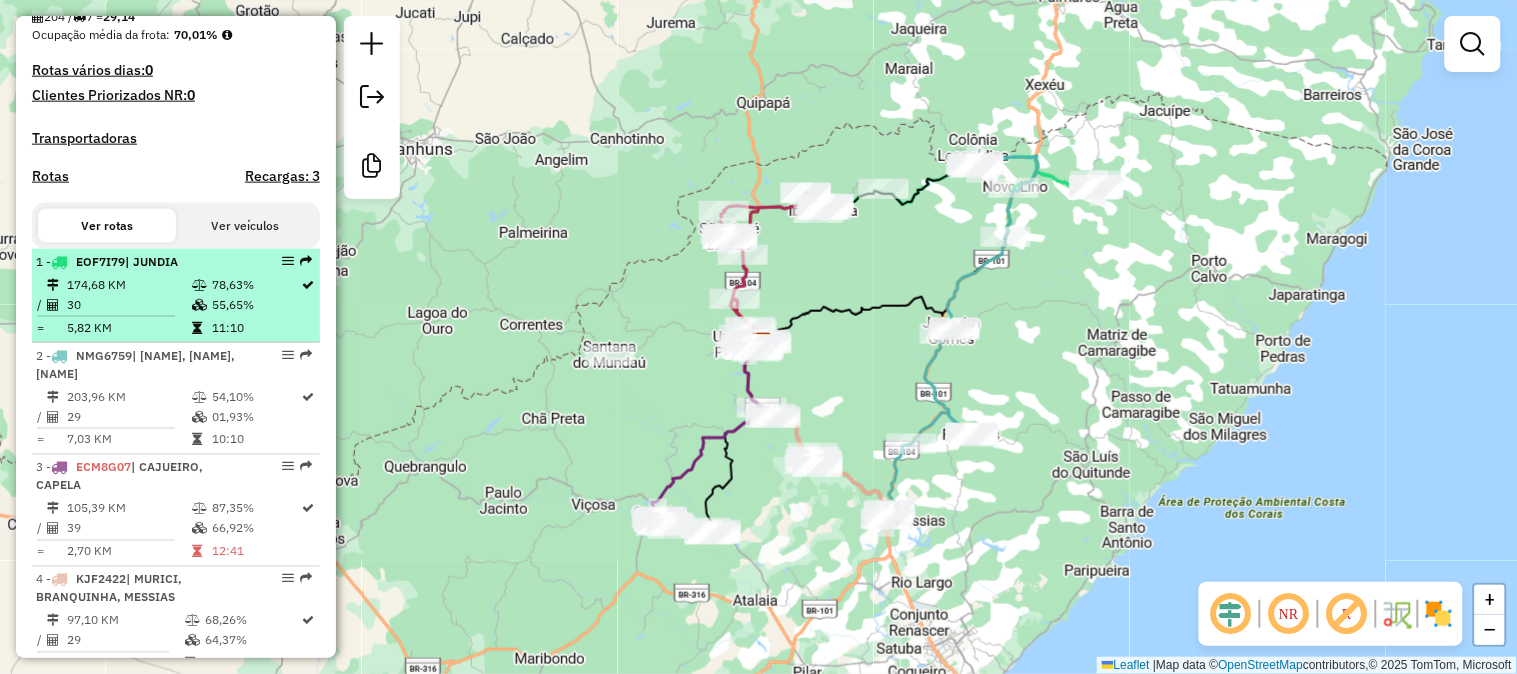 click on "30" at bounding box center [128, 305] 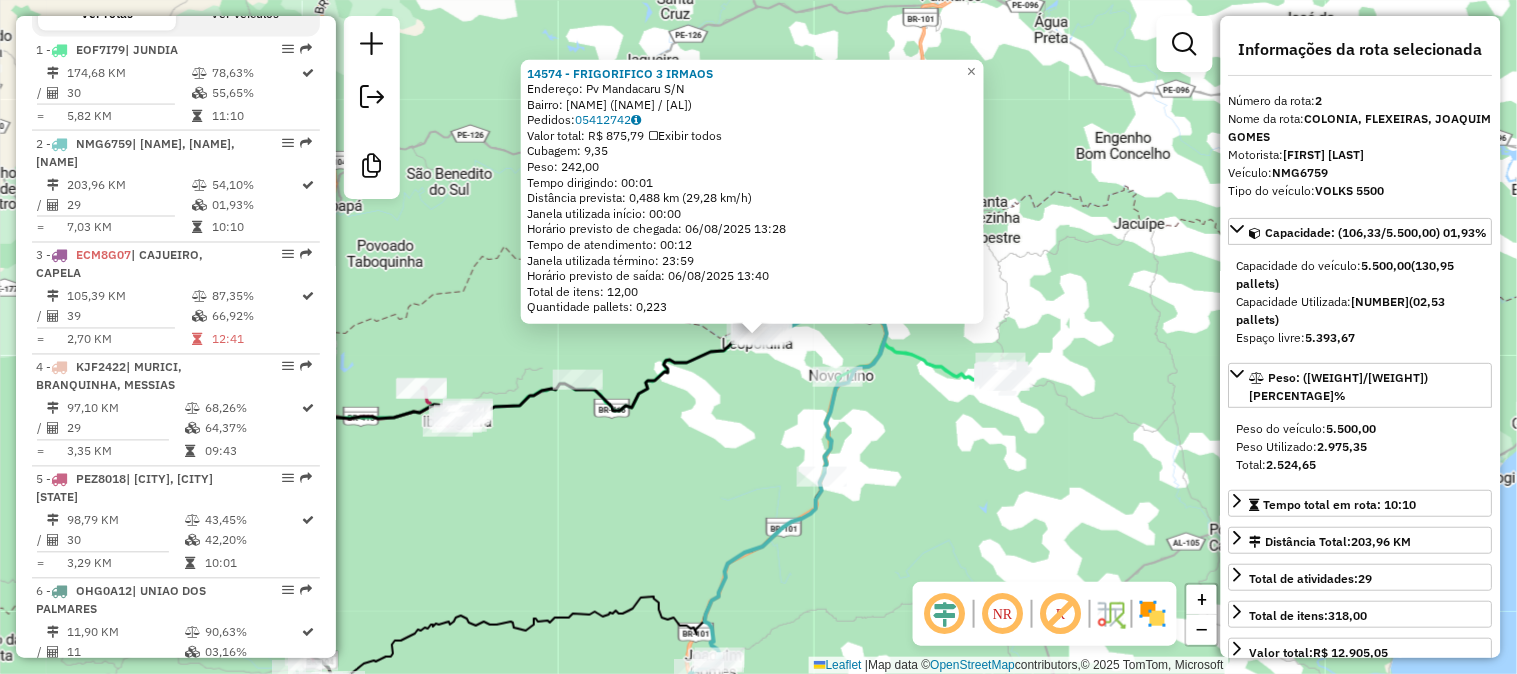 scroll, scrollTop: 881, scrollLeft: 0, axis: vertical 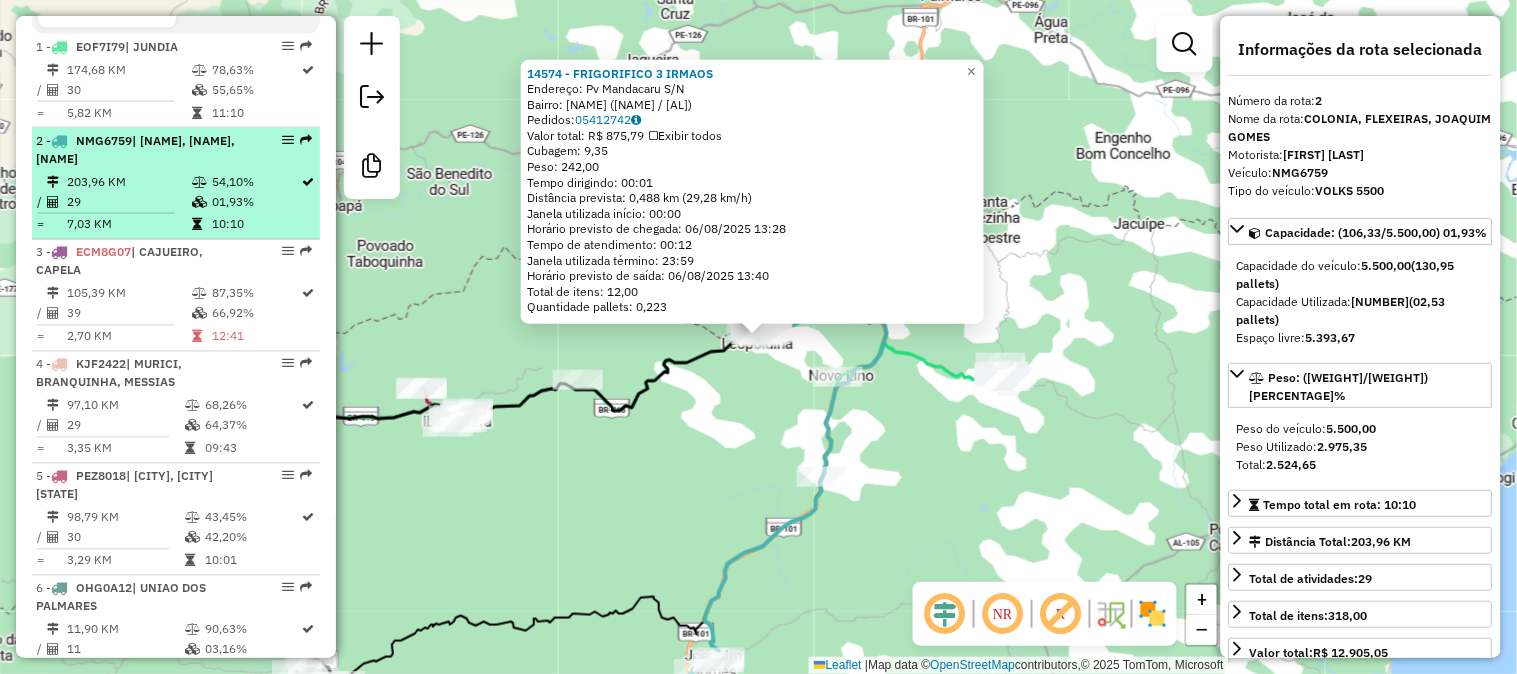 click on "203,96 KM" at bounding box center (128, 182) 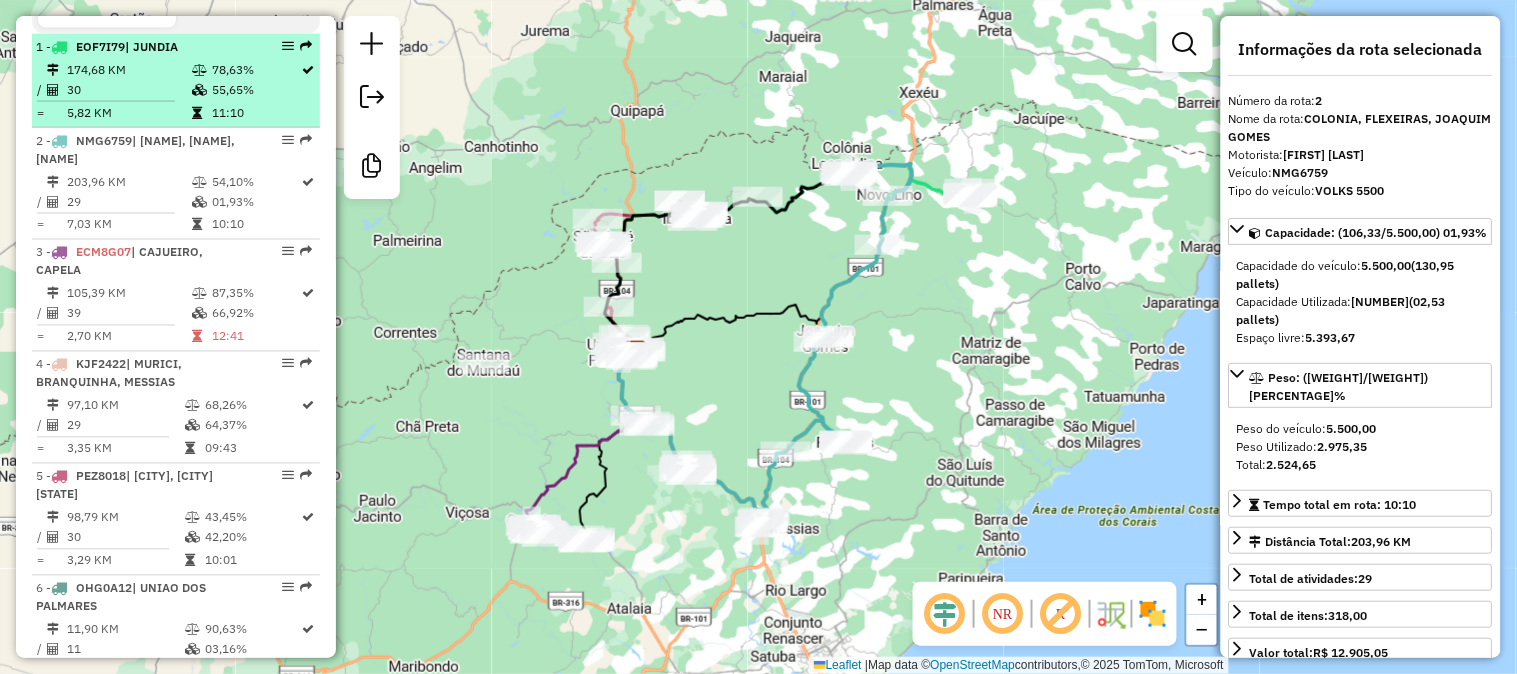 click on "30" at bounding box center [128, 90] 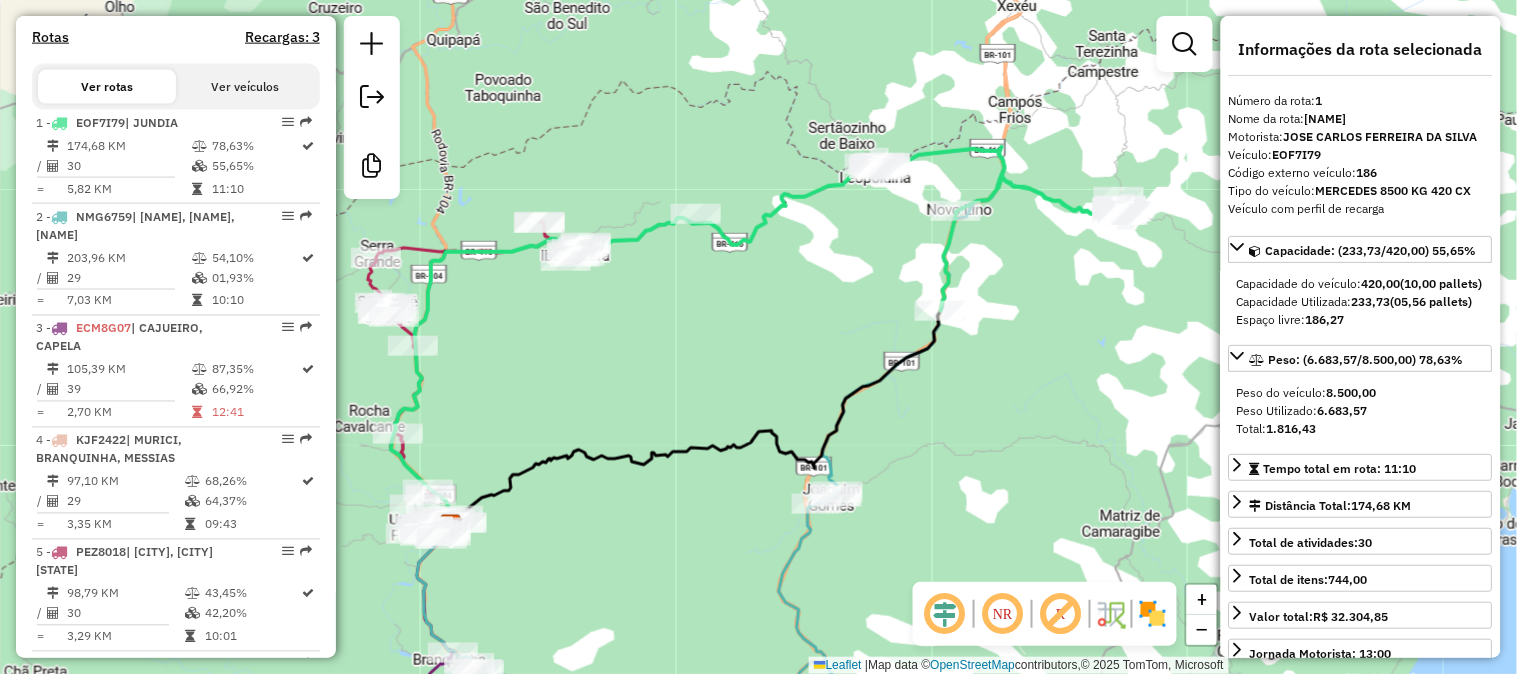 scroll, scrollTop: 658, scrollLeft: 0, axis: vertical 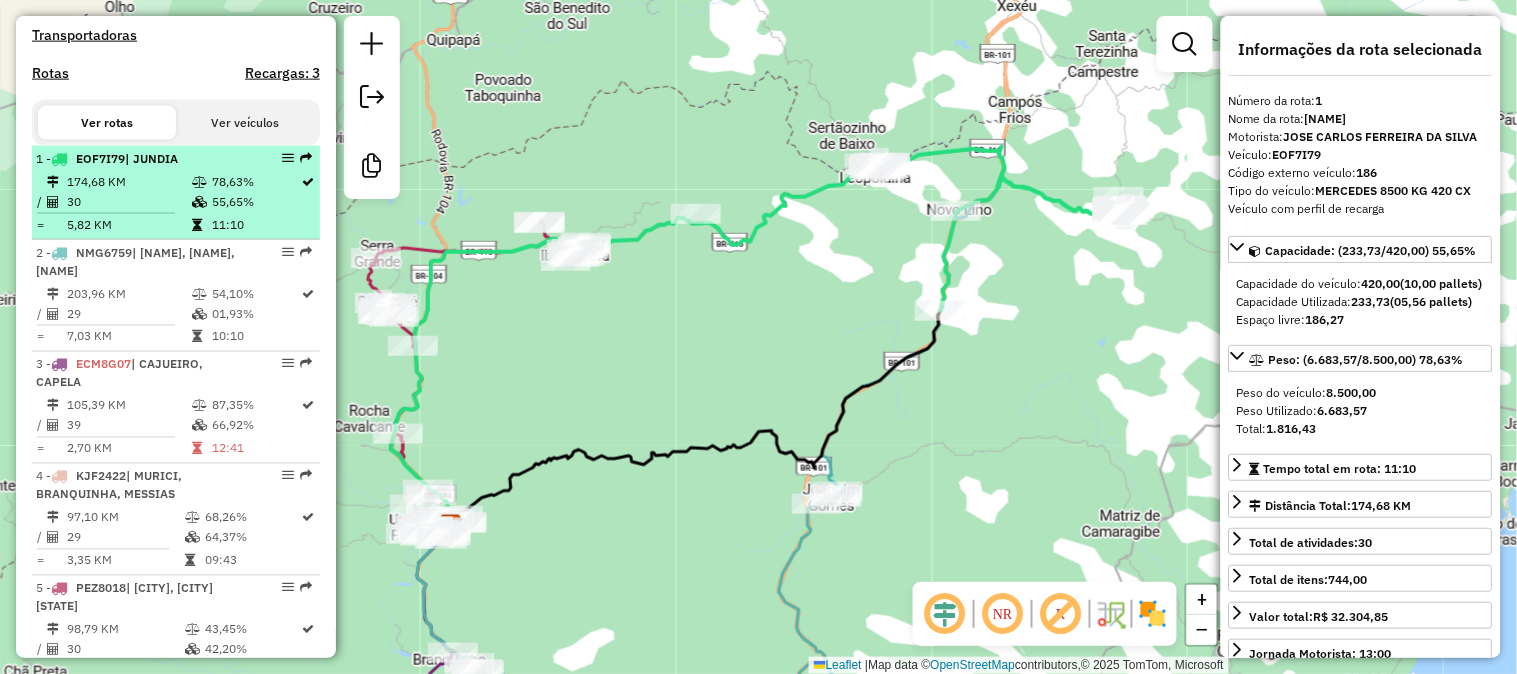 click at bounding box center (199, 182) 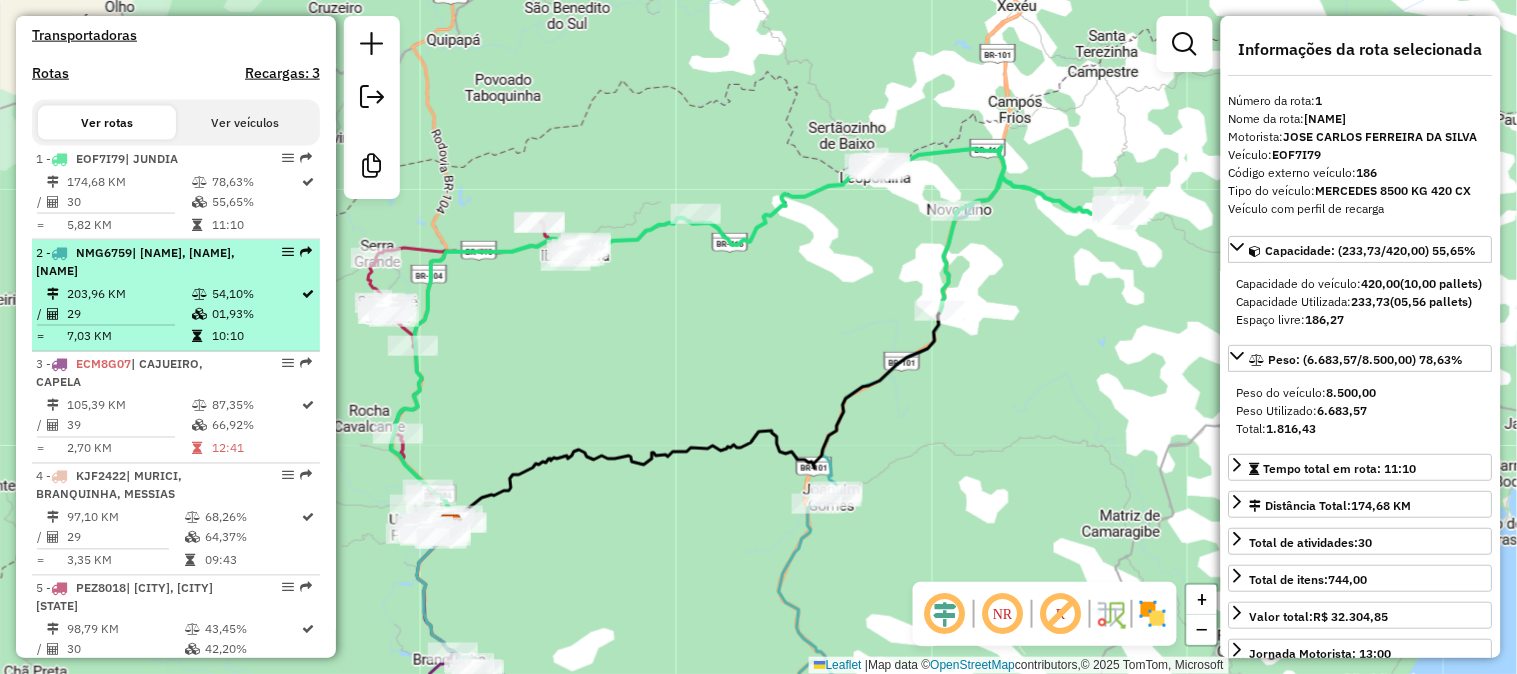 click on "| [NAME], [NAME], [NAME]" at bounding box center (135, 261) 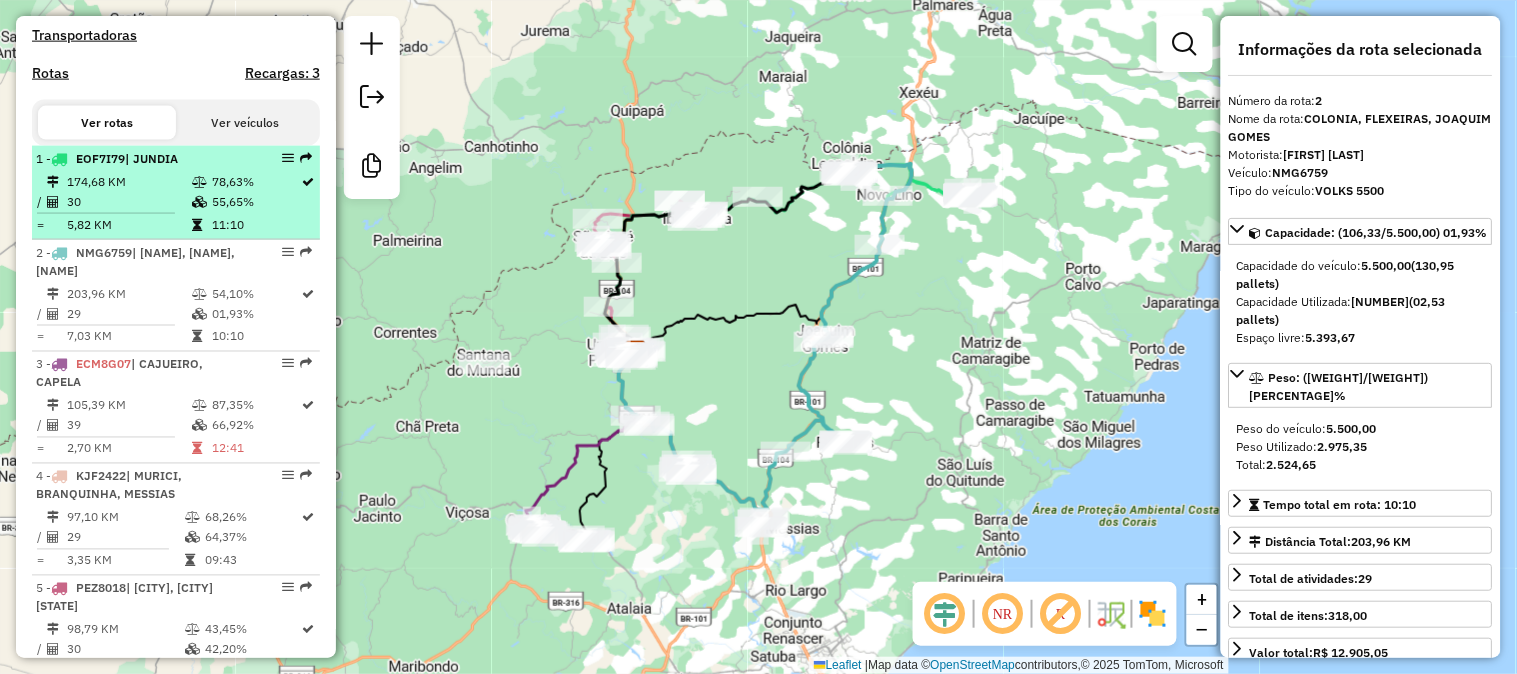 click at bounding box center [199, 182] 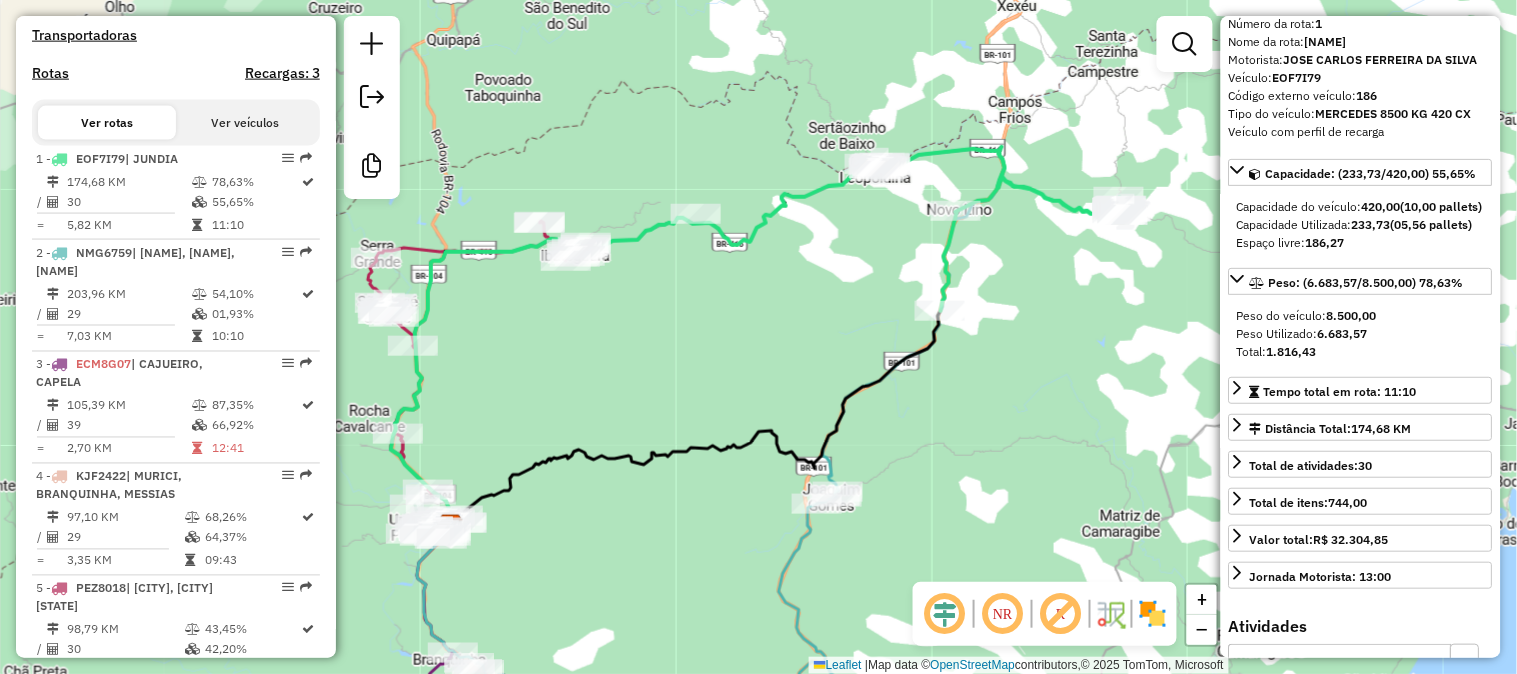 scroll, scrollTop: 111, scrollLeft: 0, axis: vertical 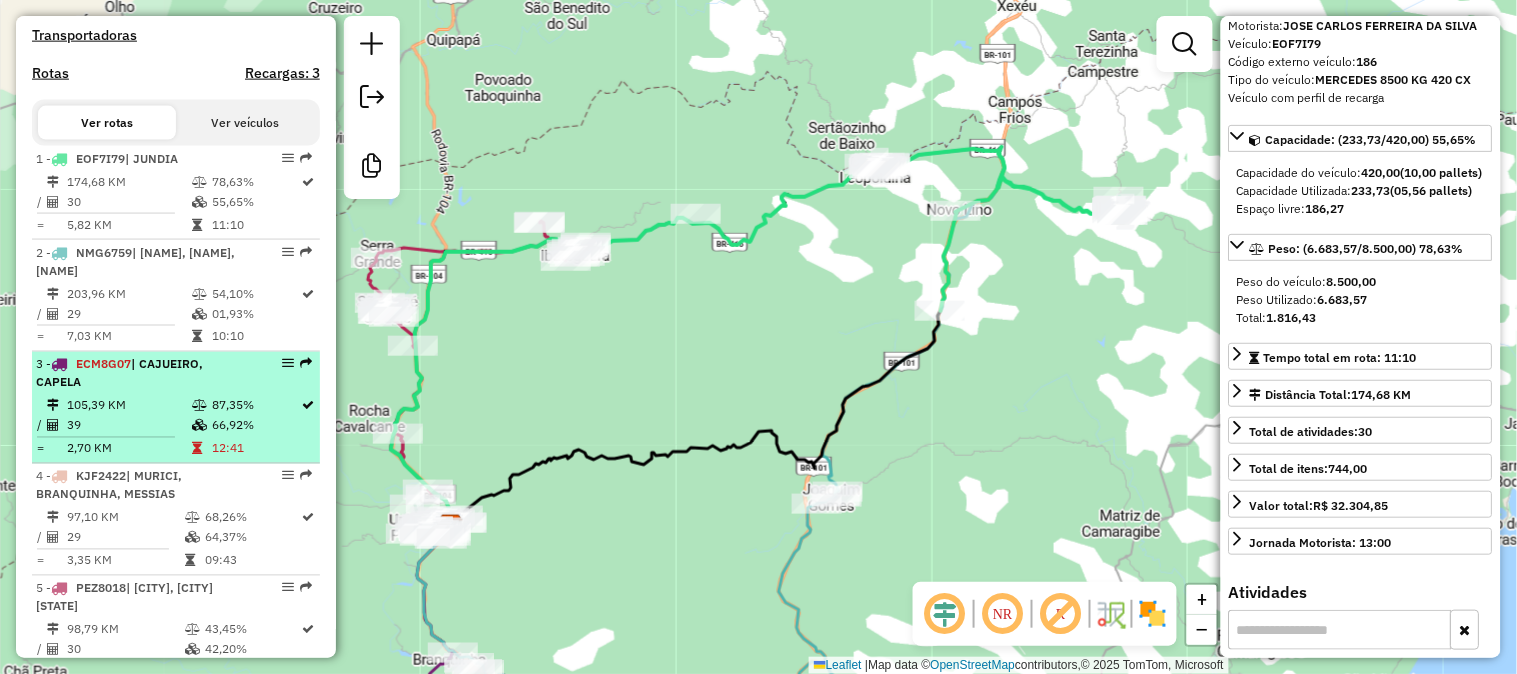 click on "3 -       ECM8G07   | [NAME], [NAME]" at bounding box center [142, 374] 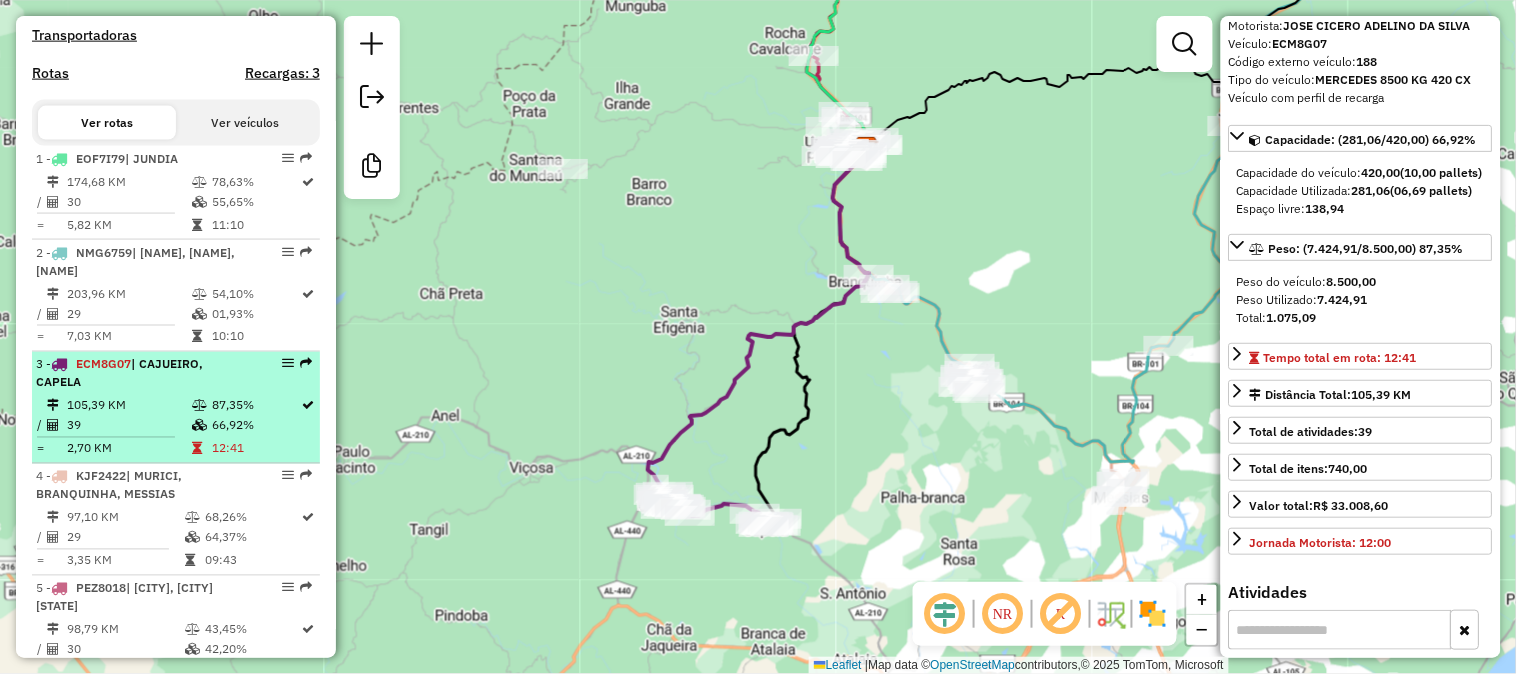 click on "105,39 KM" at bounding box center [128, 406] 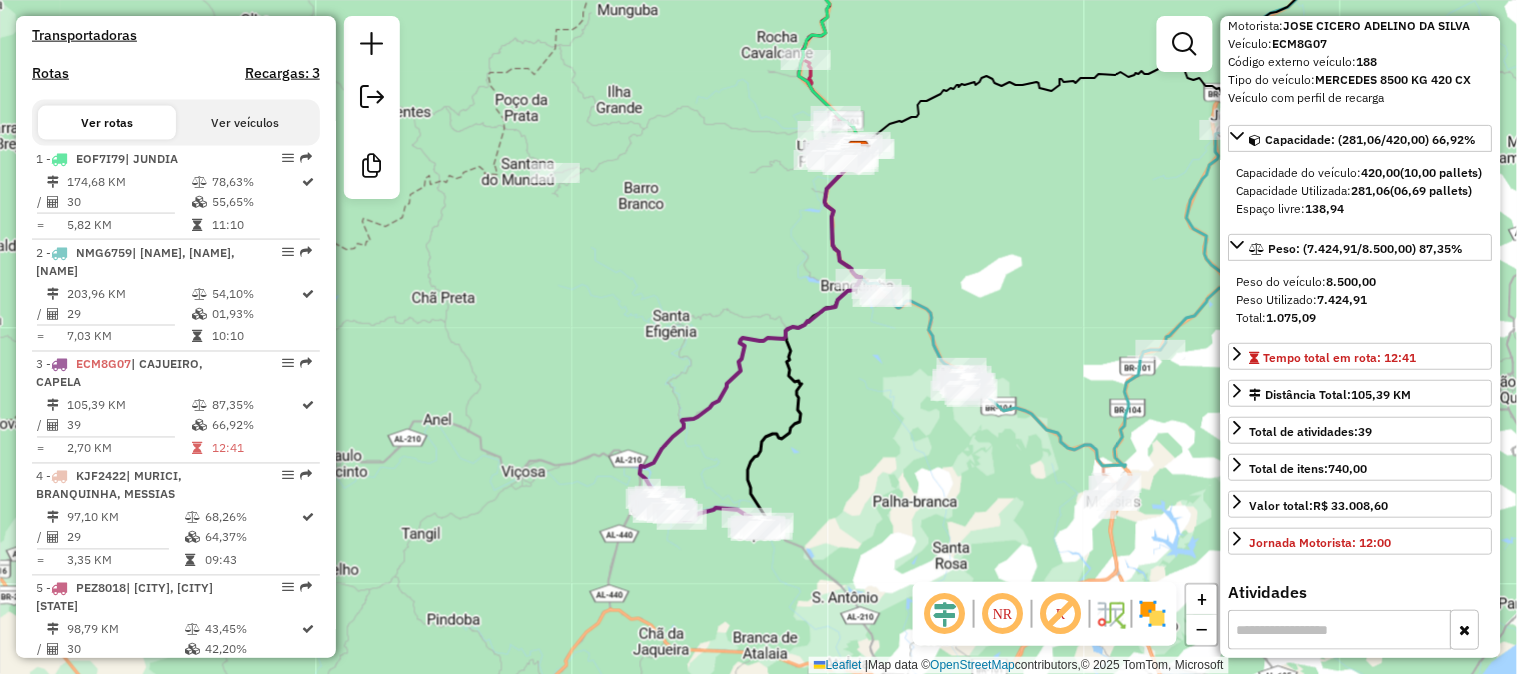 drag, startPoint x: 898, startPoint y: 428, endPoint x: 858, endPoint y: 465, distance: 54.48853 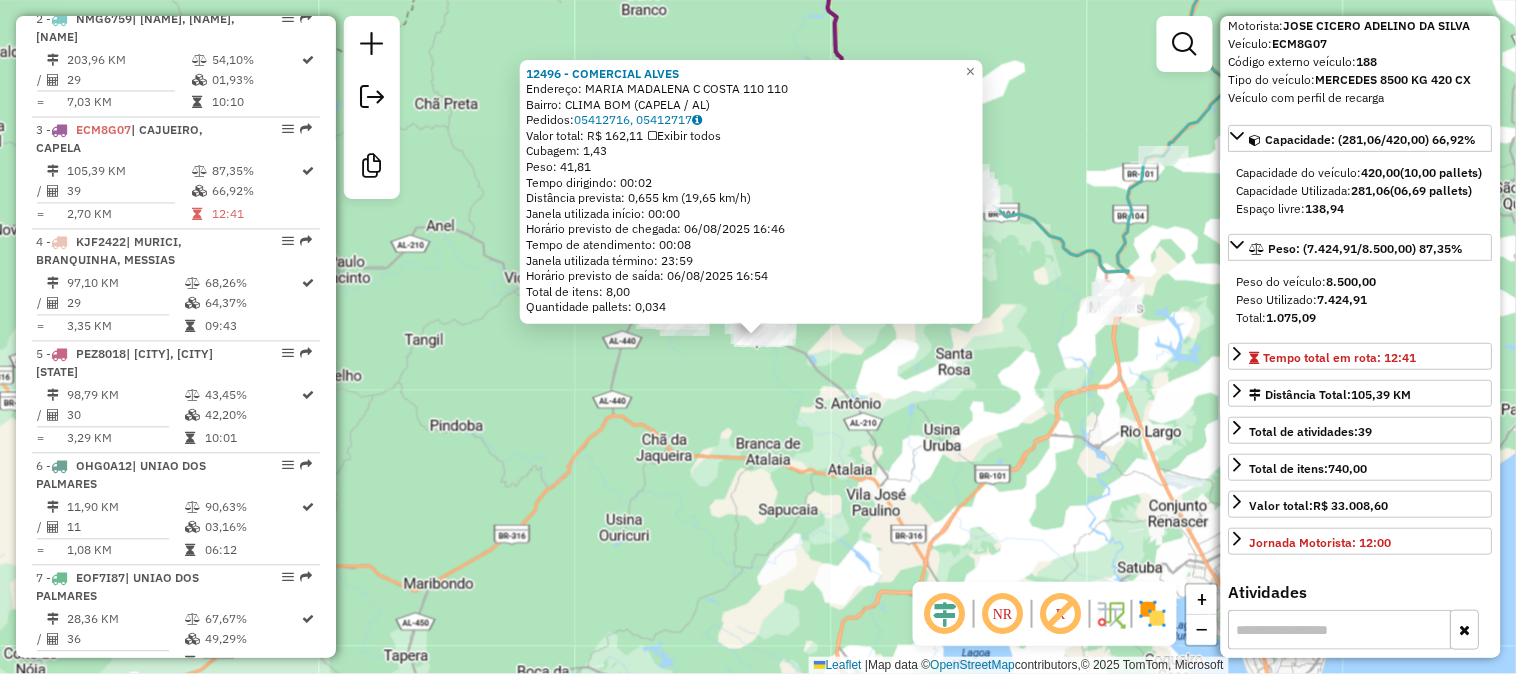 scroll, scrollTop: 993, scrollLeft: 0, axis: vertical 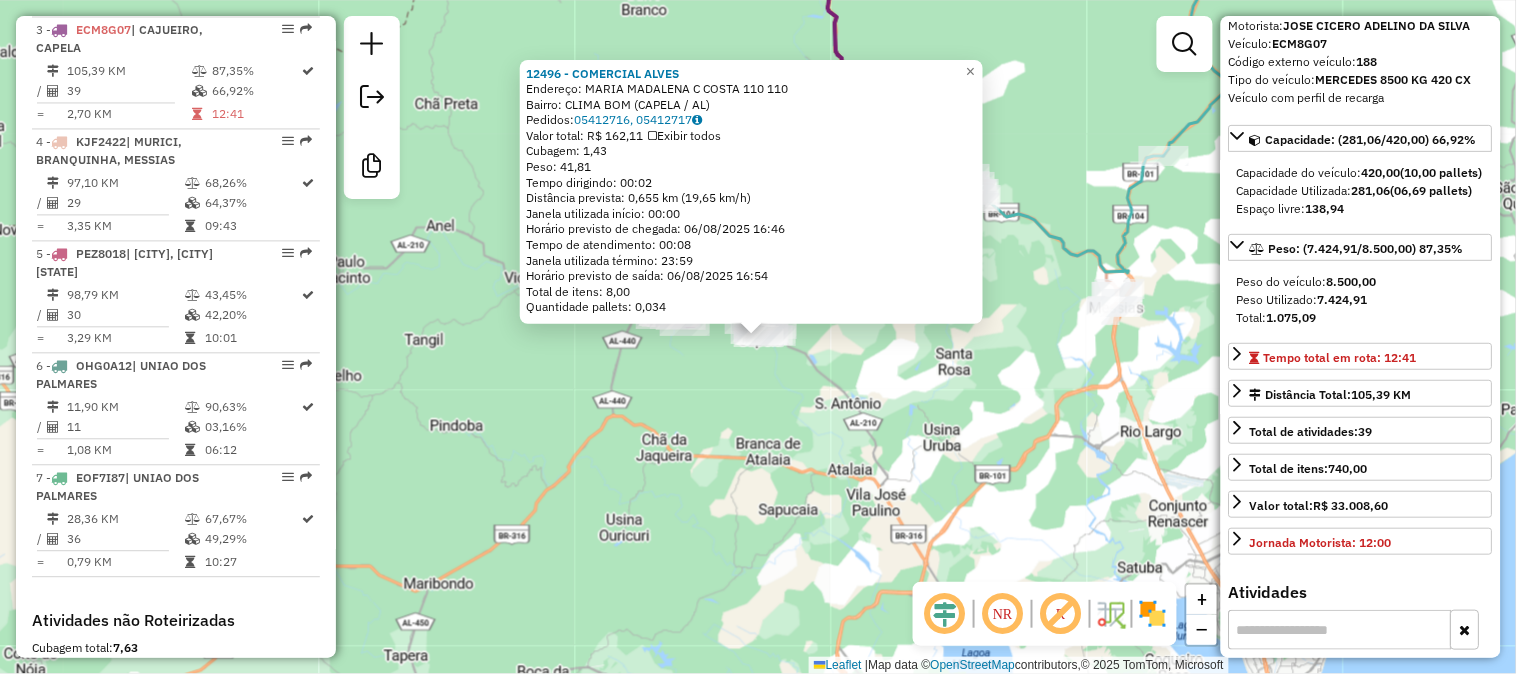click on "[NUMBER] - [NAME] [NAME]  Endereço:  [NAME] [NAME] [NAME] [NUMBER] [NUMBER]   Bairro: [NAME] ([NAME] / [AL])   Pedidos:  [ID], [ID]   Valor total: R$ [AMOUNT]   Exibir todos   Cubagem: [CUBAGE]  Peso: [WEIGHT]  Tempo dirigindo: [TIME]   Distância prevista: [DISTANCE] km ([SPEED] km/h)   Janela utilizada início: [TIME]   Horário previsto de chegada: [DATE] [TIME]   Tempo de atendimento: [TIME]   Janela utilizada término: [TIME]   Total de itens: [ITEMS]   Quantidade pallets: [PALLETS]  × Janela de atendimento Grade de atendimento Capacidade Transportadoras Veículos Cliente Pedidos  Rotas Selecione os dias de semana para filtrar as janelas de atendimento  Seg   Ter   Qua   Qui   Sex   Sáb   Dom  Informe o período da janela de atendimento: De: Até:  Filtrar exatamente a janela do cliente  Considerar janela de atendimento padrão  Selecione os dias de semana para filtrar as grades de atendimento  Seg   Ter   Qua   Qui   Sex   Sáb   Dom   Peso mínimo:   Peso máximo:   De:  De:" 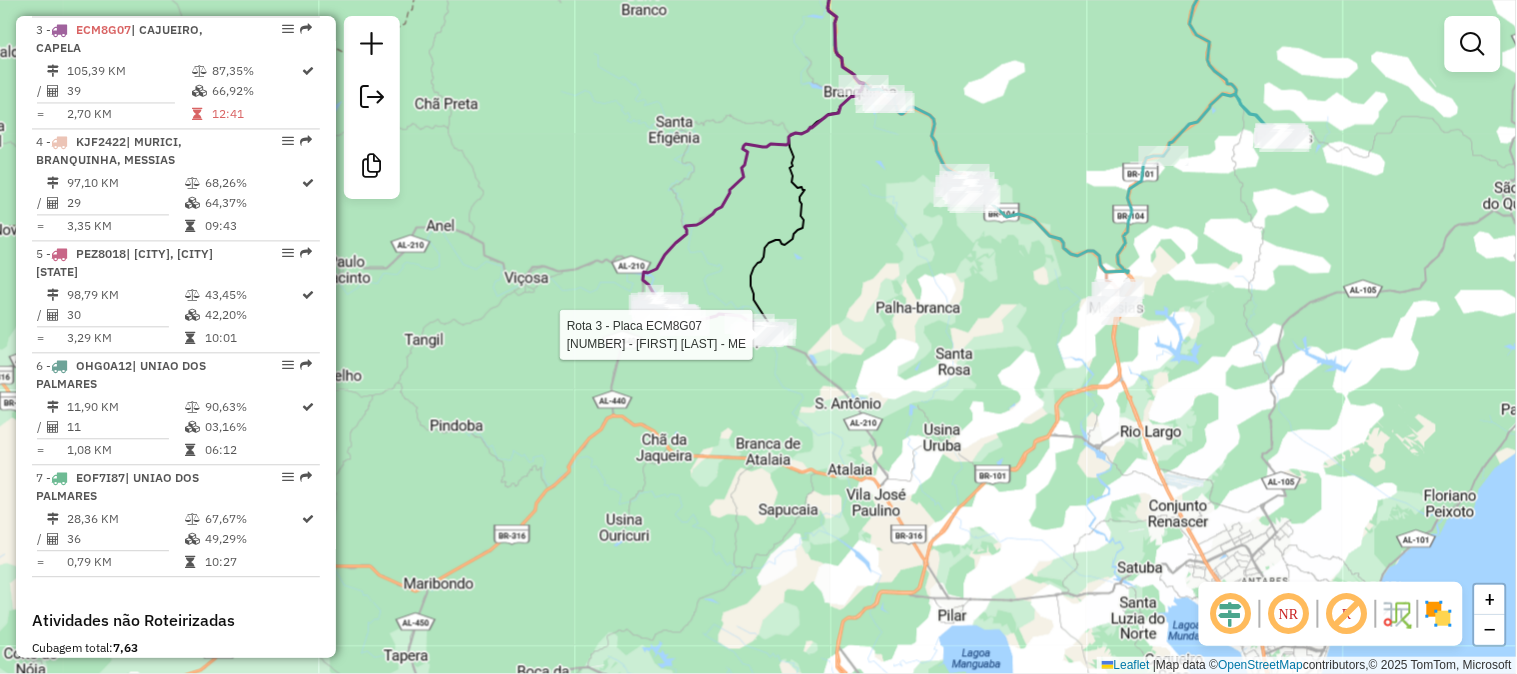 select on "**********" 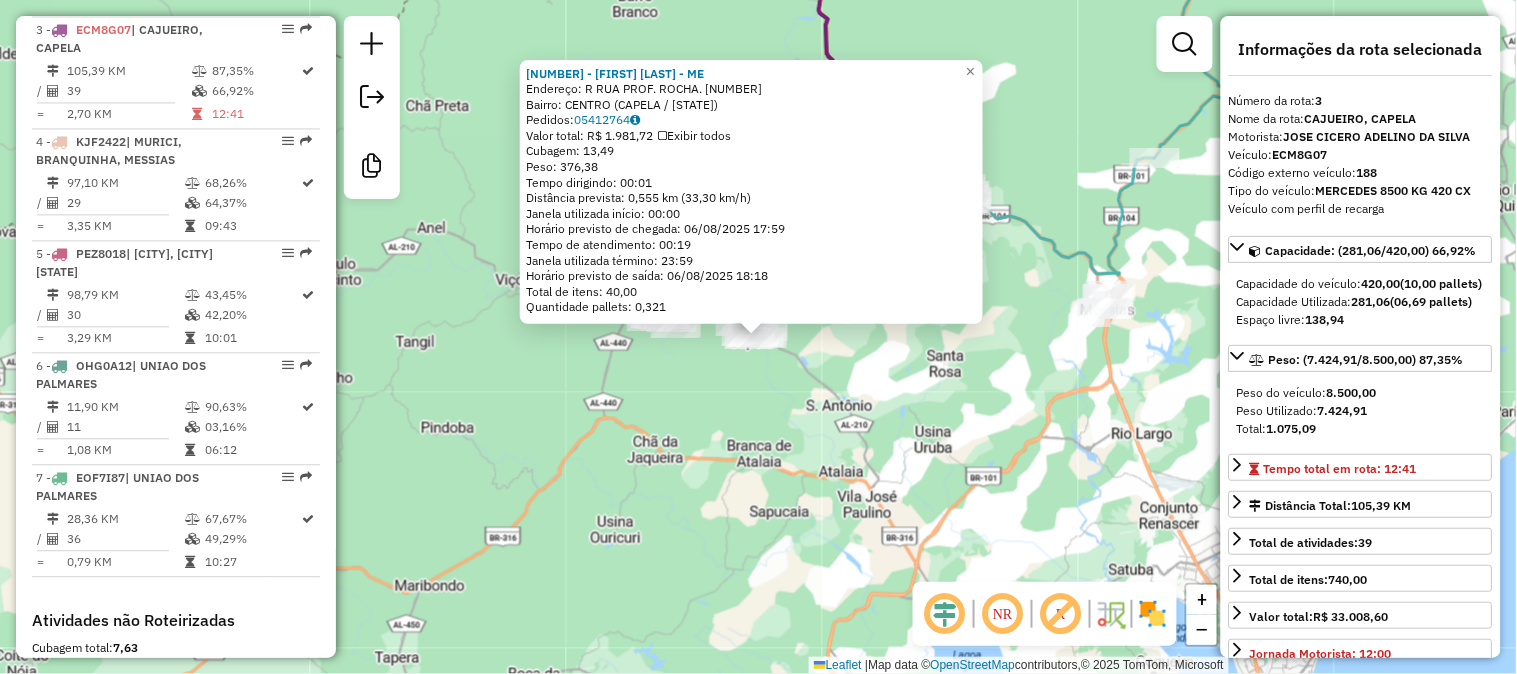 click on "[NUMBER] - [FIRST] [LAST] - ME Endereço: R RUA PROF. ROCHA. [NUMBER] Bairro: CENTRO (CAPELA / [STATE]) Pedidos: [NUMBER] Valor total: [CURRENCY] [NUMBER] Exibir todos Cubagem: [NUMBER] Peso: [NUMBER] Tempo dirigindo: [TIME] Distância prevista: [NUMBER] km ([NUMBER] km/h) Janela utilizada início: [TIME] Horário previsto de chegada: [DATE] [TIME] Tempo de atendimento: [TIME] Janela utilizada término: [TIME] Horário previsto de saída: [DATE] [TIME] Total de itens: [NUMBER] Quantidade pallets: [NUMBER] × Janela de atendimento Grade de atendimento Capacidade Transportadoras Veículos Cliente Pedidos Rotas Selecione os dias de semana para filtrar as janelas de atendimento Seg Ter Qua Qui Sex Sáb Dom Informe o período da janela de atendimento: De: Até: Filtrar exatamente a janela do cliente Considerar janela de atendimento padrão Selecione os dias de semana para filtrar as grades de atendimento Seg Ter Qua Qui Sex Sáb Dom Peso mínimo: Peso máximo:" 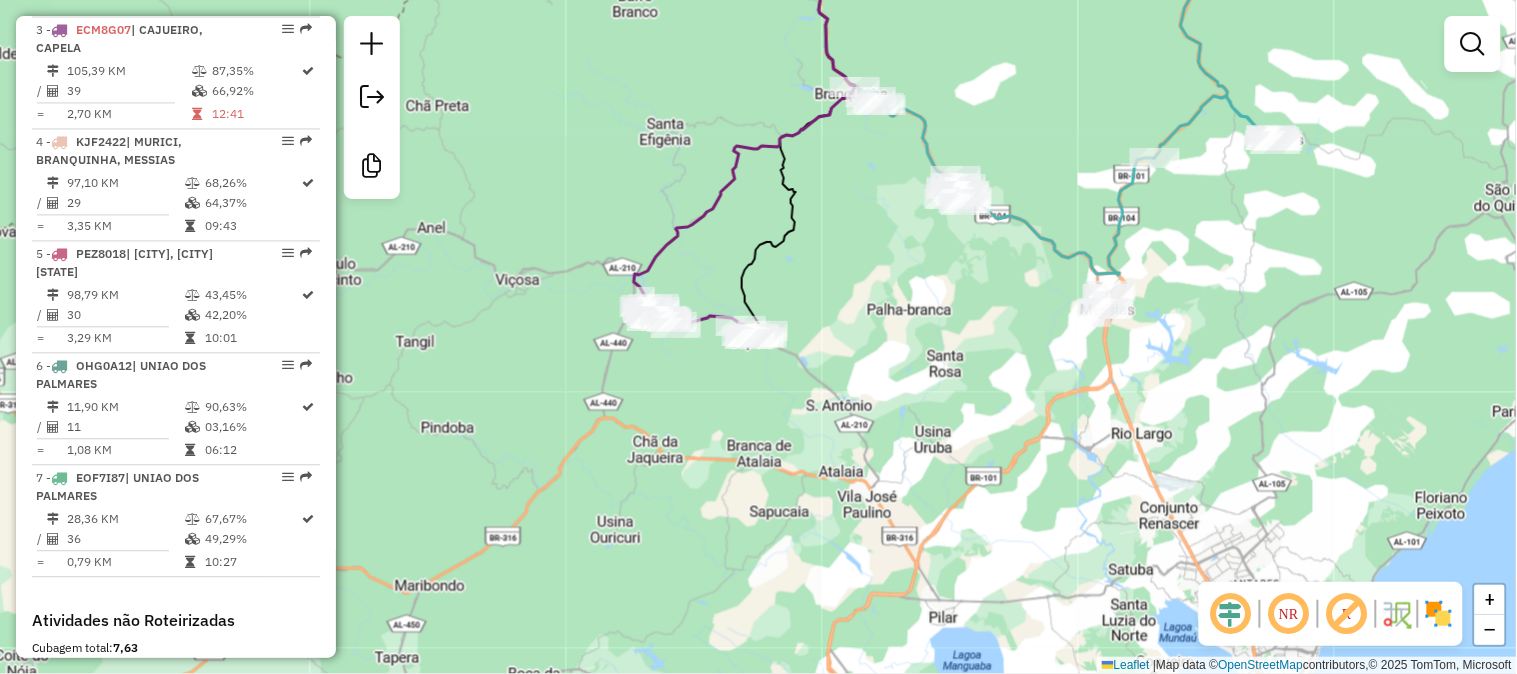 click on "Janela de atendimento Grade de atendimento Capacidade Transportadoras Veículos Cliente Pedidos  Rotas Selecione os dias de semana para filtrar as janelas de atendimento  Seg   Ter   Qua   Qui   Sex   Sáb   Dom  Informe o período da janela de atendimento: De: Até:  Filtrar exatamente a janela do cliente  Considerar janela de atendimento padrão  Selecione os dias de semana para filtrar as grades de atendimento  Seg   Ter   Qua   Qui   Sex   Sáb   Dom   Considerar clientes sem dia de atendimento cadastrado  Clientes fora do dia de atendimento selecionado Filtrar as atividades entre os valores definidos abaixo:  Peso mínimo:   Peso máximo:   Cubagem mínima:   Cubagem máxima:   De:   Até:  Filtrar as atividades entre o tempo de atendimento definido abaixo:  De:   Até:   Considerar capacidade total dos clientes não roteirizados Transportadora: Selecione um ou mais itens Tipo de veículo: Selecione um ou mais itens Veículo: Selecione um ou mais itens Motorista: Selecione um ou mais itens Nome: Rótulo:" 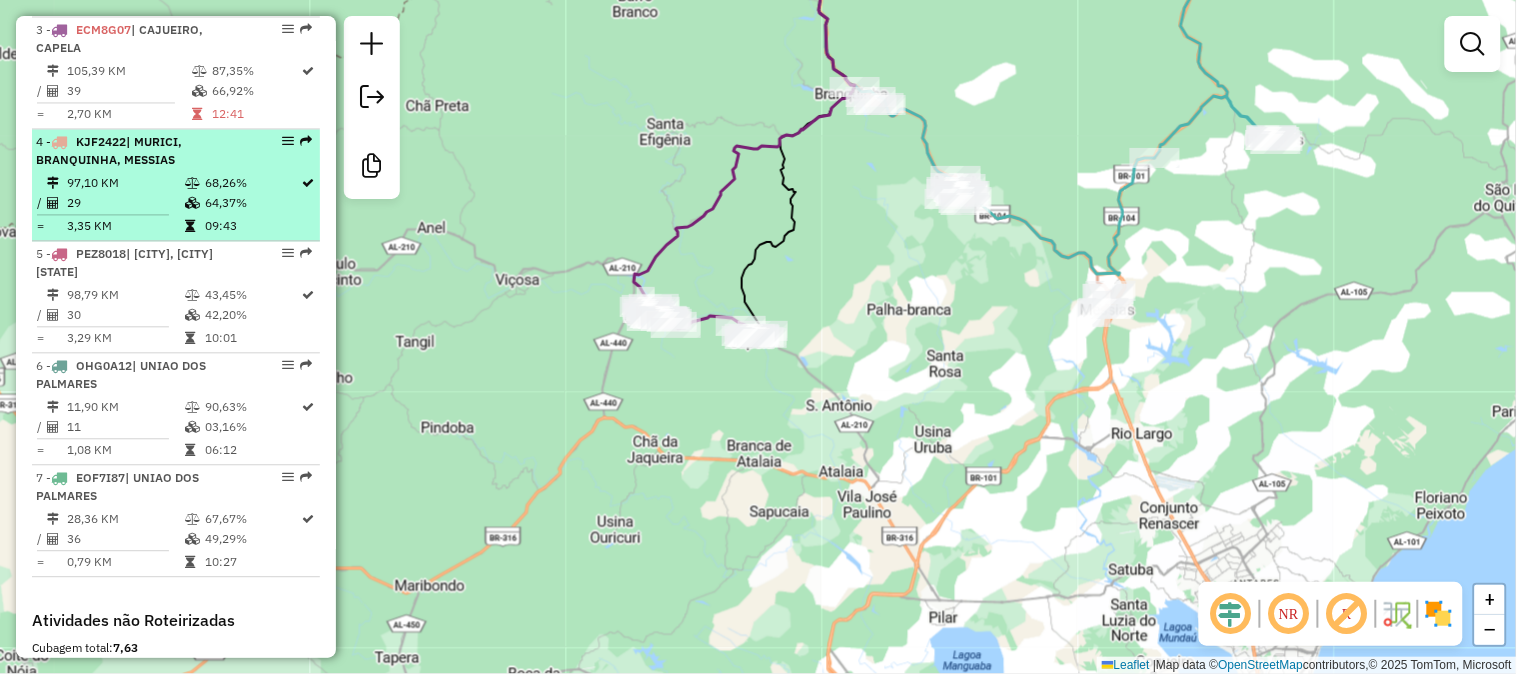 click on "97,10 KM" at bounding box center [125, 183] 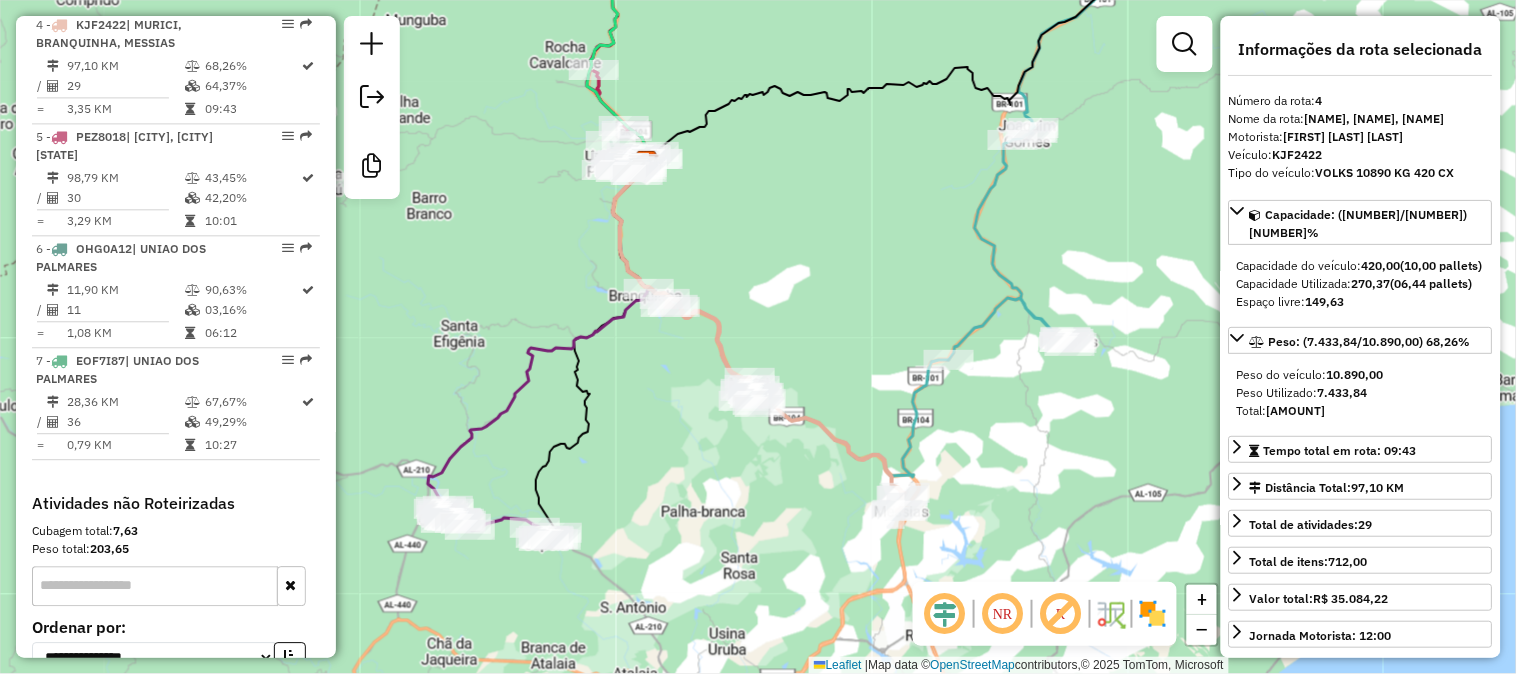 scroll, scrollTop: 1258, scrollLeft: 0, axis: vertical 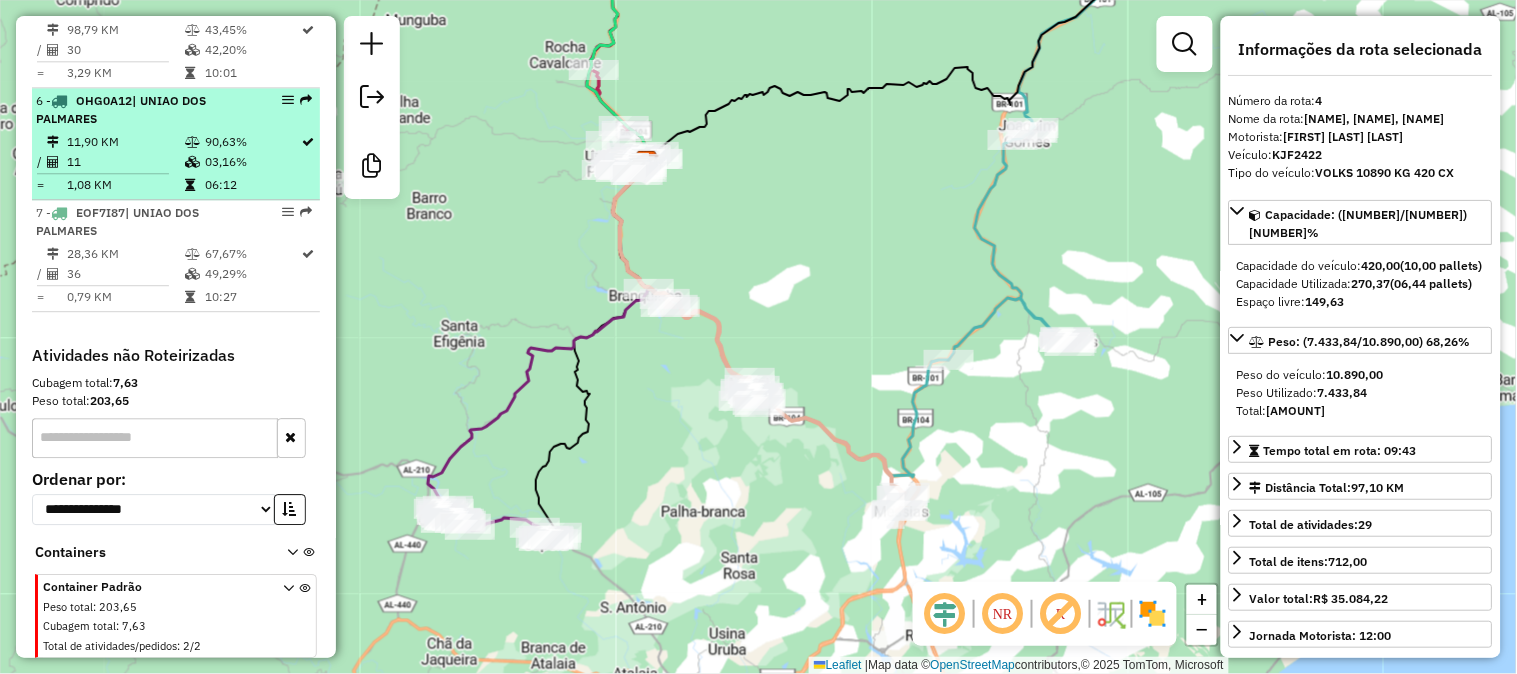 click on "11,90 KM" at bounding box center [125, 142] 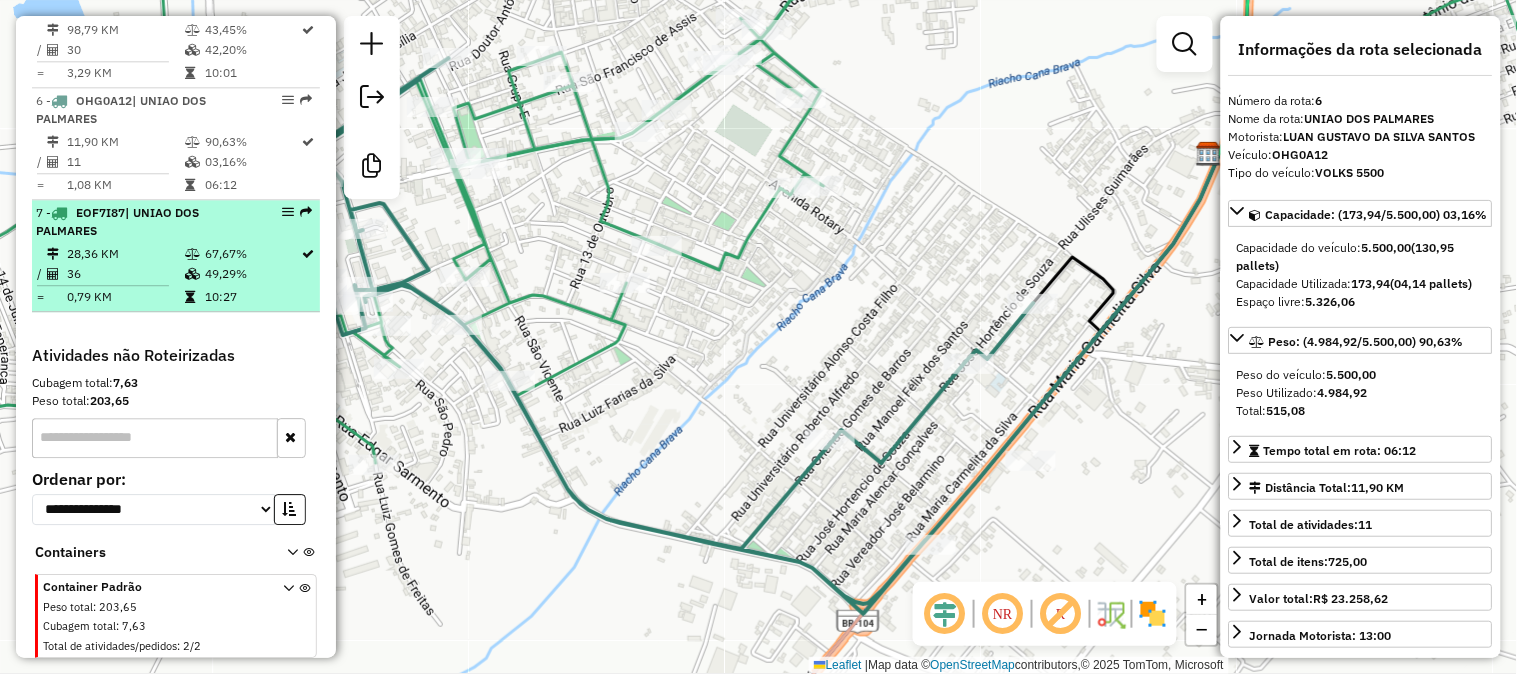 click on "7 - EOF7I87 | [CITY]" at bounding box center (142, 222) 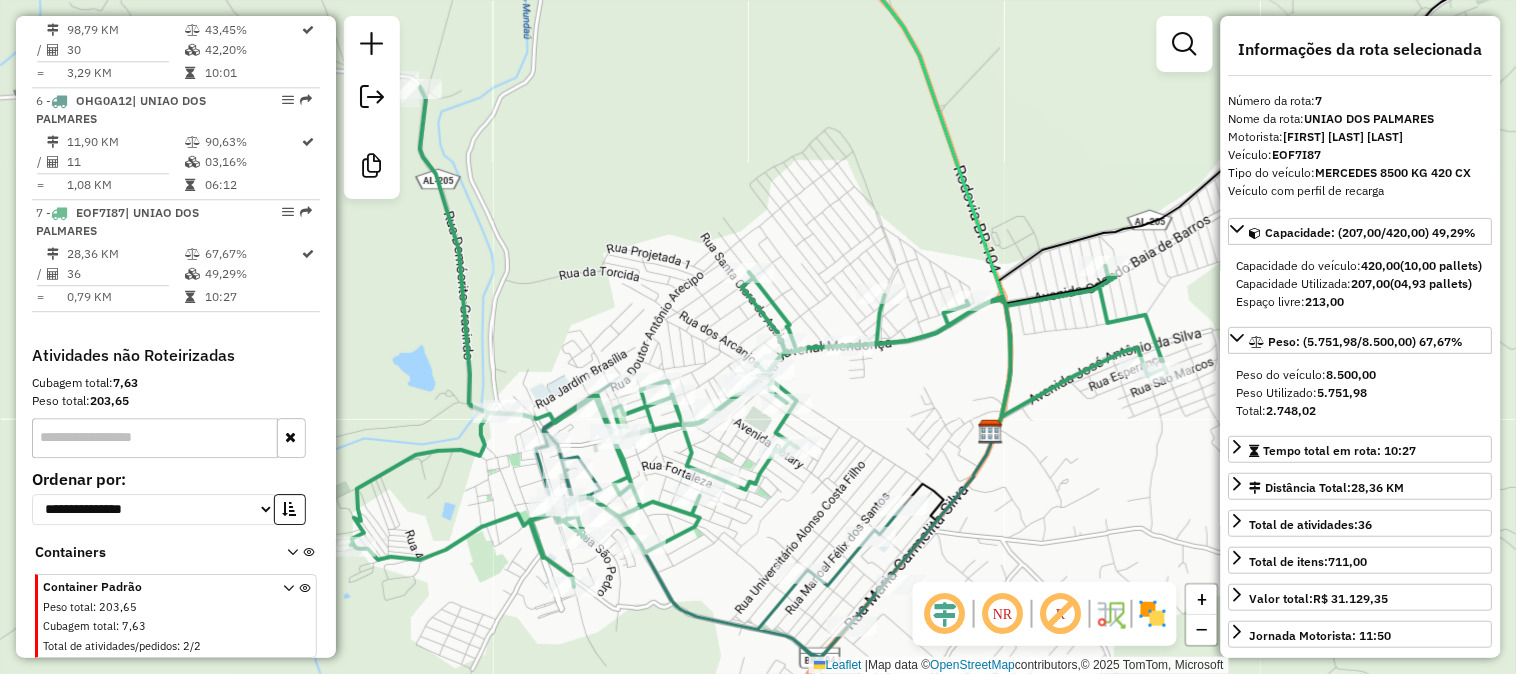 click on "Janela de atendimento Grade de atendimento Capacidade Transportadoras Veículos Cliente Pedidos  Rotas Selecione os dias de semana para filtrar as janelas de atendimento  Seg   Ter   Qua   Qui   Sex   Sáb   Dom  Informe o período da janela de atendimento: De: Até:  Filtrar exatamente a janela do cliente  Considerar janela de atendimento padrão  Selecione os dias de semana para filtrar as grades de atendimento  Seg   Ter   Qua   Qui   Sex   Sáb   Dom   Considerar clientes sem dia de atendimento cadastrado  Clientes fora do dia de atendimento selecionado Filtrar as atividades entre os valores definidos abaixo:  Peso mínimo:   Peso máximo:   Cubagem mínima:   Cubagem máxima:   De:   Até:  Filtrar as atividades entre o tempo de atendimento definido abaixo:  De:   Até:   Considerar capacidade total dos clientes não roteirizados Transportadora: Selecione um ou mais itens Tipo de veículo: Selecione um ou mais itens Veículo: Selecione um ou mais itens Motorista: Selecione um ou mais itens Nome: Rótulo:" 